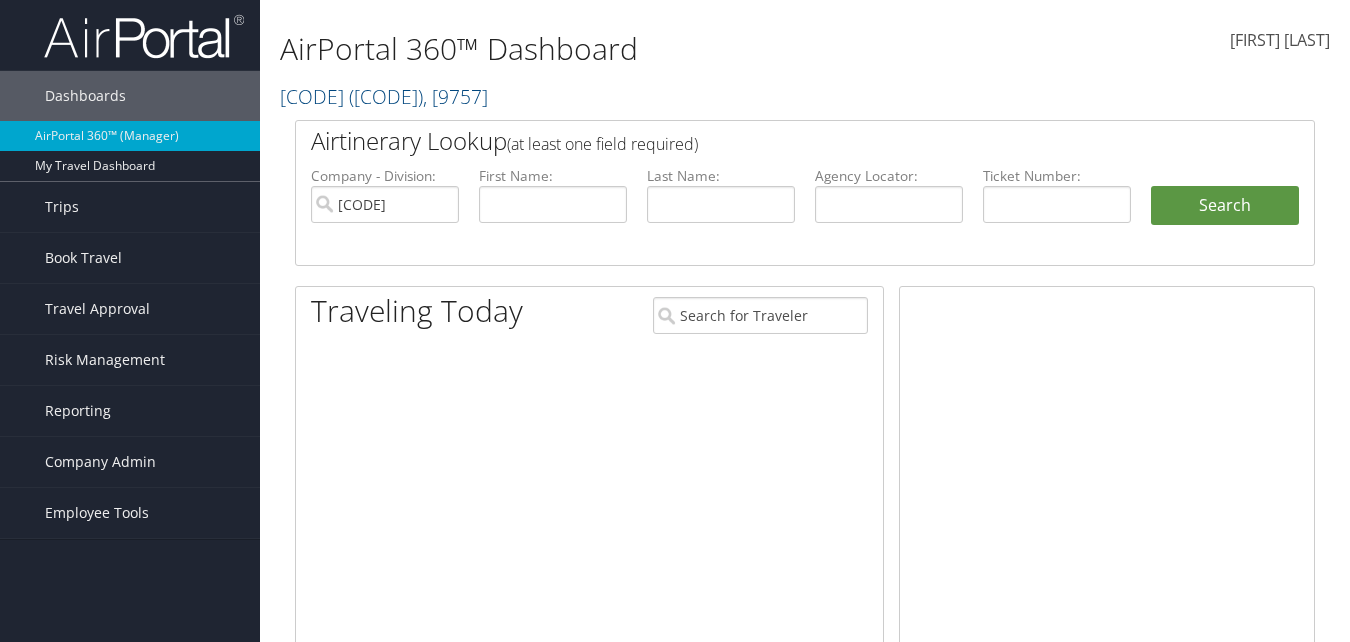 scroll, scrollTop: 0, scrollLeft: 0, axis: both 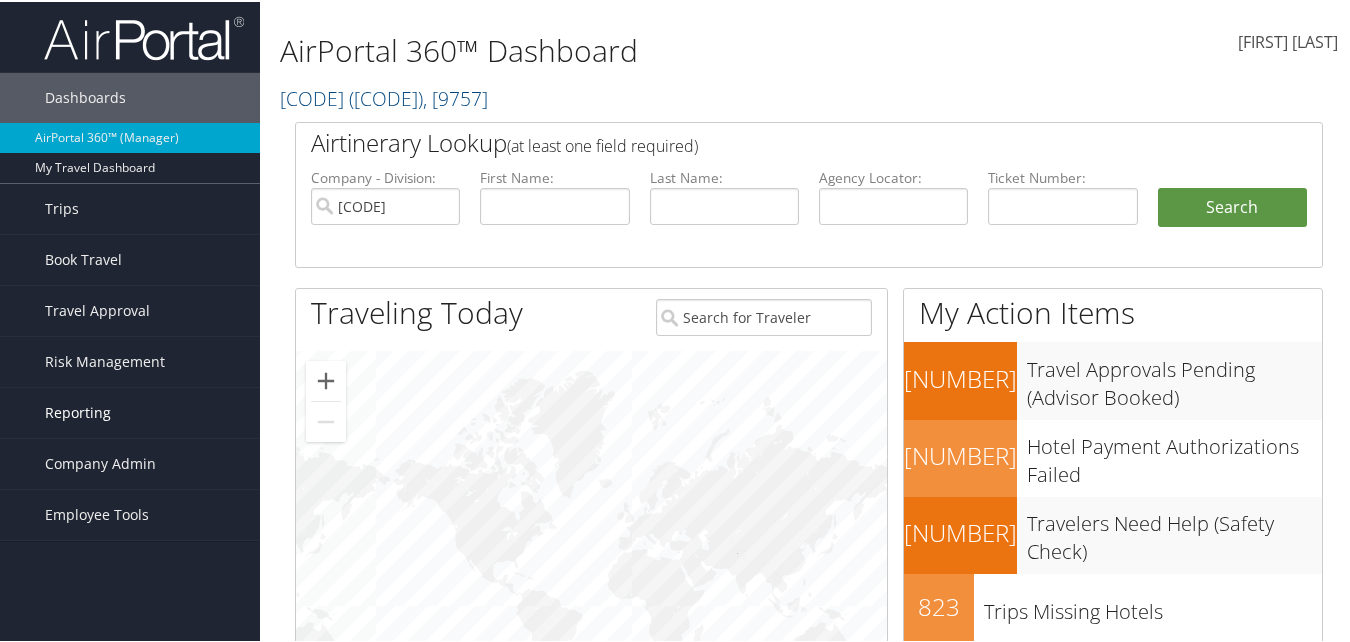click on "Reporting" at bounding box center [78, 411] 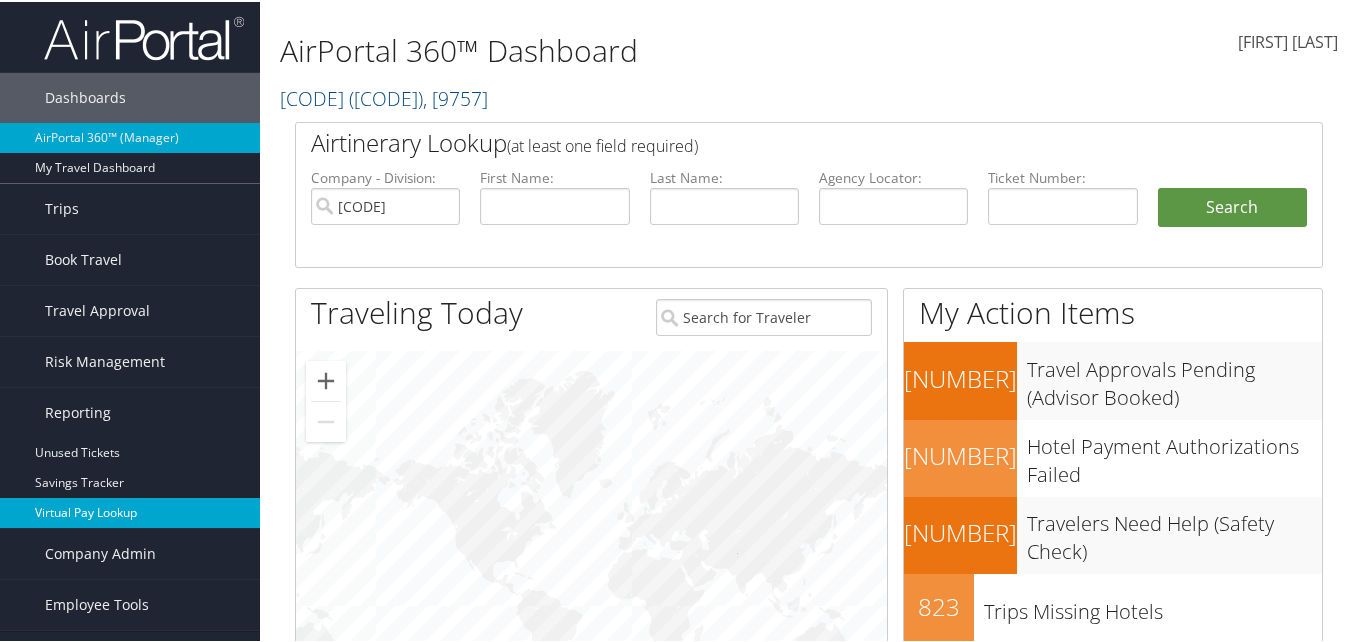 click on "Virtual Pay Lookup" at bounding box center (130, 511) 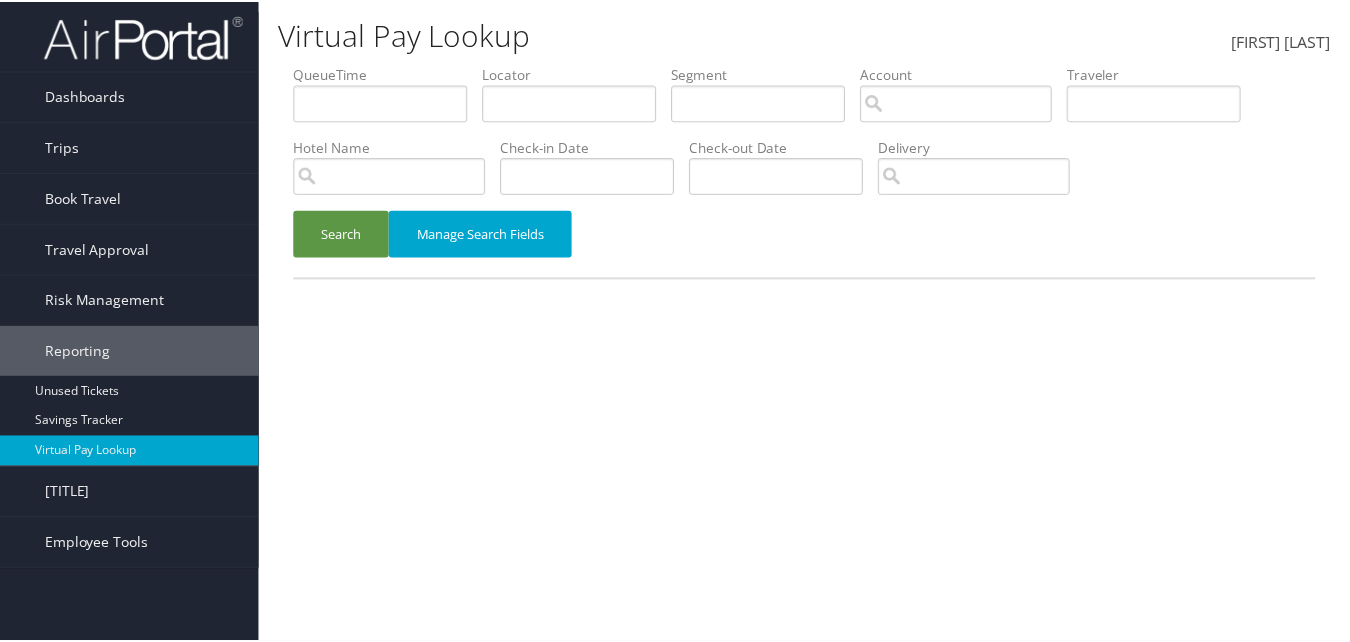 scroll, scrollTop: 0, scrollLeft: 0, axis: both 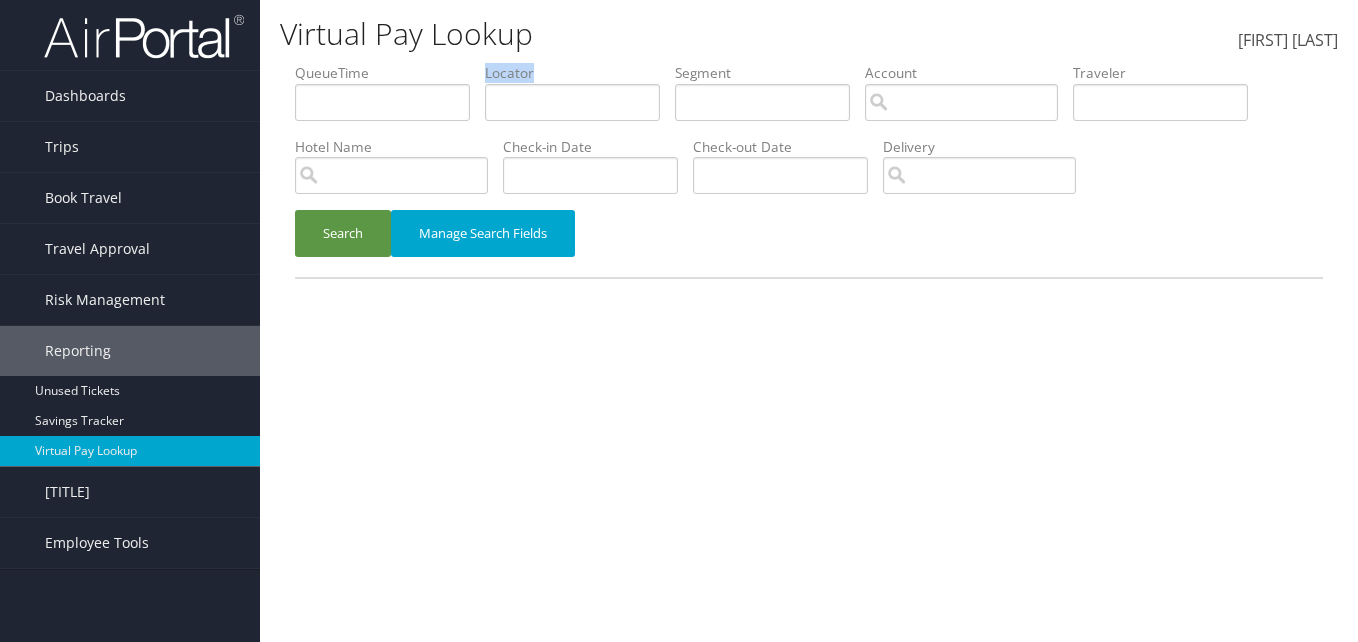 drag, startPoint x: 499, startPoint y: 124, endPoint x: 501, endPoint y: 105, distance: 19.104973 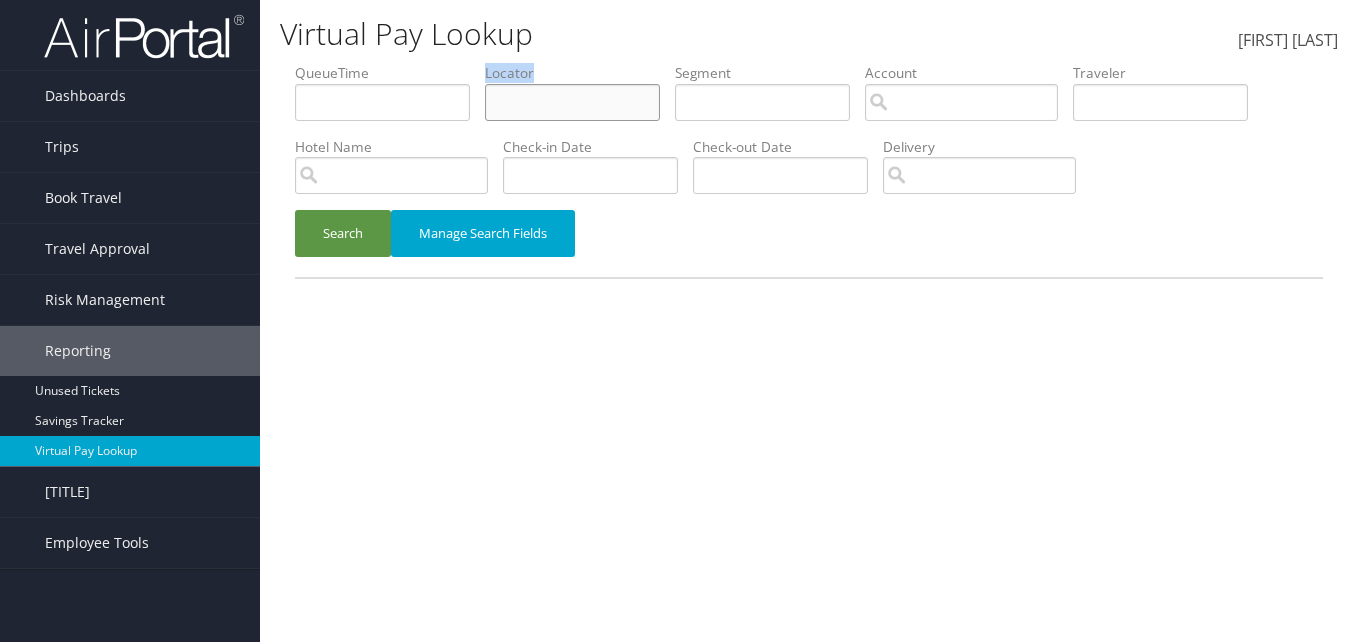 click at bounding box center [382, 102] 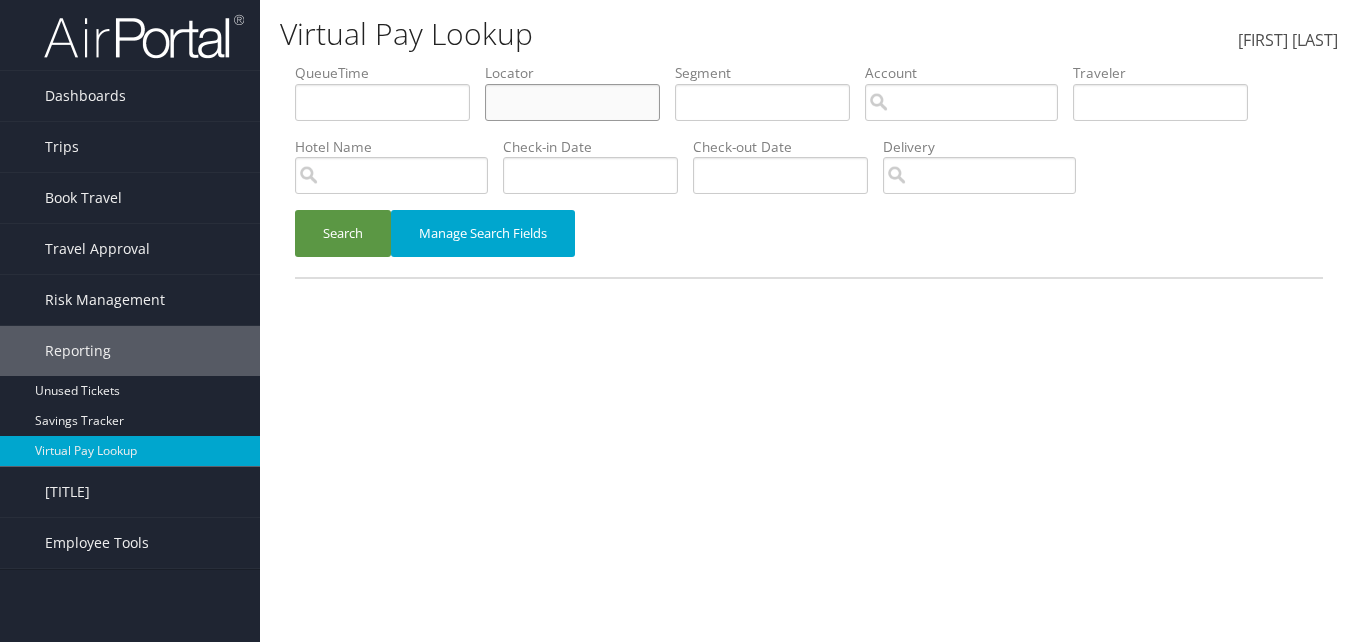paste on "IBOTBB" 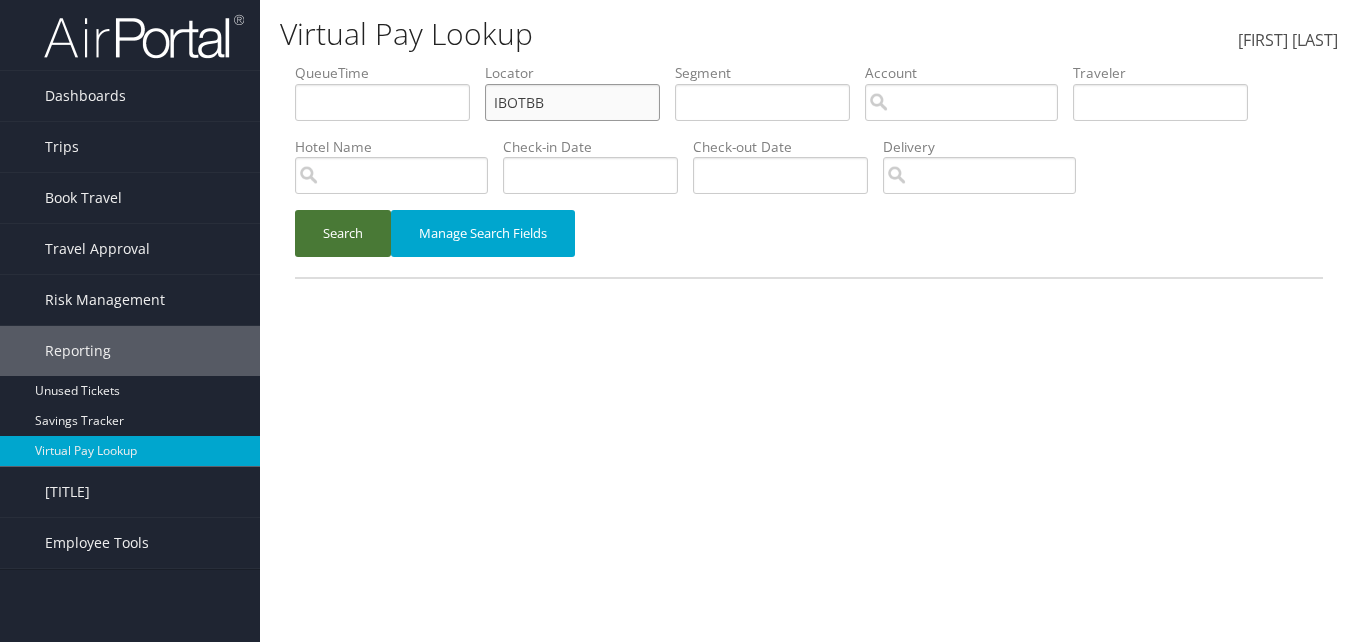 type on "IBOTBB" 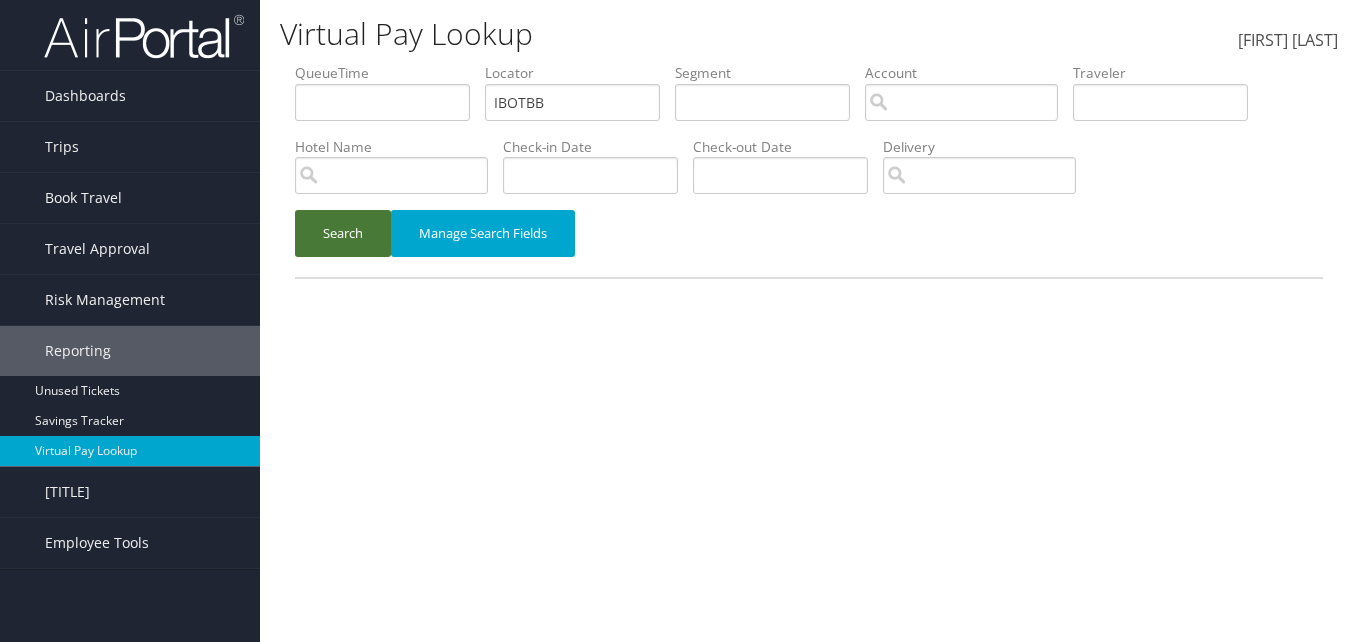 click on "Search" at bounding box center (343, 233) 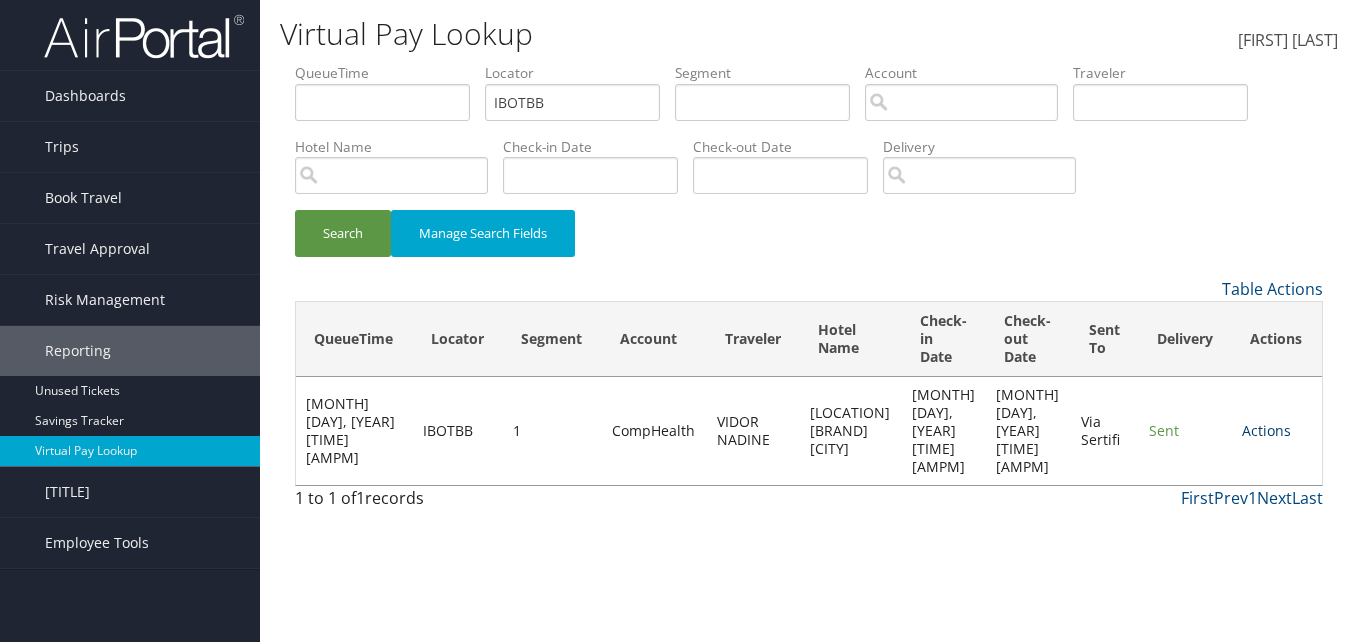 click on "Actions" at bounding box center [1266, 430] 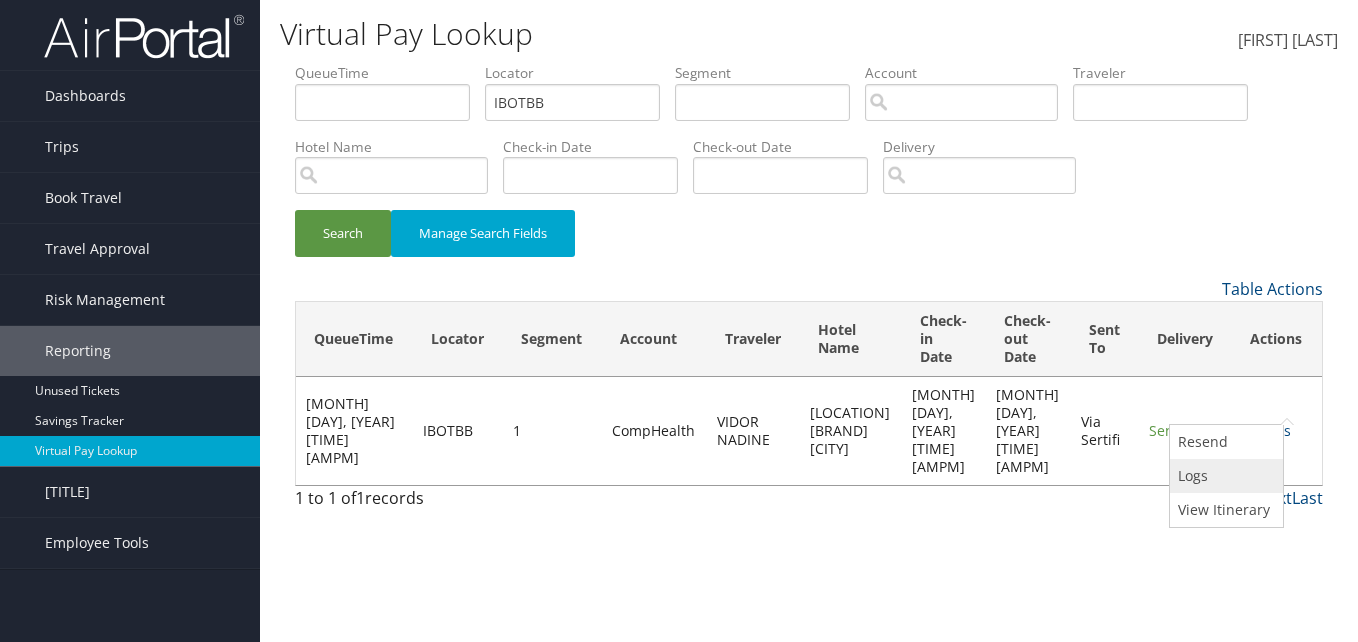click on "Logs" at bounding box center (1224, 476) 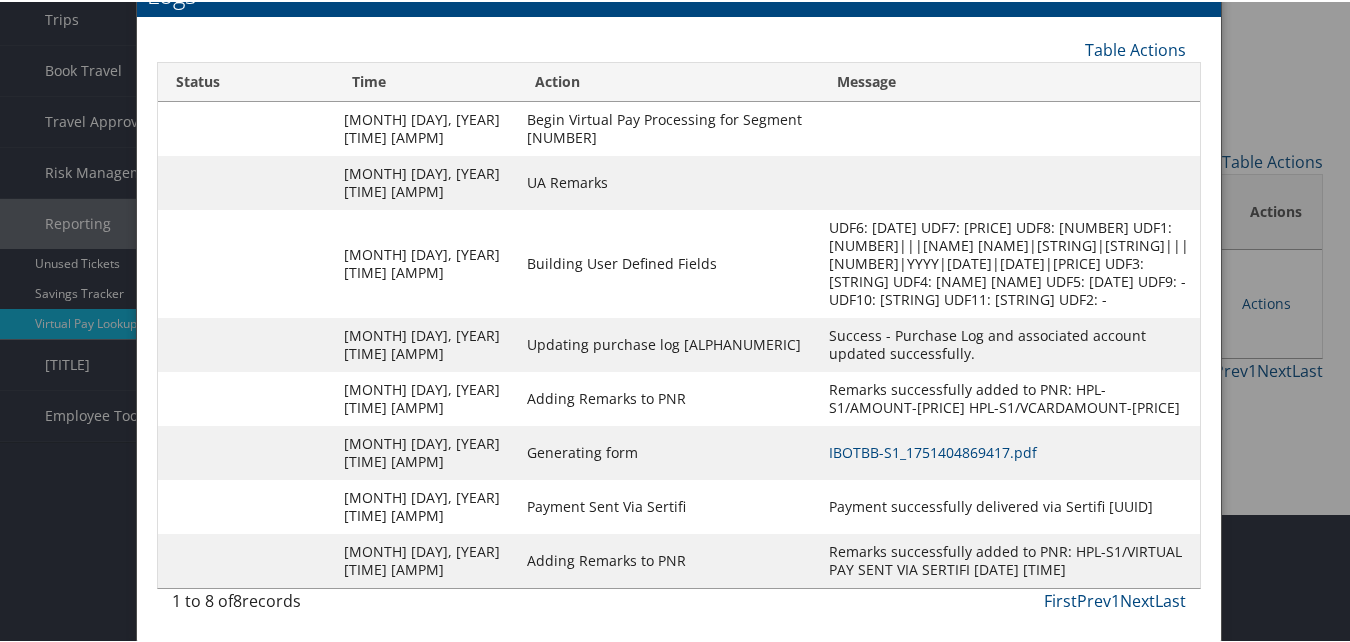 scroll, scrollTop: 171, scrollLeft: 0, axis: vertical 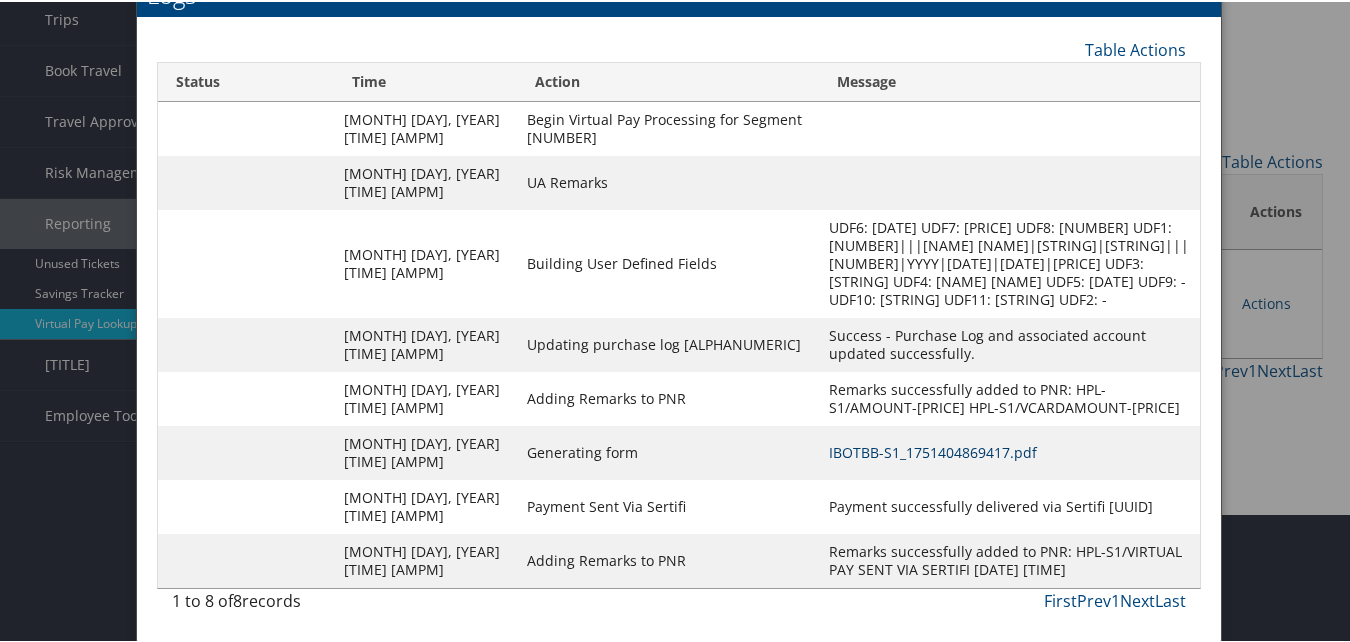click on "IBOTBB-S1_1751404869417.pdf" at bounding box center [933, 450] 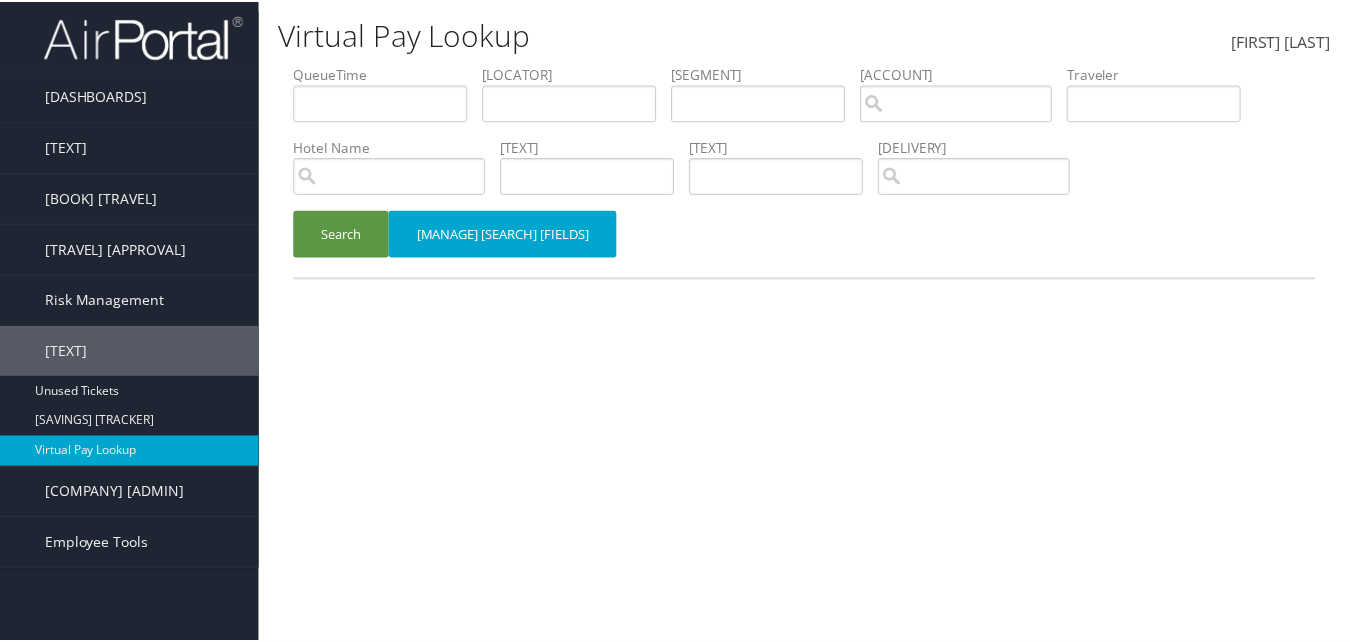 scroll, scrollTop: 0, scrollLeft: 0, axis: both 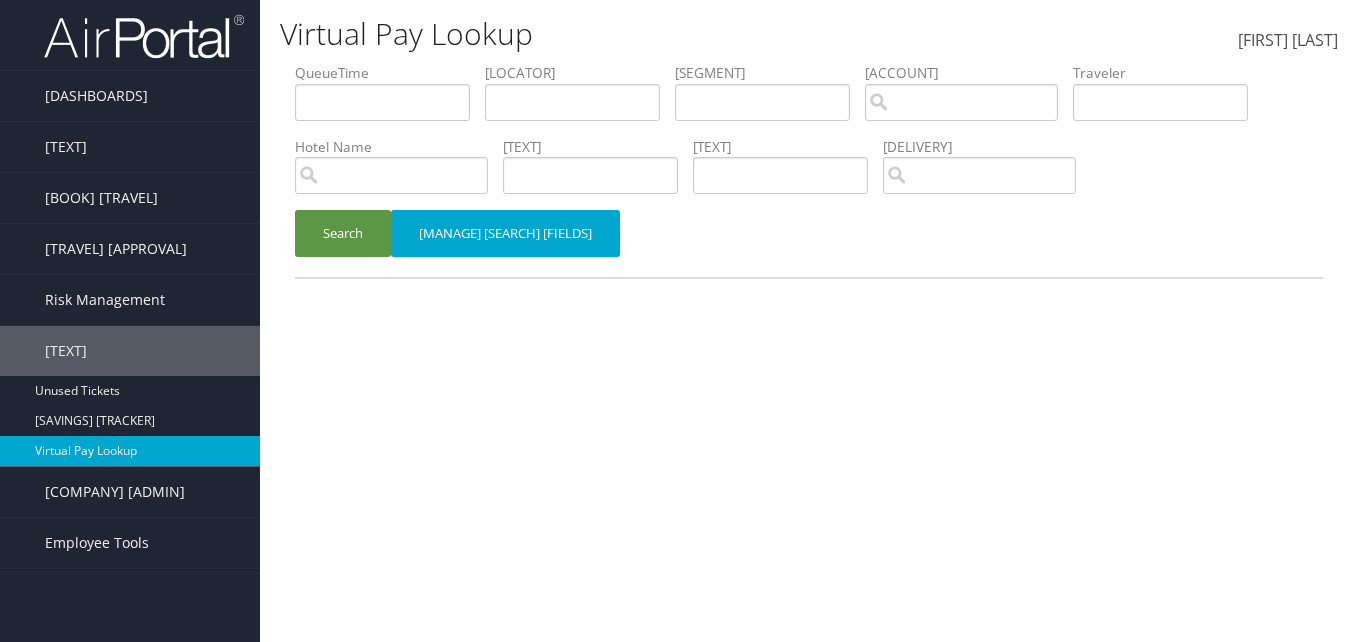 drag, startPoint x: 608, startPoint y: 62, endPoint x: 571, endPoint y: 92, distance: 47.63402 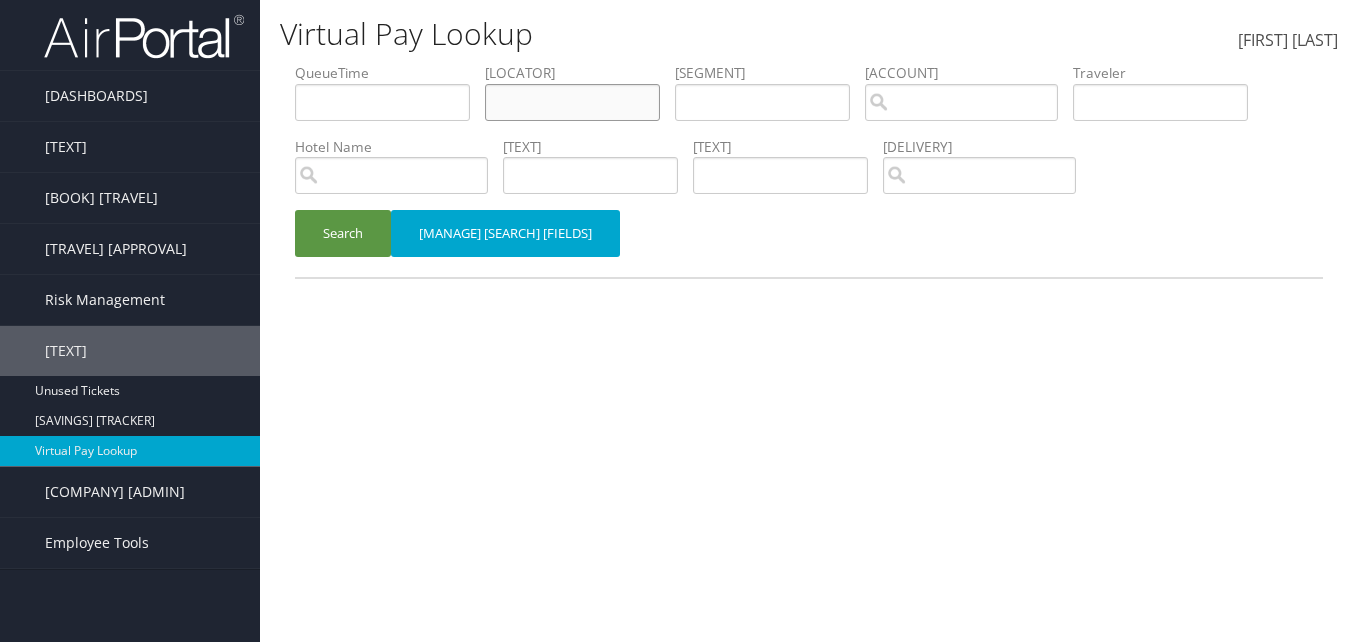 click at bounding box center [382, 102] 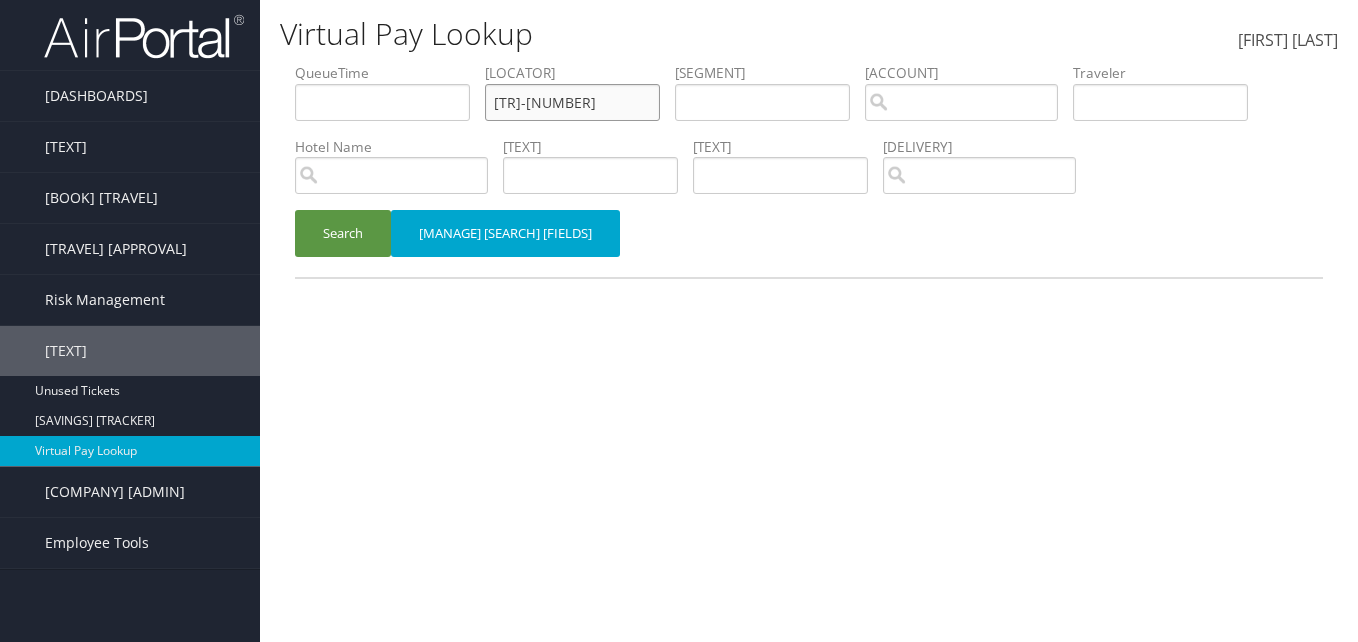 drag, startPoint x: 581, startPoint y: 83, endPoint x: 456, endPoint y: 130, distance: 133.544 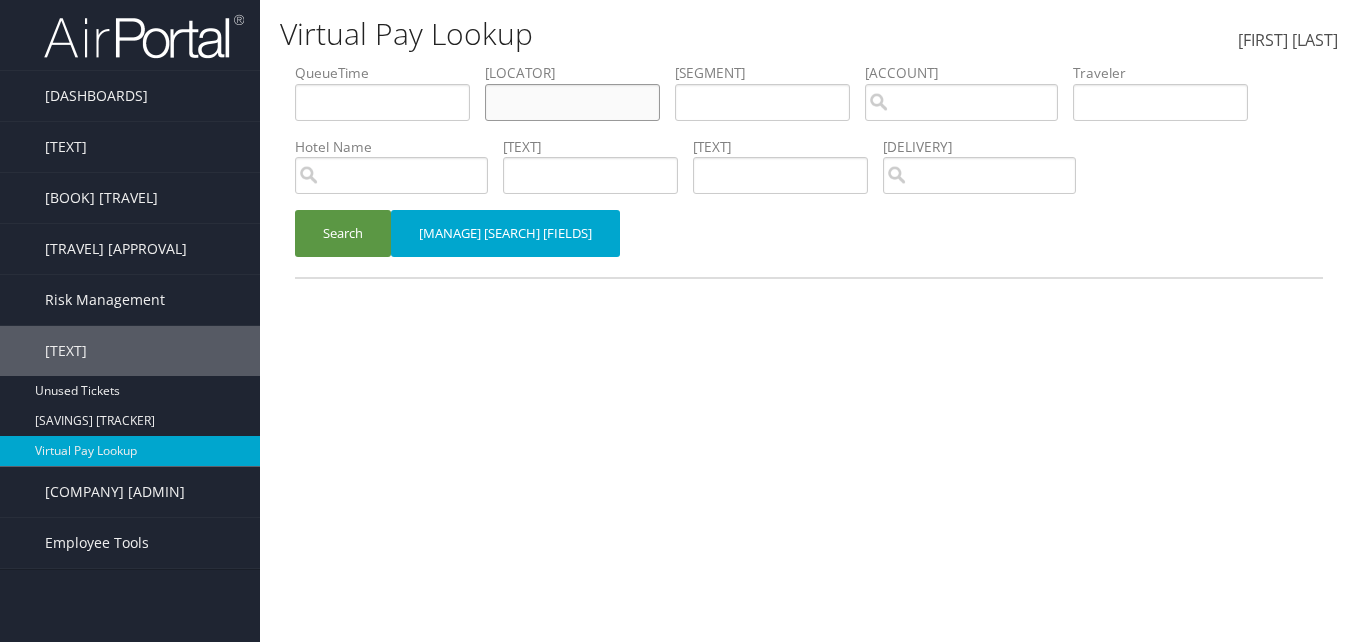 paste on "DUHRIS" 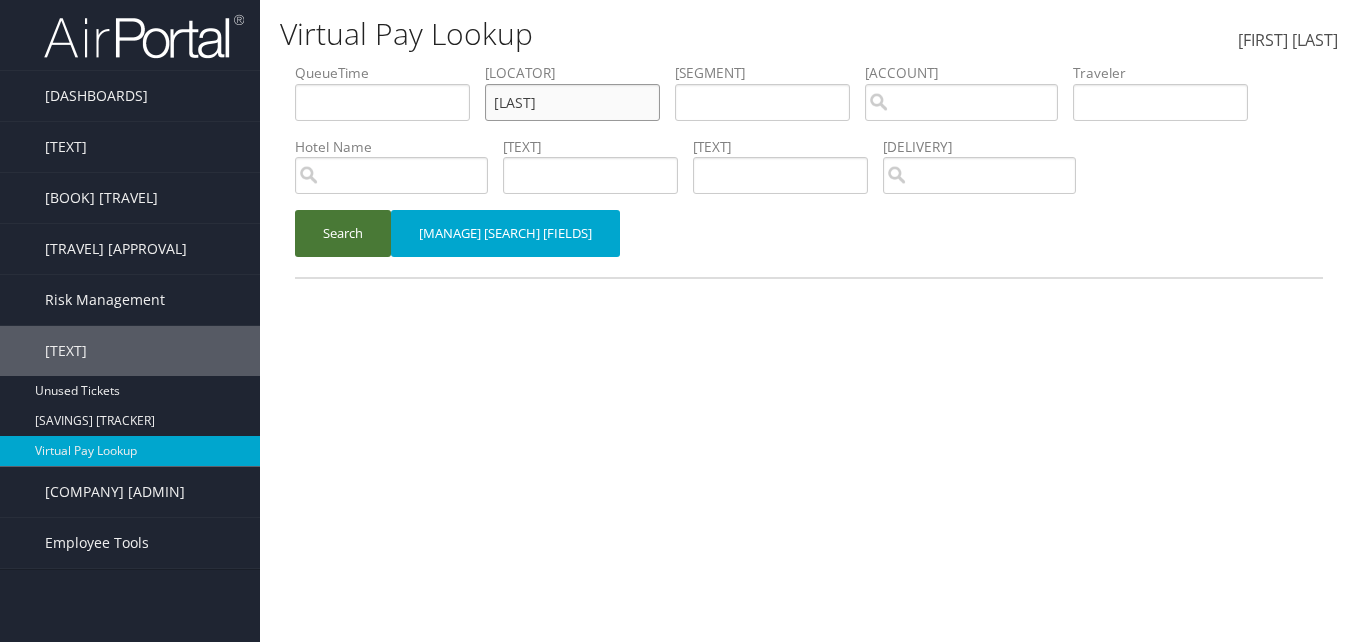 type on "DUHRIS" 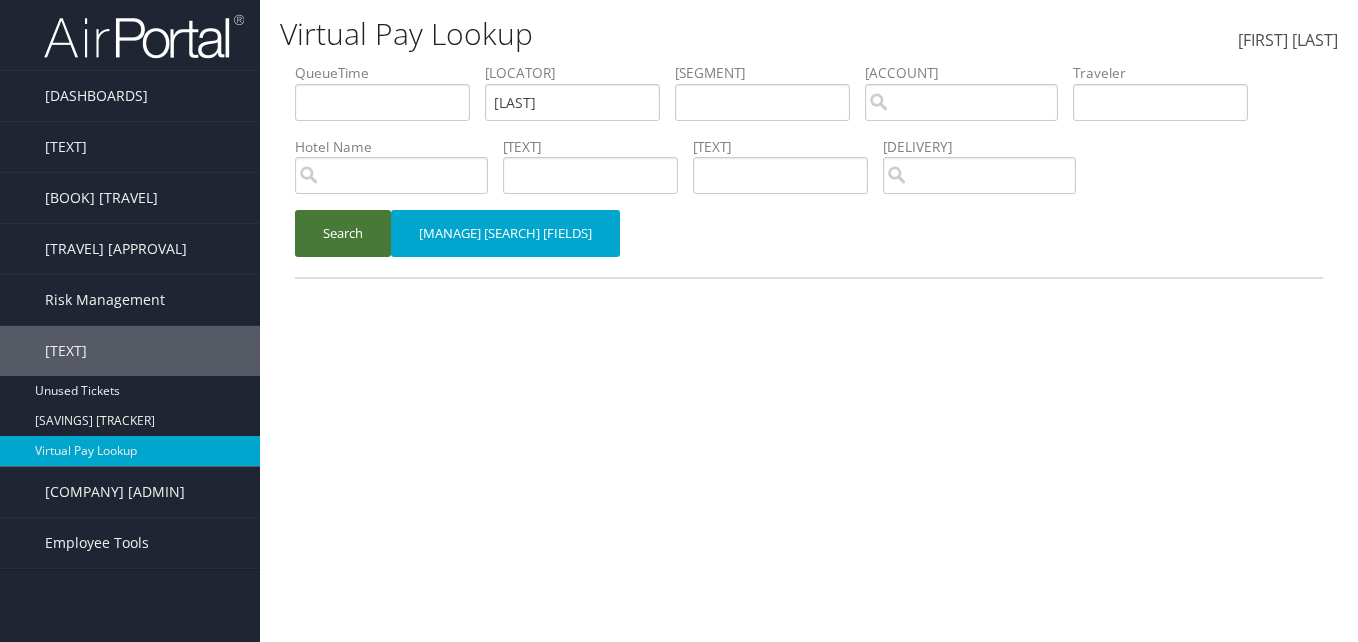 click on "Search" at bounding box center (343, 233) 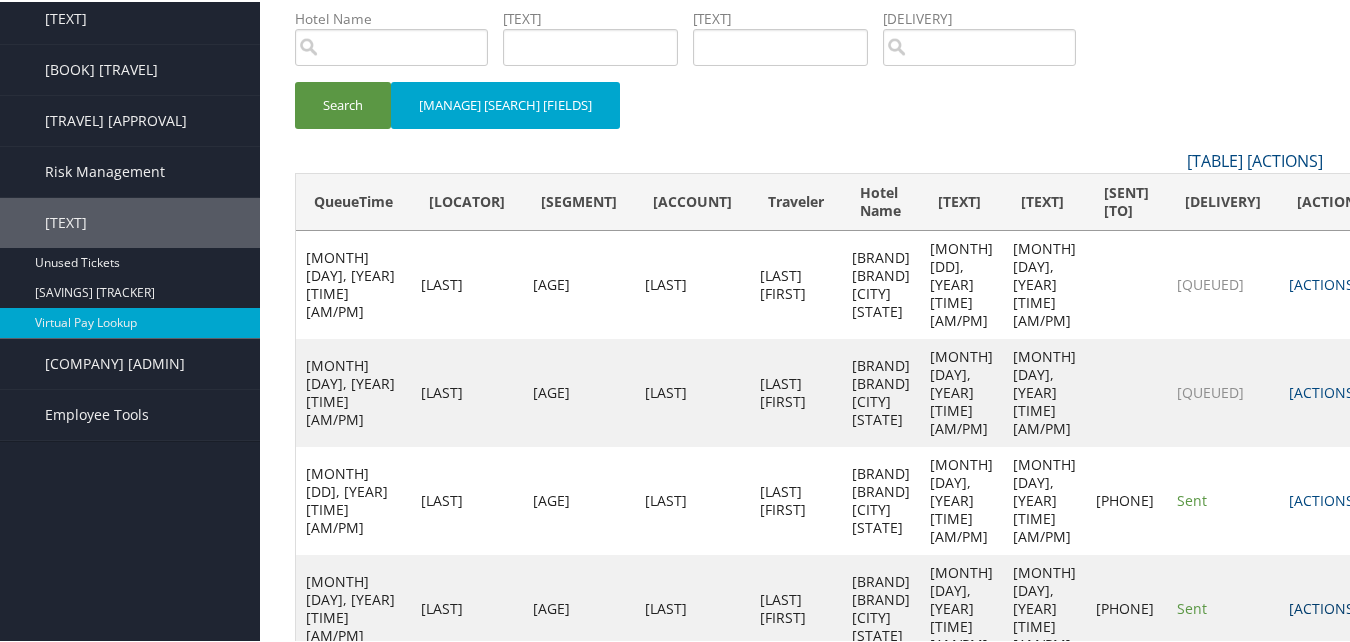 click on "Actions" at bounding box center [1324, 390] 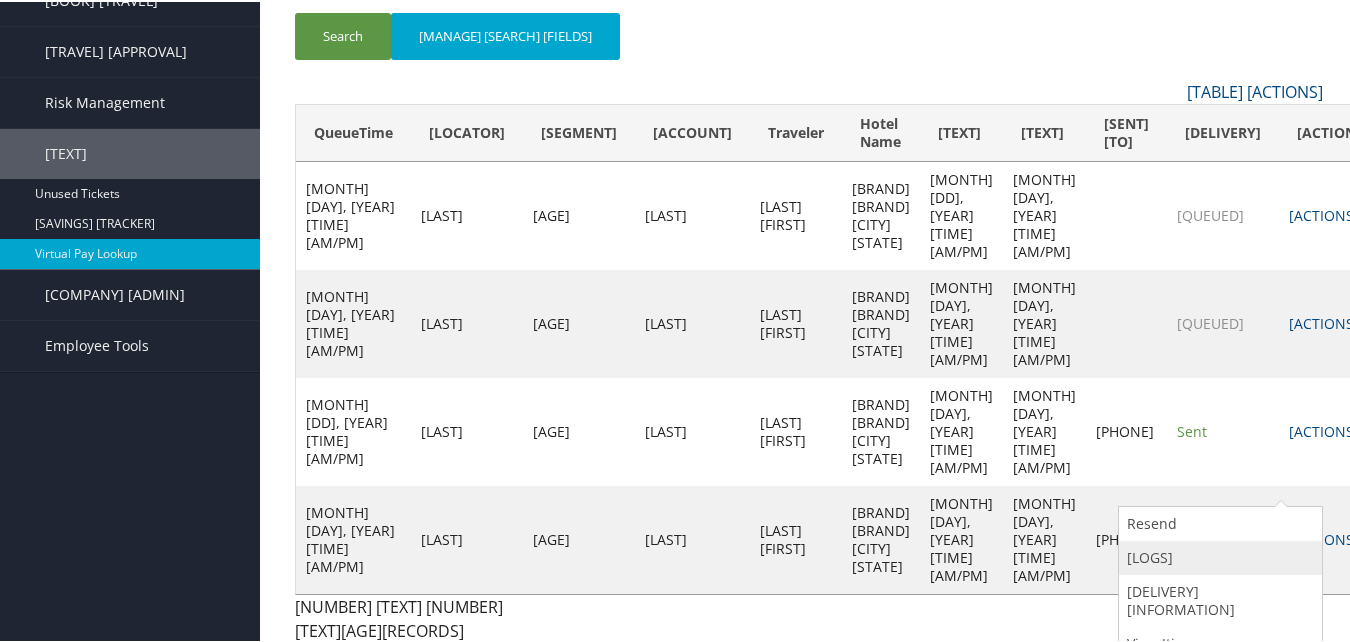 click on "Logs" at bounding box center (1218, 556) 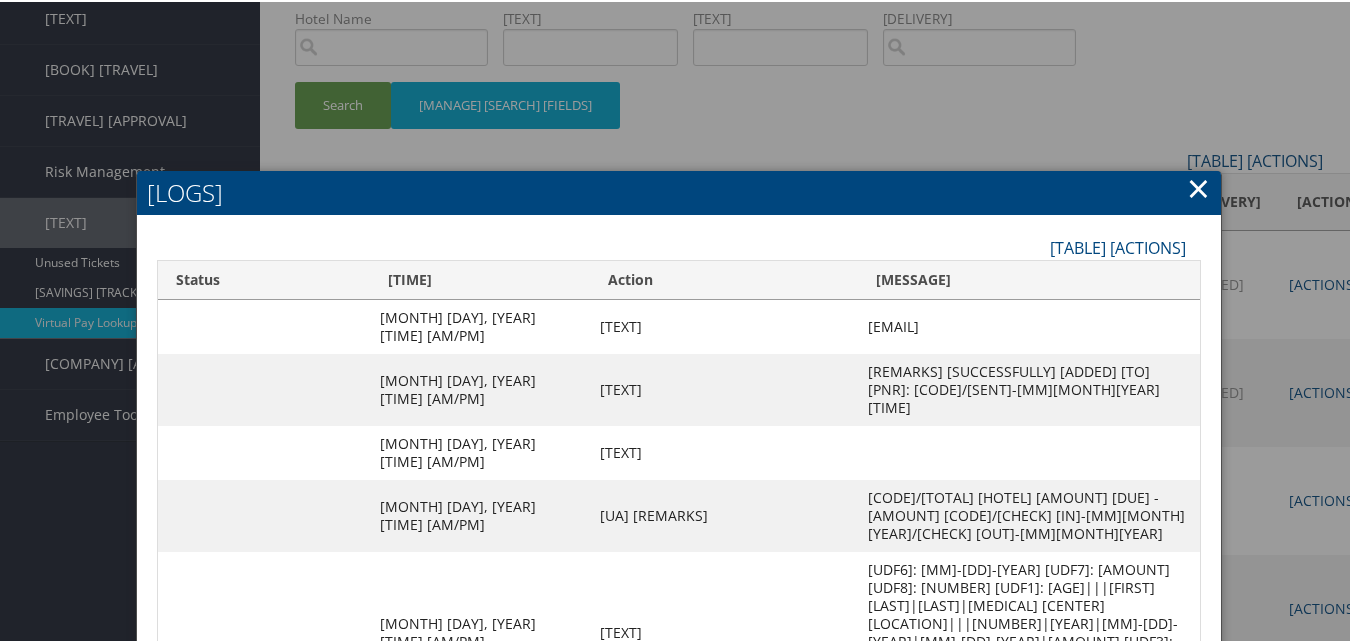 scroll, scrollTop: 370, scrollLeft: 0, axis: vertical 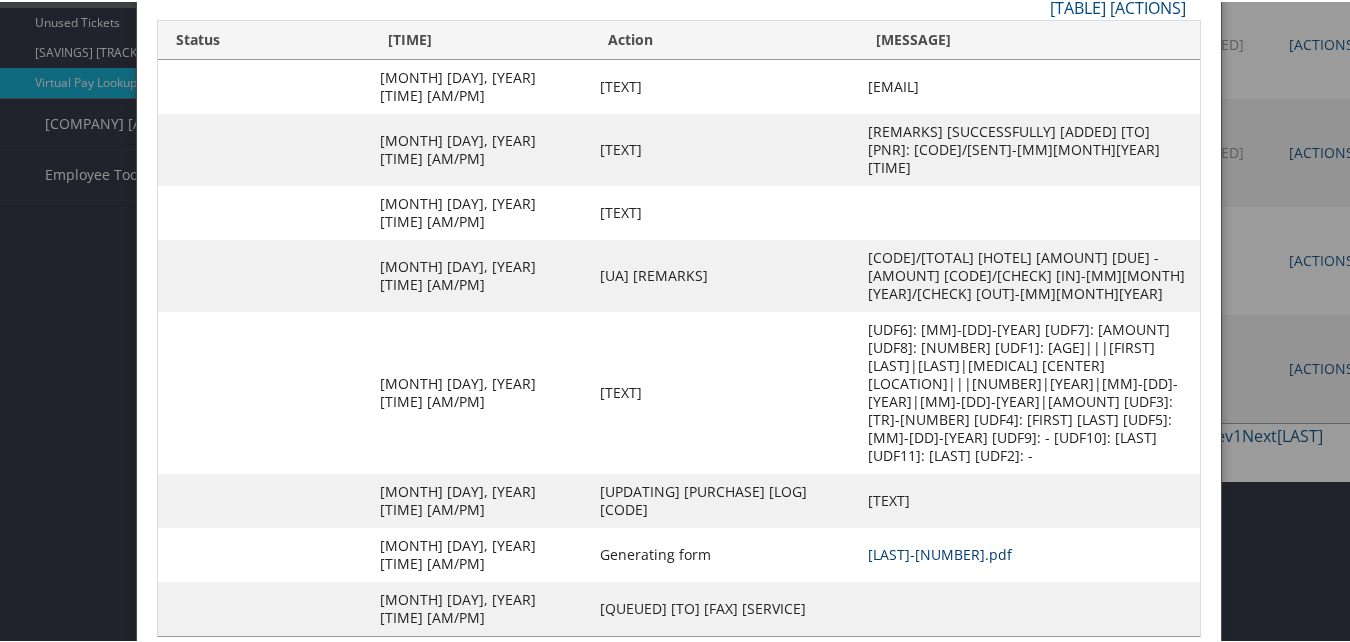 click on "DUHRIS-S4_1751462305423.pdf" at bounding box center (940, 552) 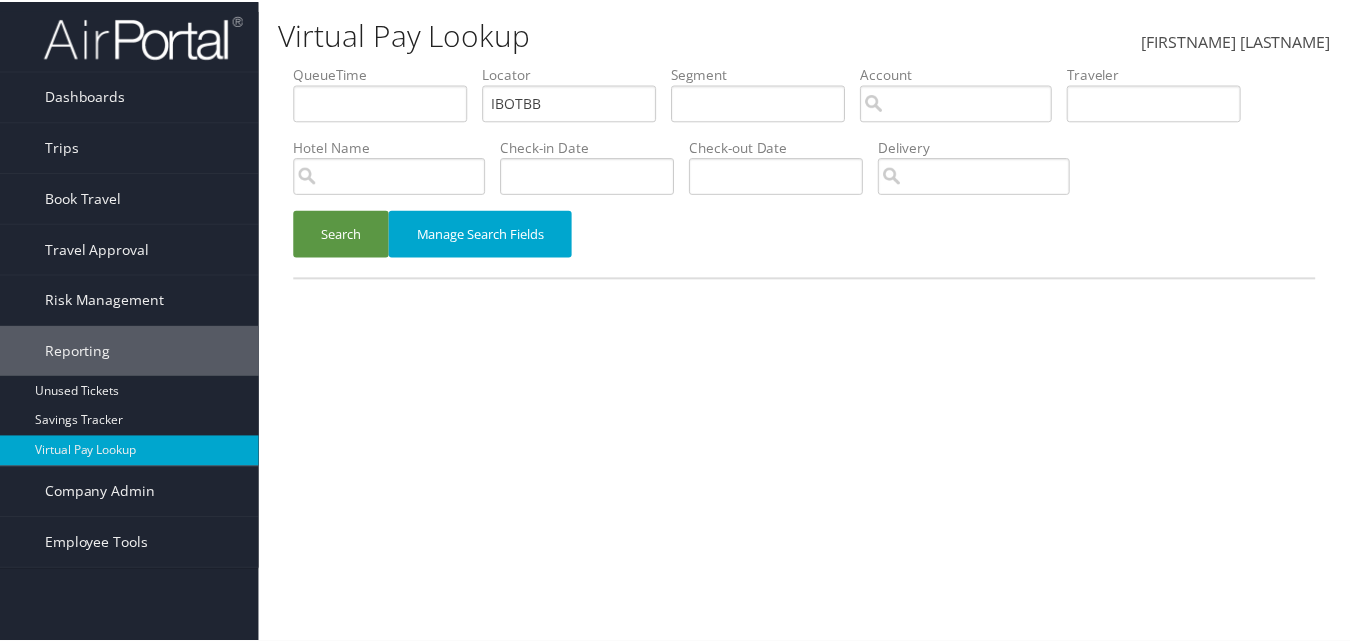 scroll, scrollTop: 0, scrollLeft: 0, axis: both 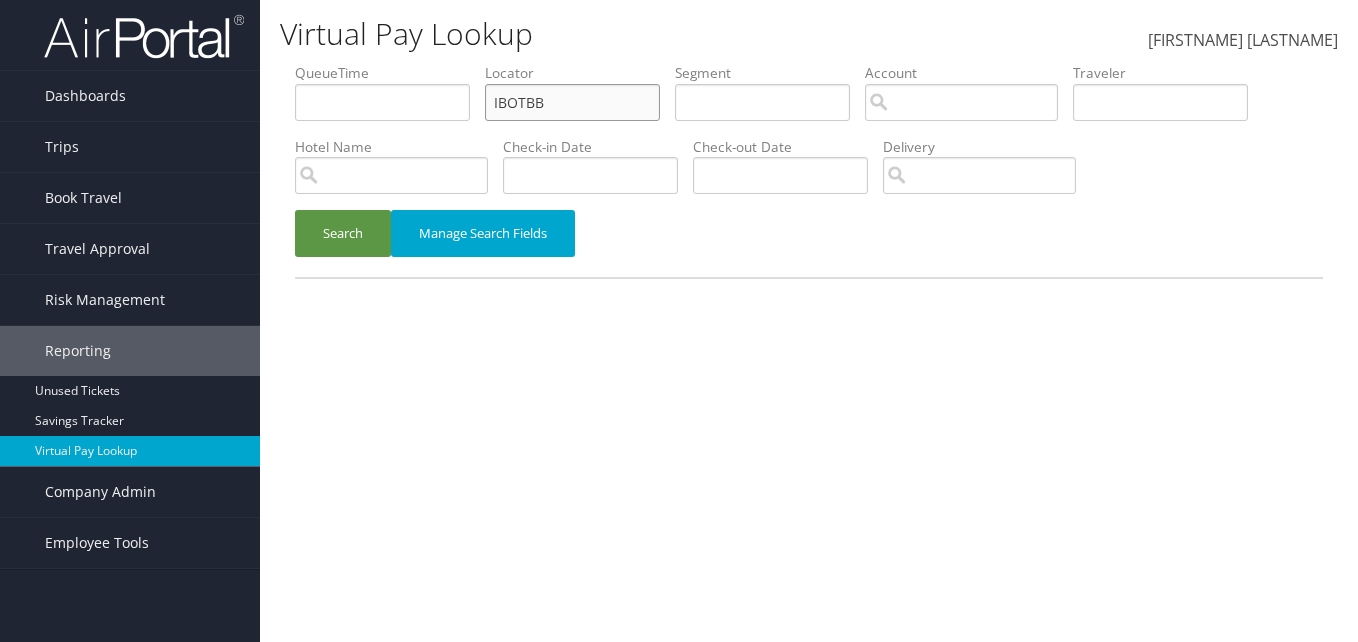paste on "OVVMJQ" 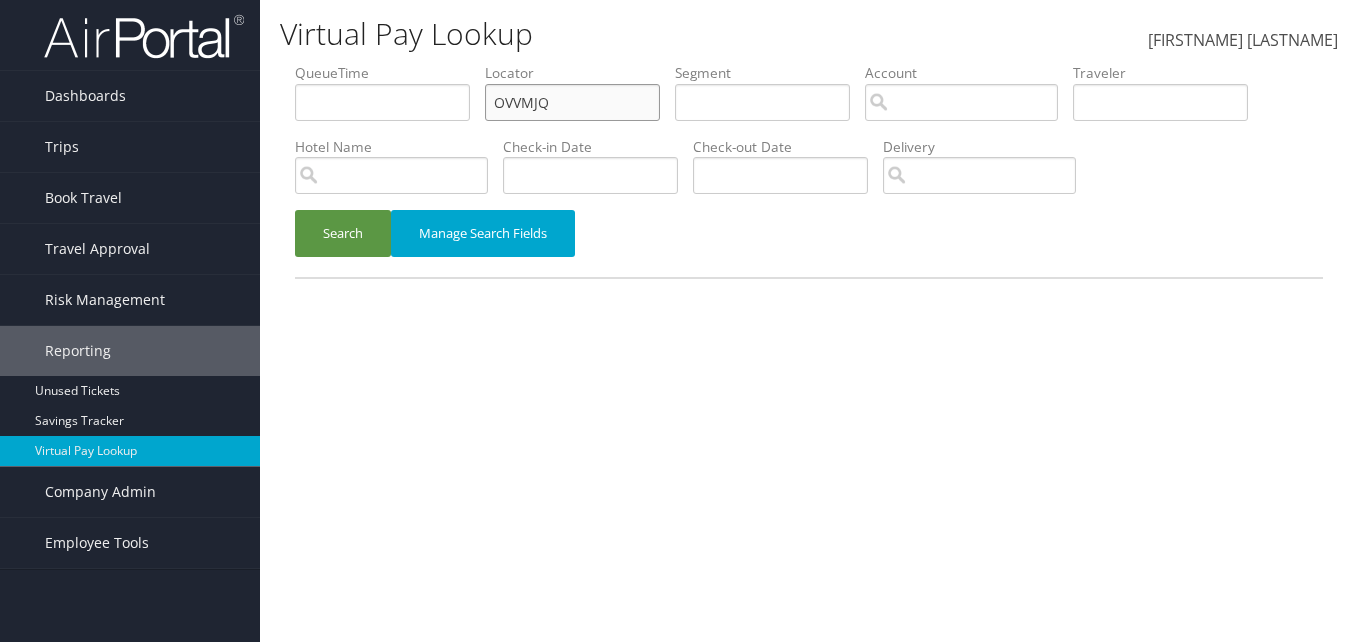 drag, startPoint x: 569, startPoint y: 103, endPoint x: 466, endPoint y: 109, distance: 103.17461 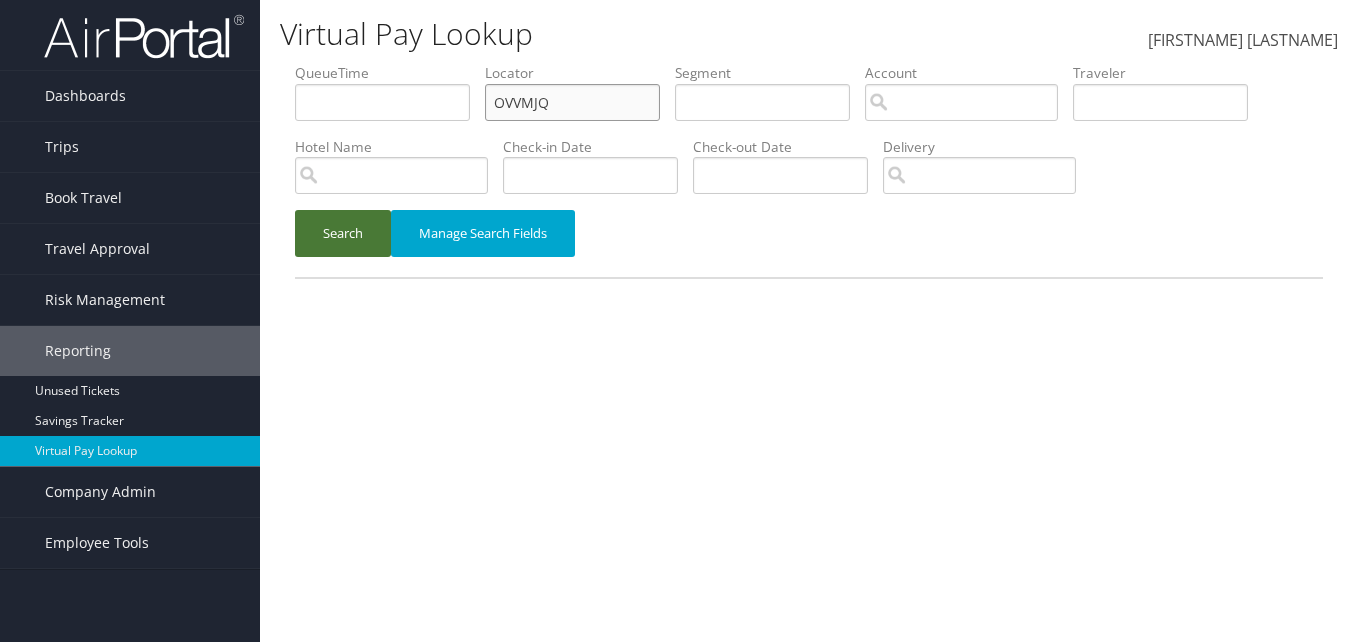 type on "OVVMJQ" 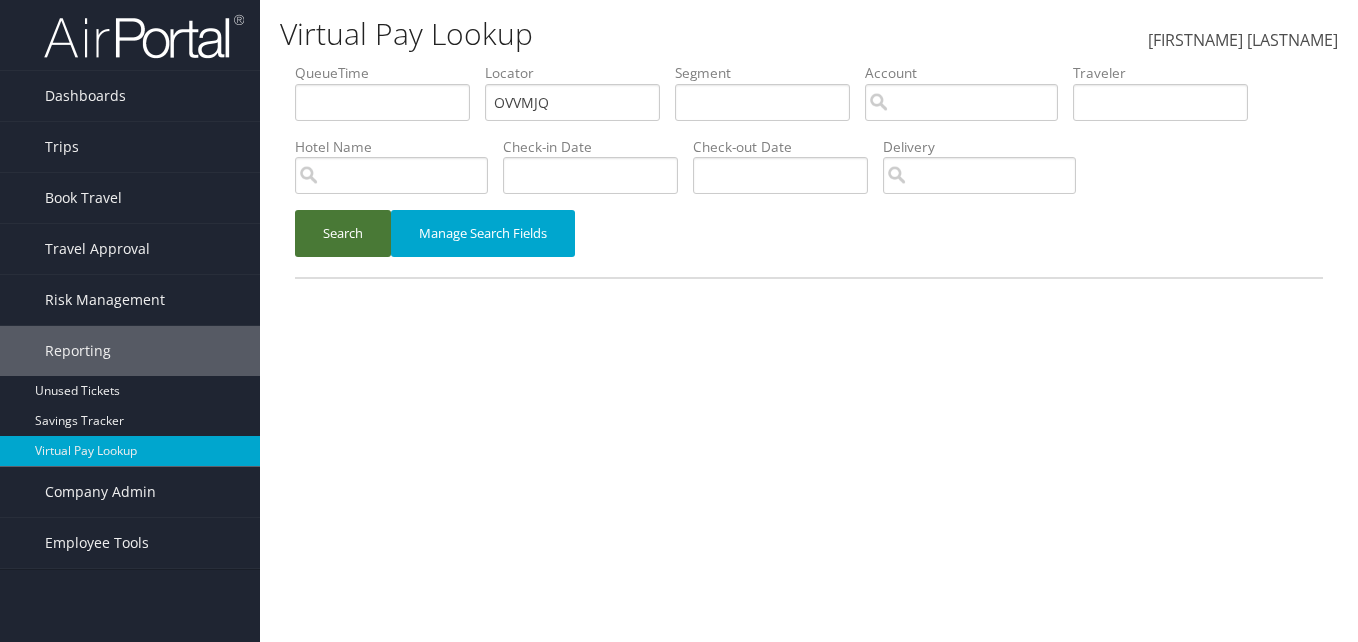 click on "Search" at bounding box center (343, 233) 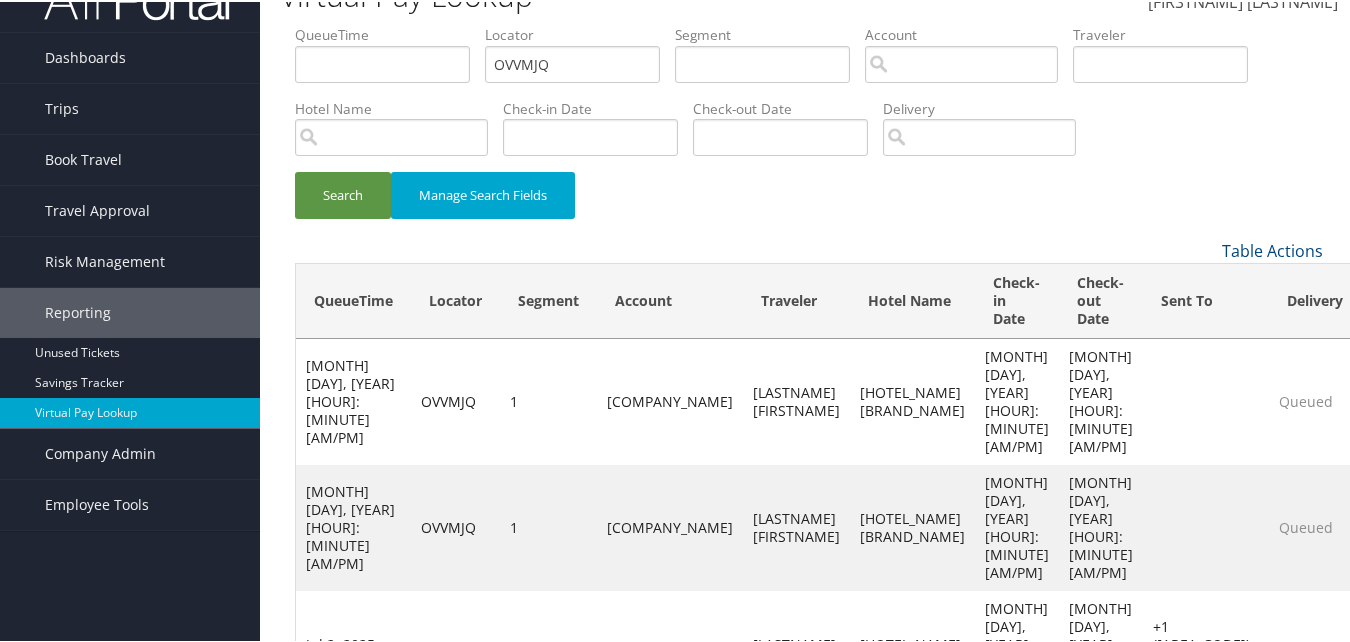click on "Actions" at bounding box center (1395, 399) 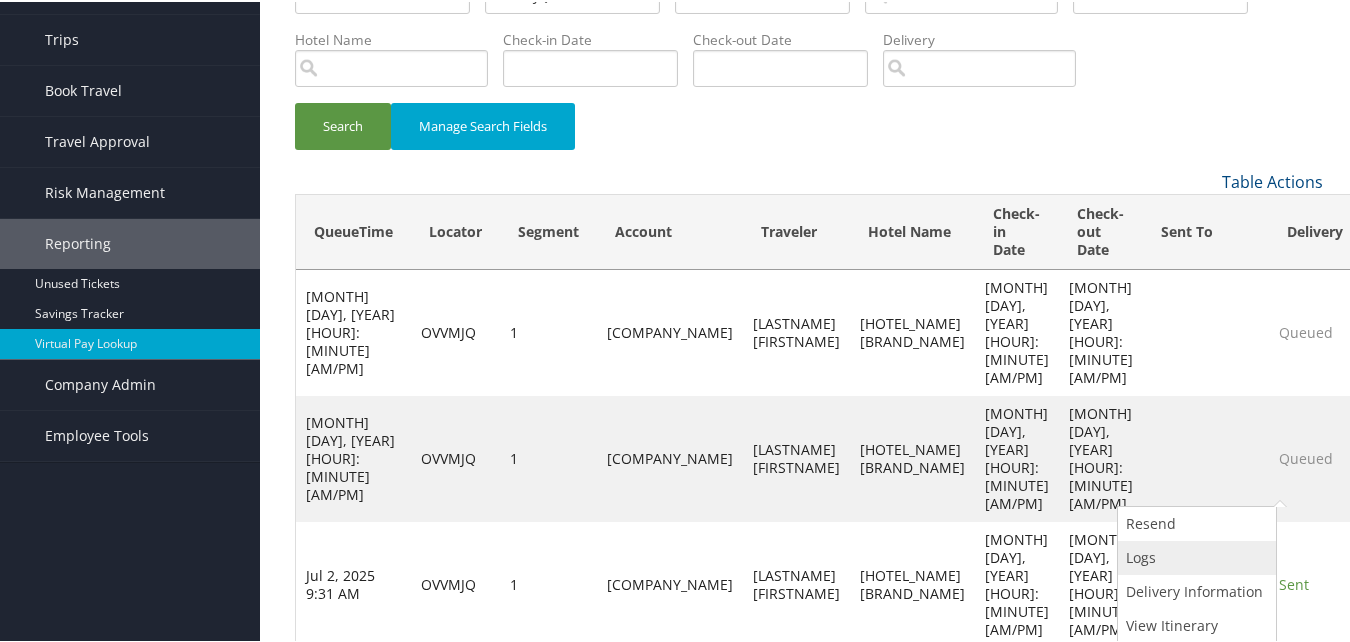 click at bounding box center (1126, 555) 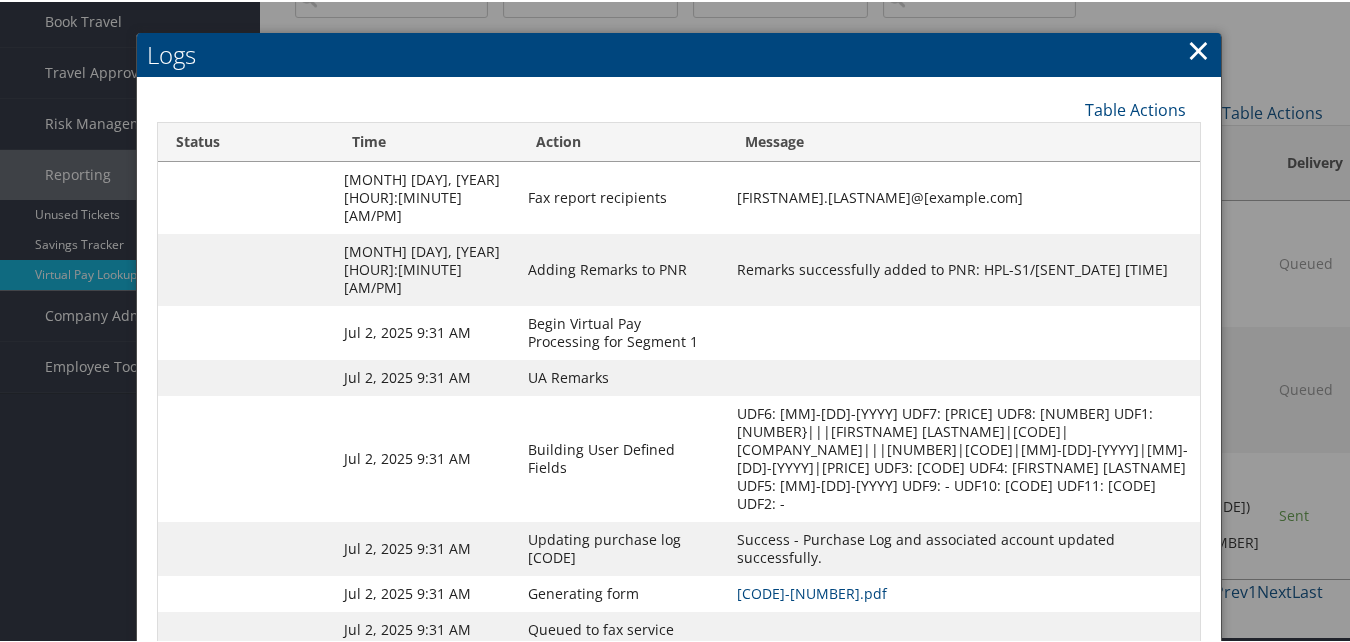 scroll, scrollTop: 280, scrollLeft: 0, axis: vertical 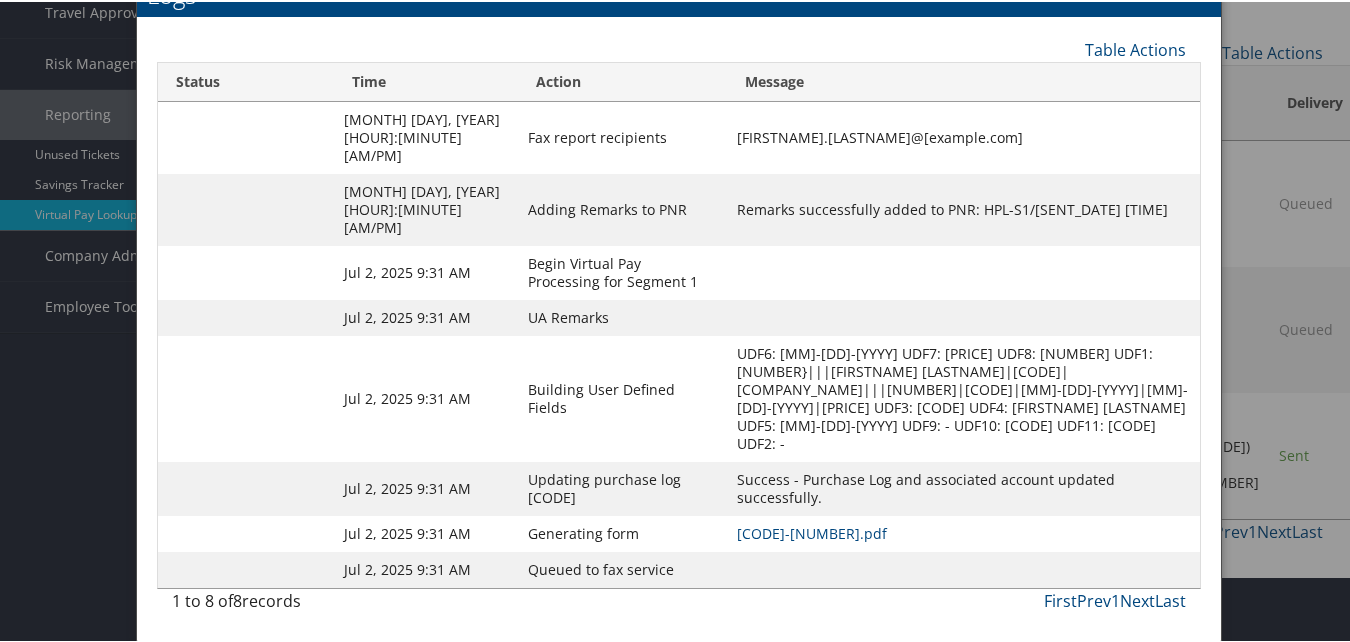 click on "OVVMJQ-S1_1751428918169.pdf" at bounding box center [963, 136] 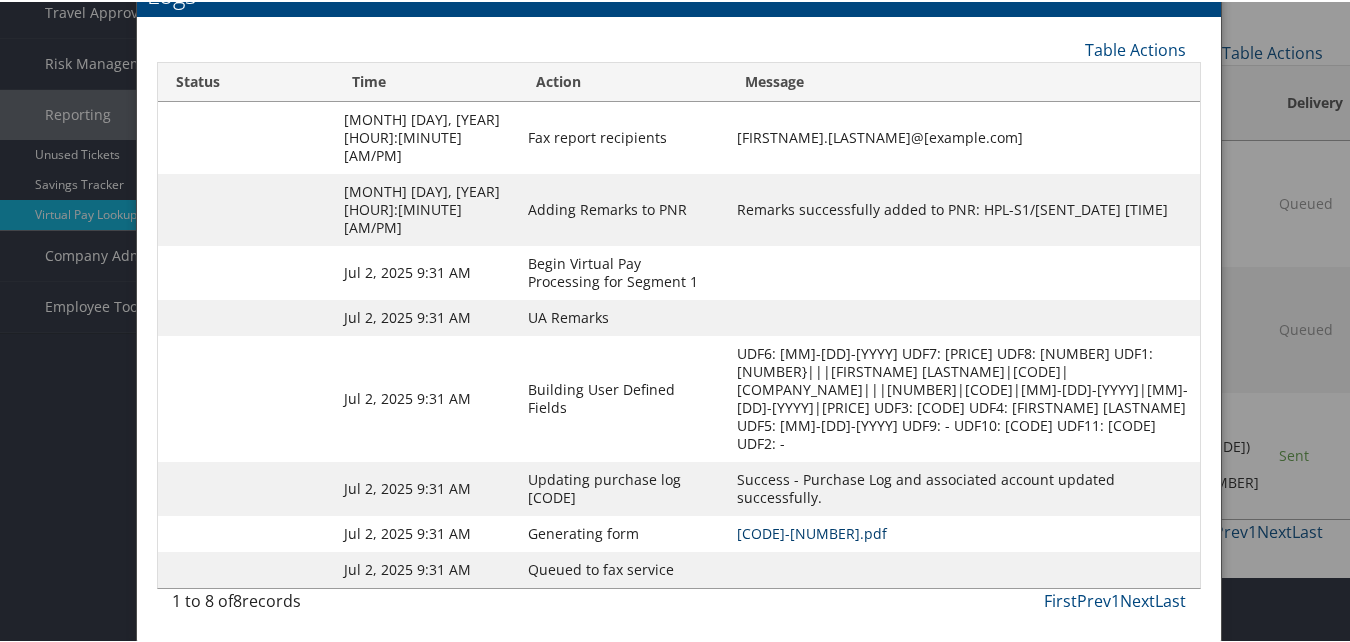click on "OVVMJQ-S1_1751428918169.pdf" at bounding box center (812, 531) 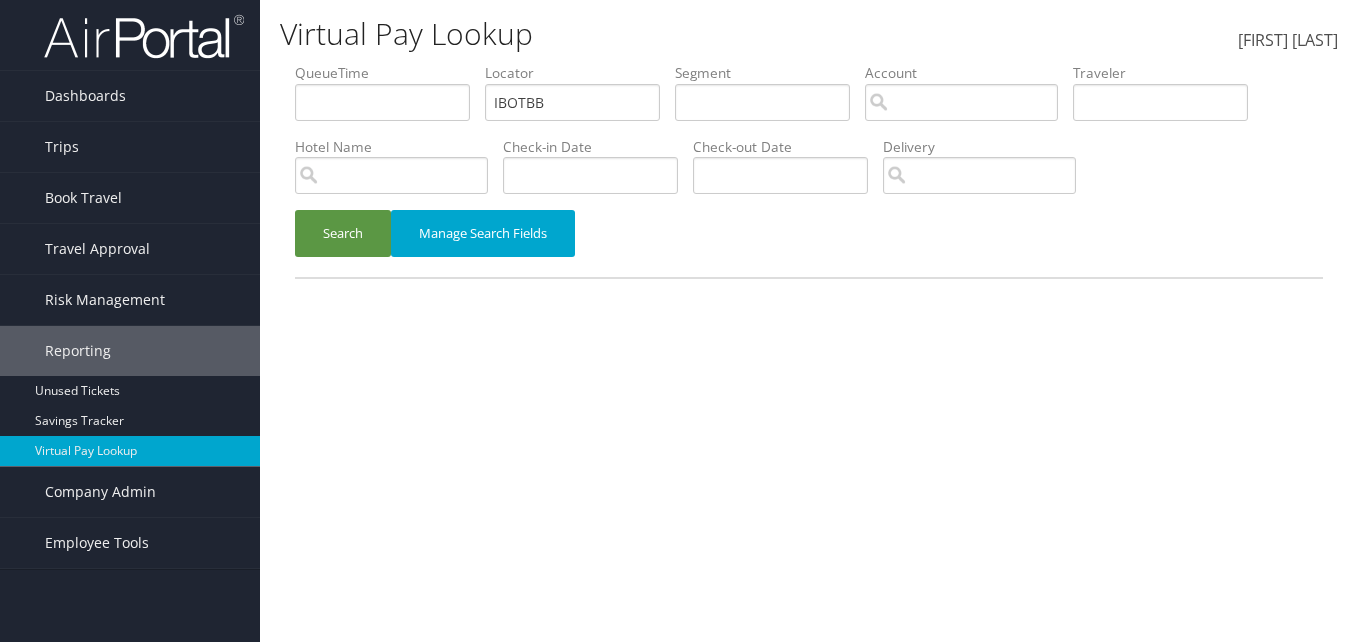 scroll, scrollTop: 0, scrollLeft: 0, axis: both 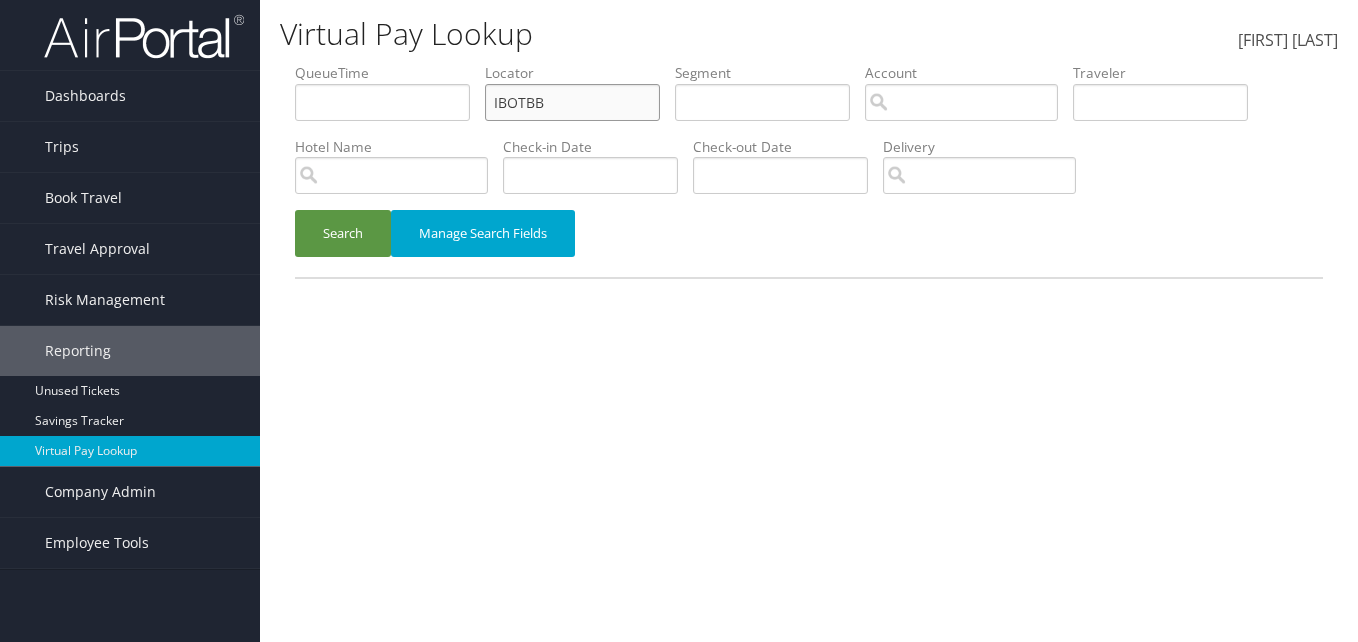 paste on "ODMSPH" 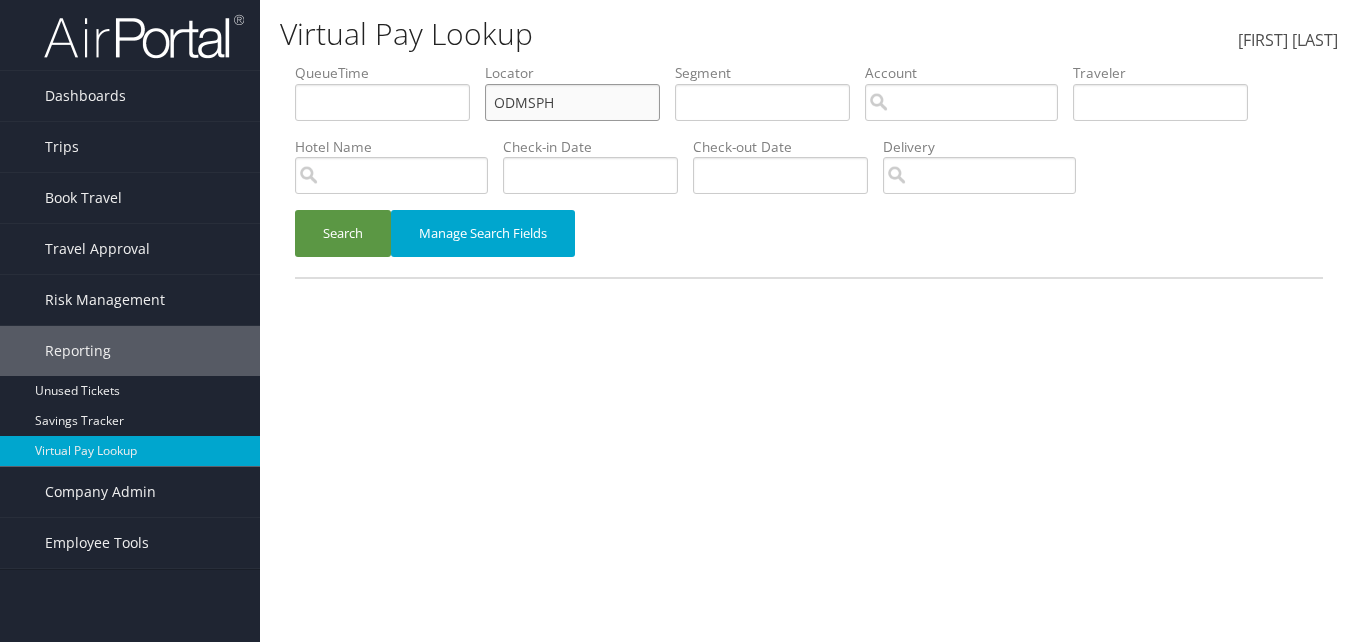 drag, startPoint x: 565, startPoint y: 103, endPoint x: 485, endPoint y: 115, distance: 80.895 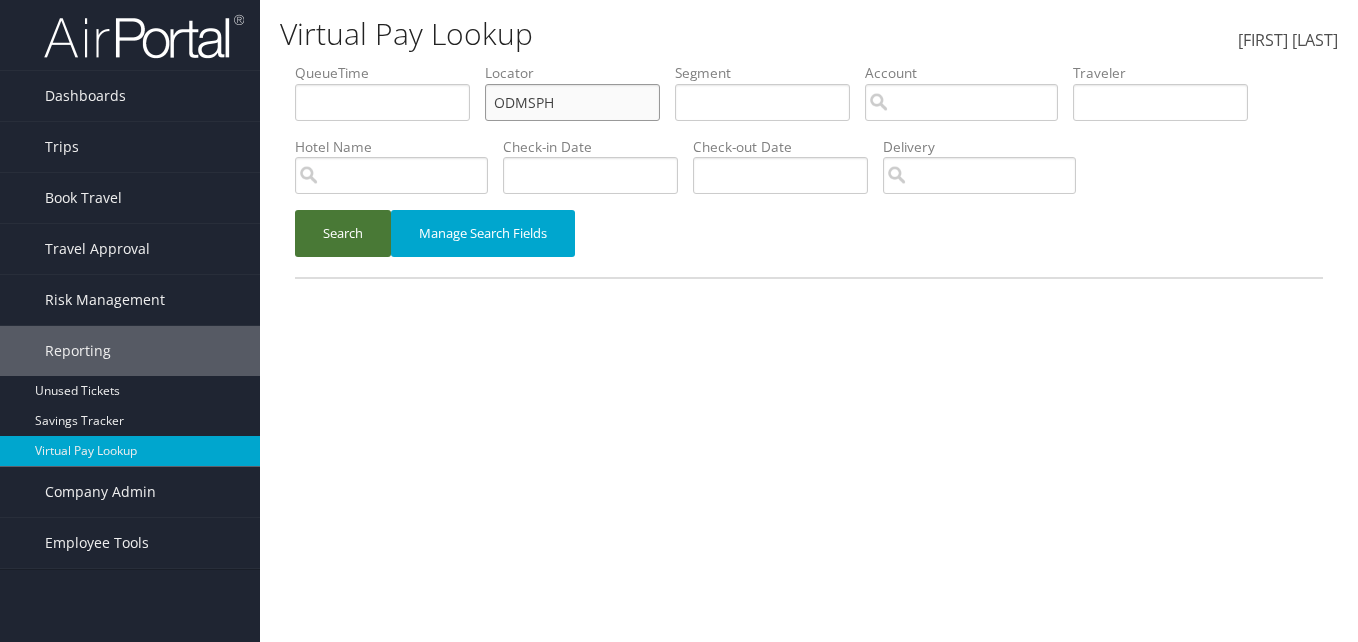 type on "ODMSPH" 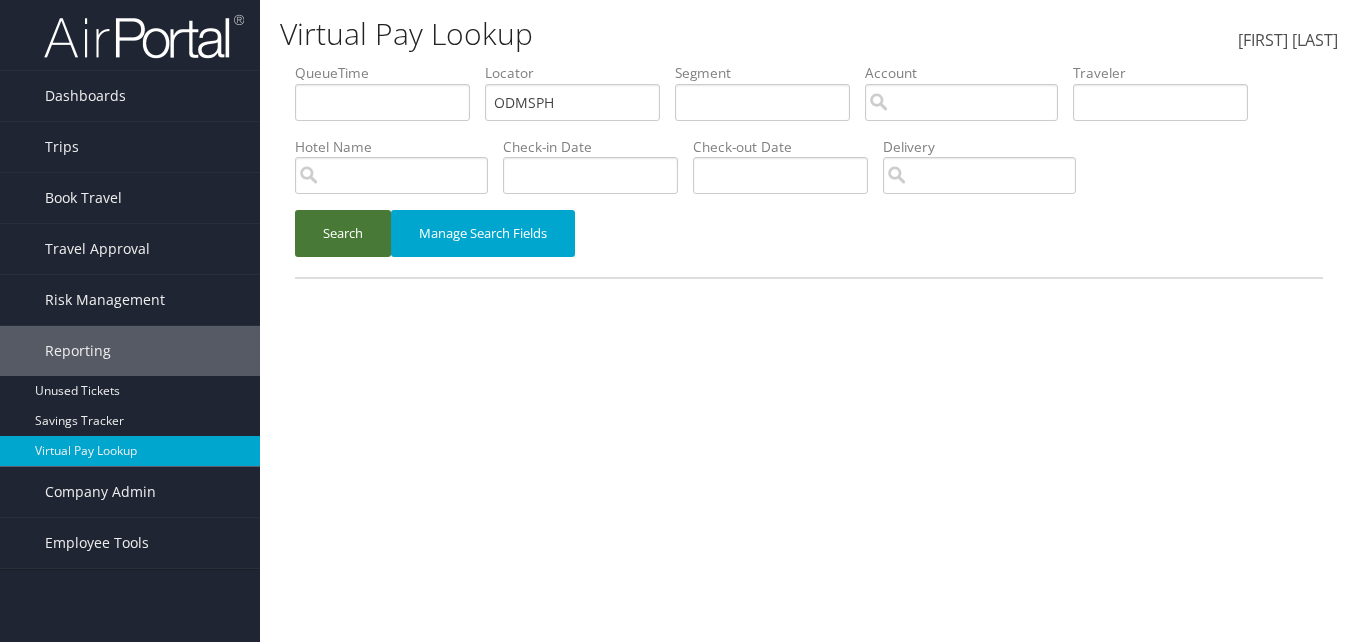 click on "Search" at bounding box center (343, 233) 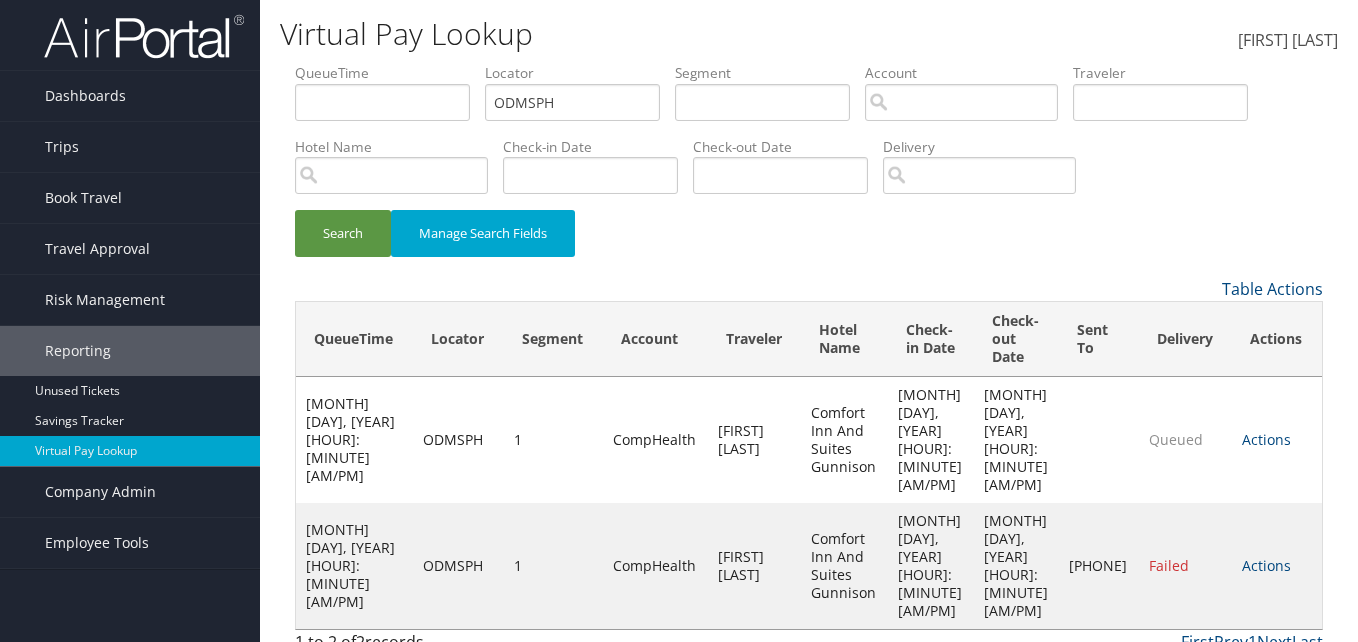 click on "Actions" at bounding box center [1266, 565] 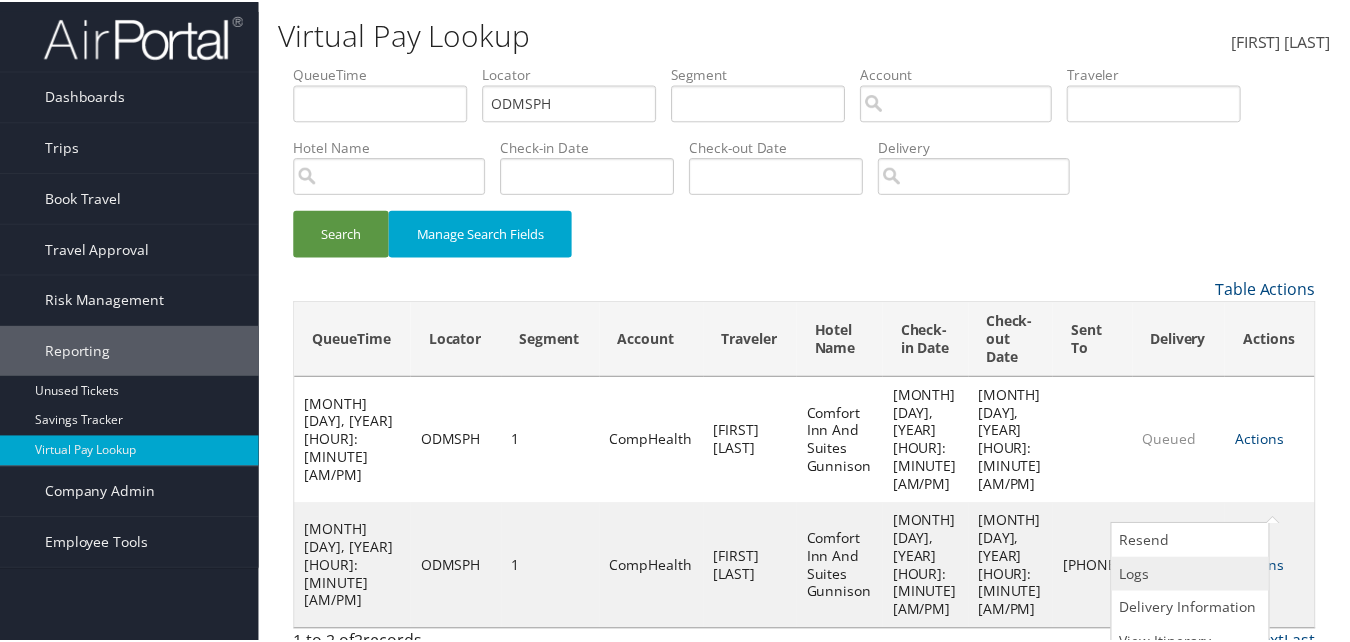 scroll, scrollTop: 19, scrollLeft: 0, axis: vertical 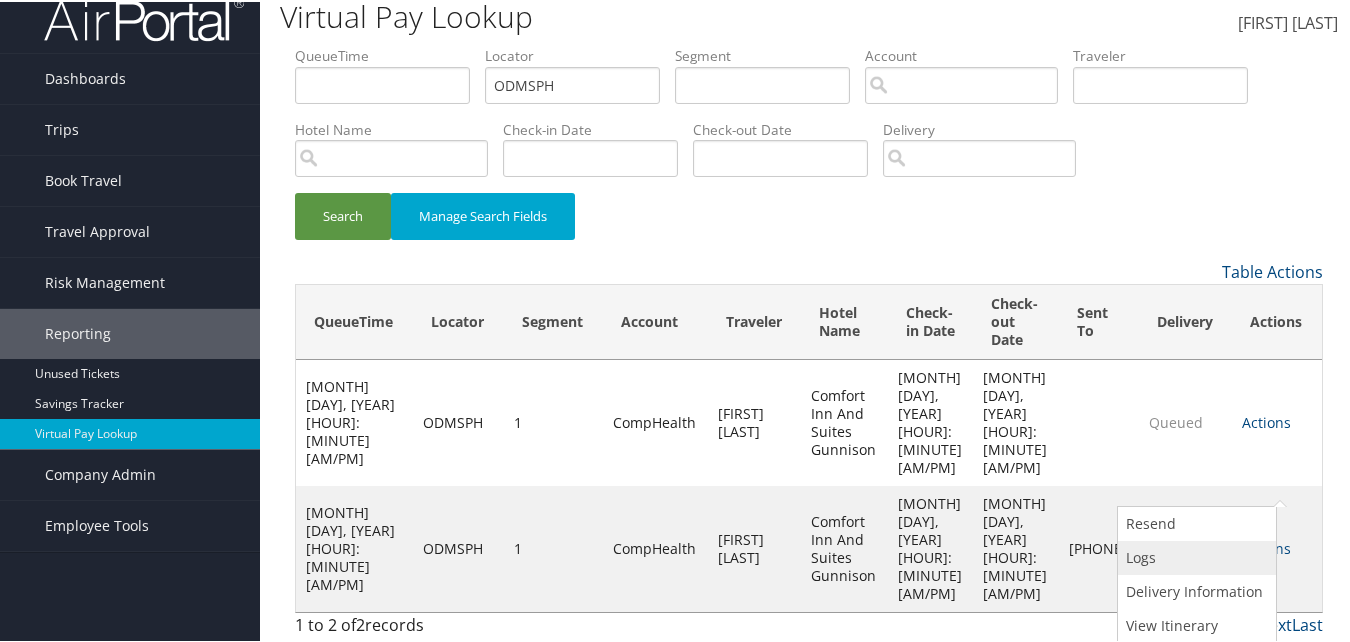 click on "Logs" at bounding box center [1194, 556] 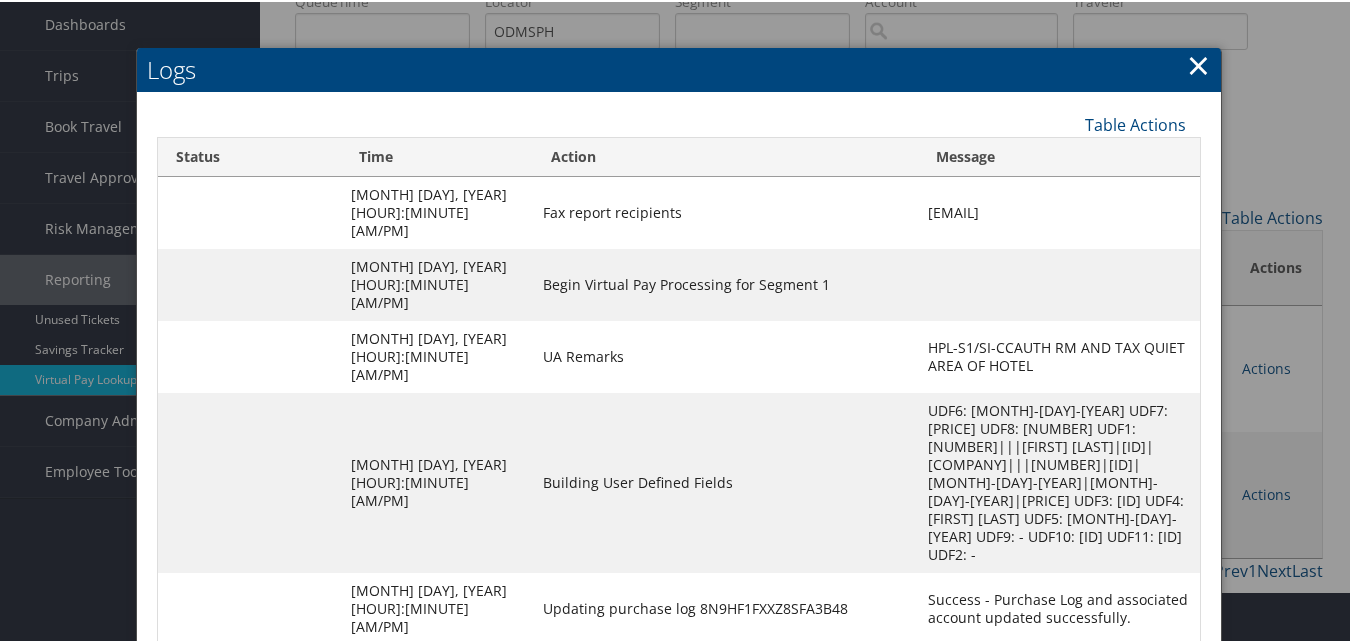scroll, scrollTop: 130, scrollLeft: 0, axis: vertical 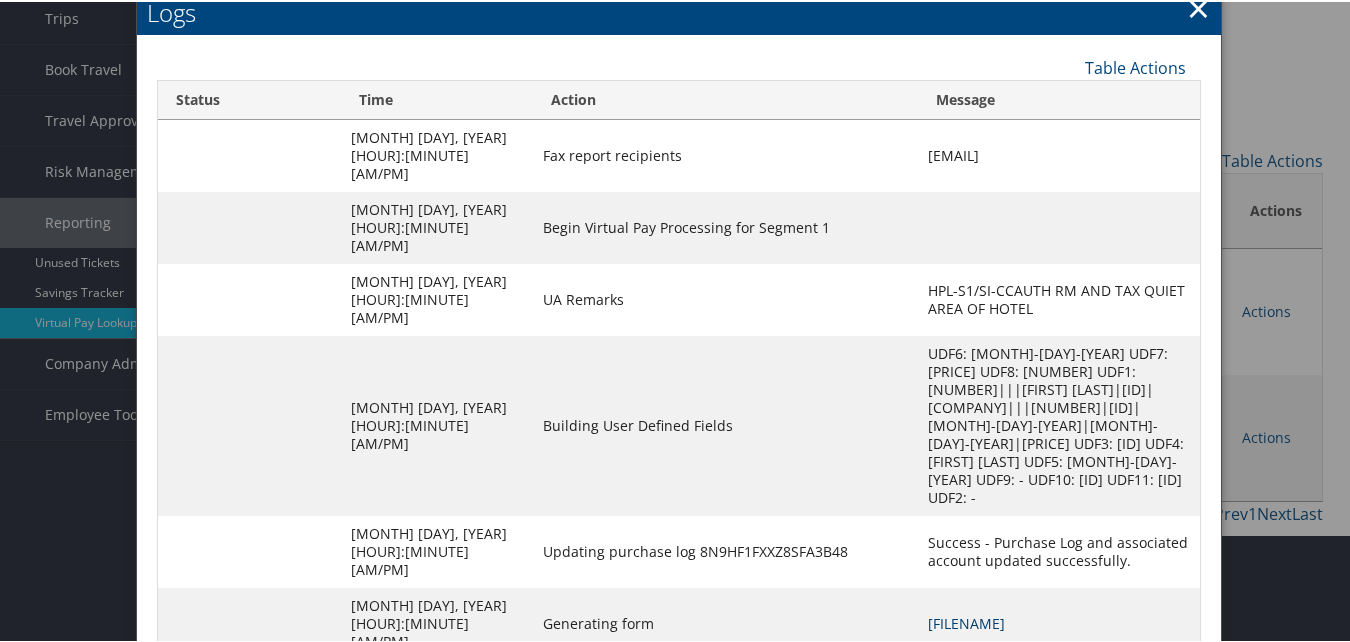 click on "ODMSPH-S1_1751428961534.pdf" at bounding box center [966, 621] 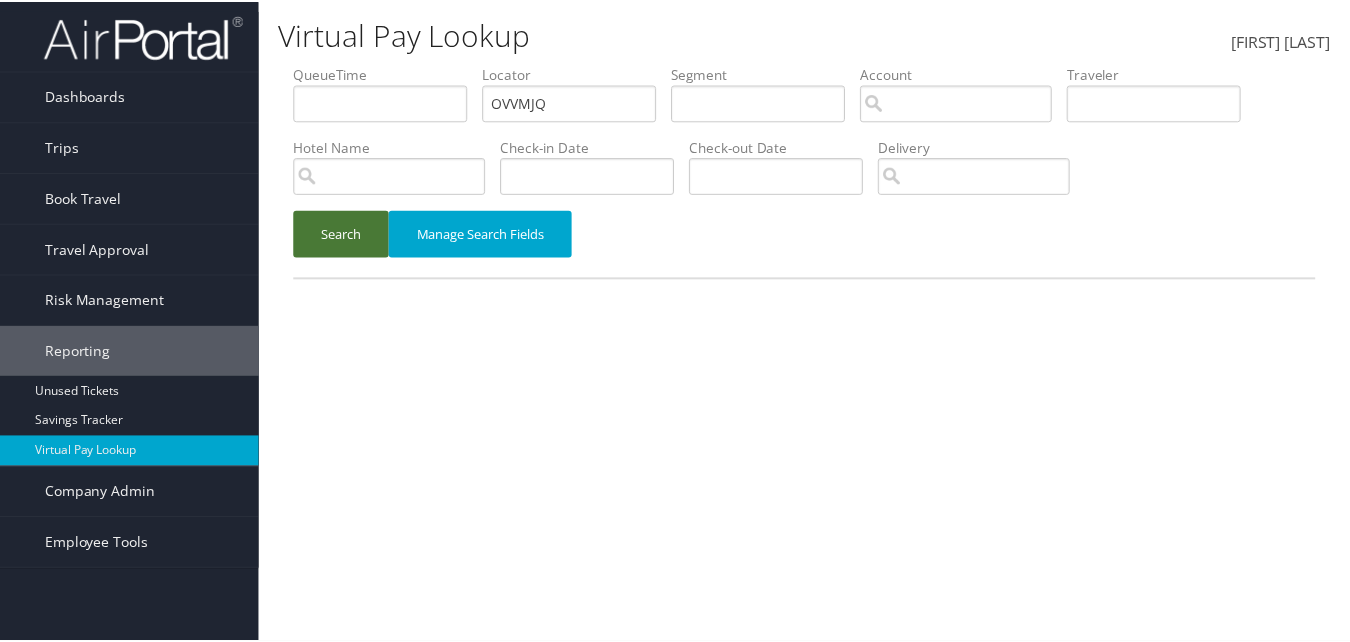 scroll, scrollTop: 0, scrollLeft: 0, axis: both 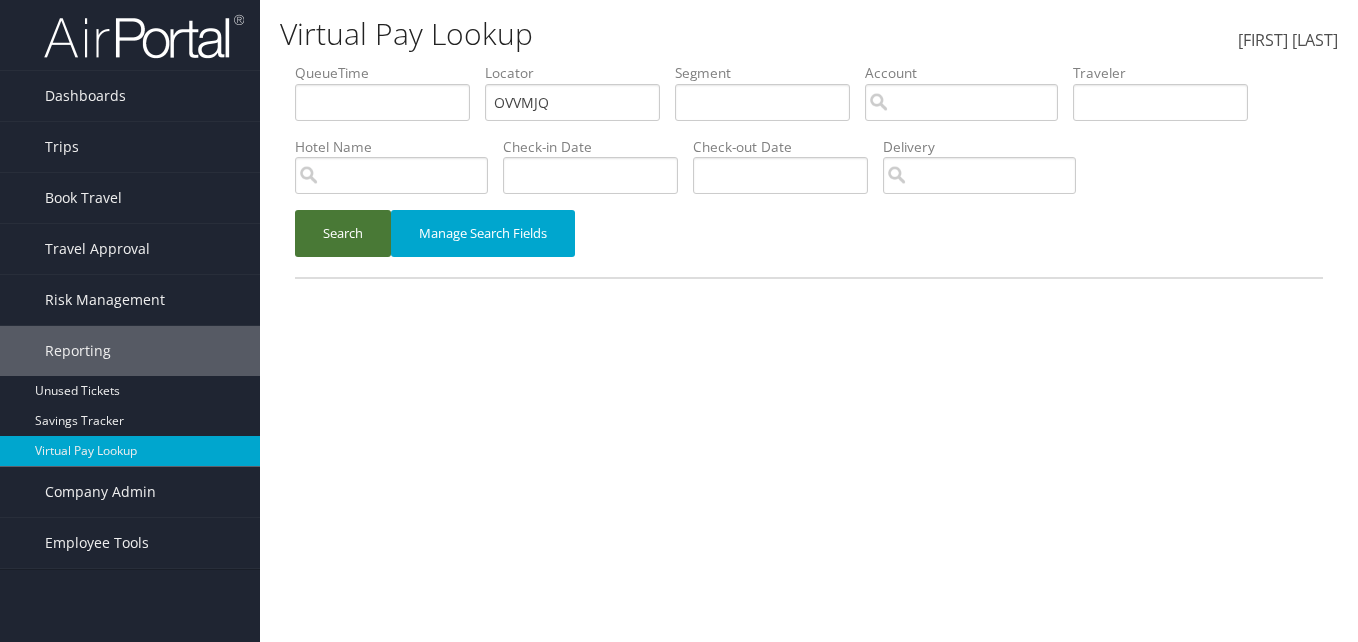 click on "Search" at bounding box center (343, 233) 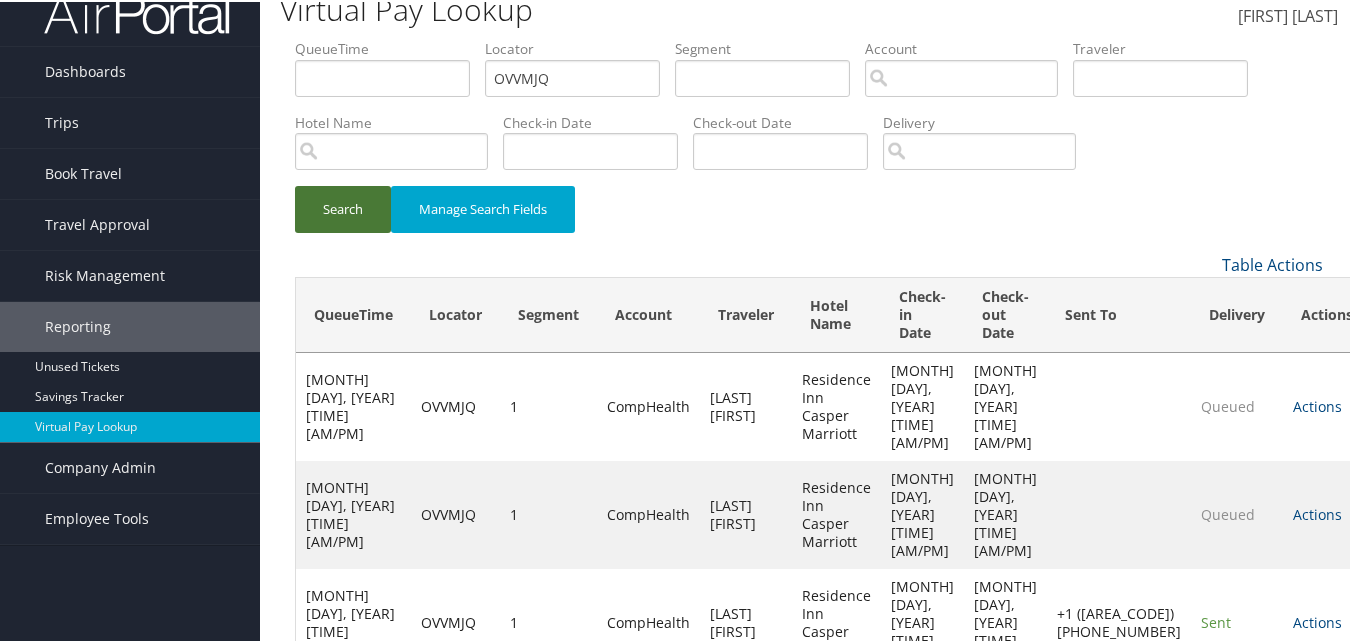 scroll, scrollTop: 40, scrollLeft: 0, axis: vertical 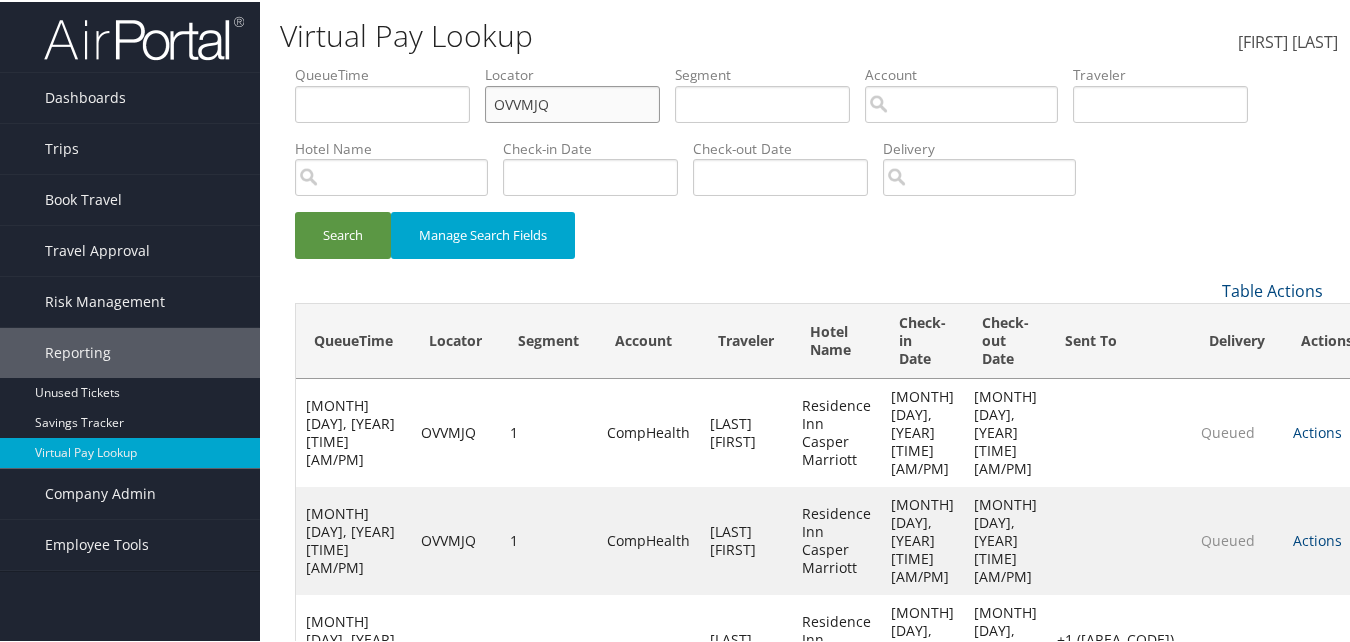 drag, startPoint x: 578, startPoint y: 111, endPoint x: 452, endPoint y: 110, distance: 126.00397 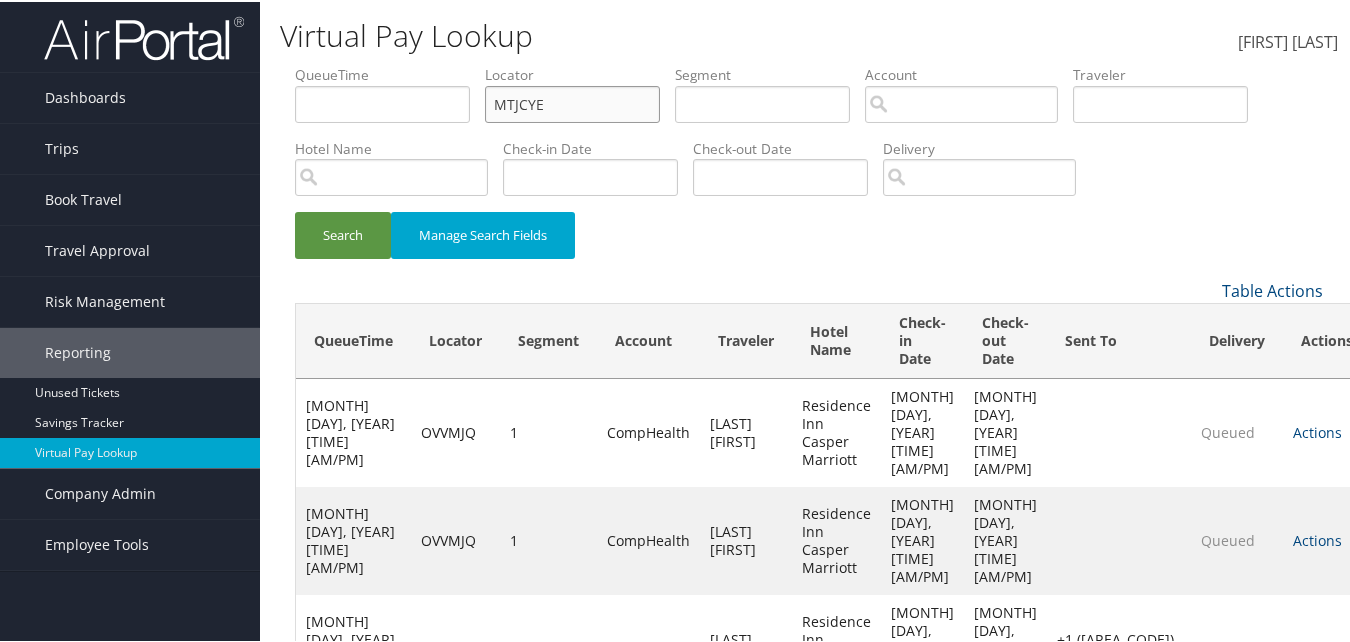click on "MTJCYE" at bounding box center (382, 102) 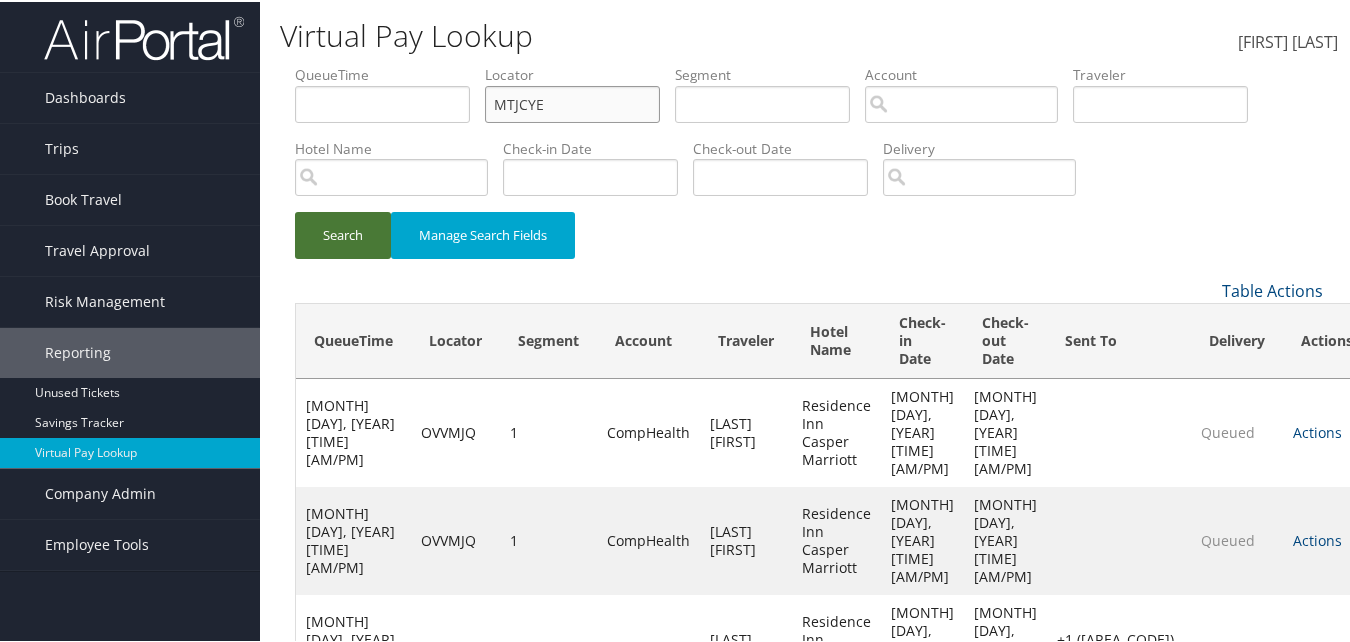 type on "MTJCYE" 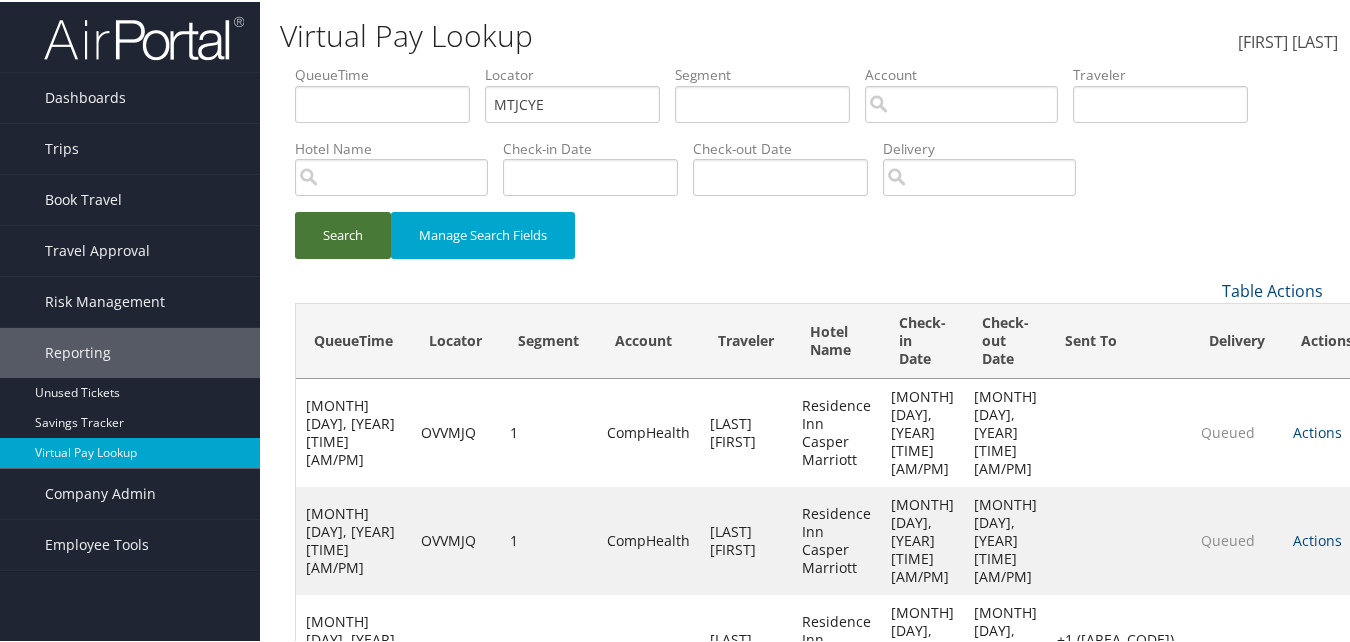 click on "Search" at bounding box center (343, 233) 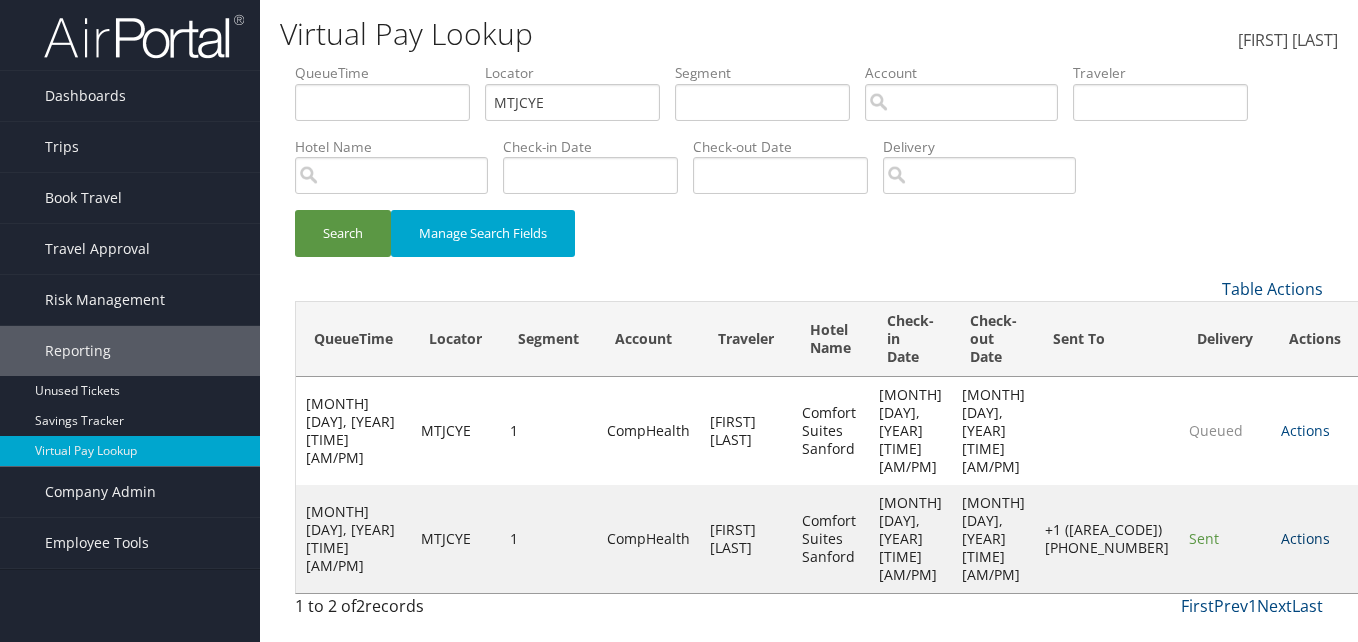 click on "Actions" at bounding box center (1305, 538) 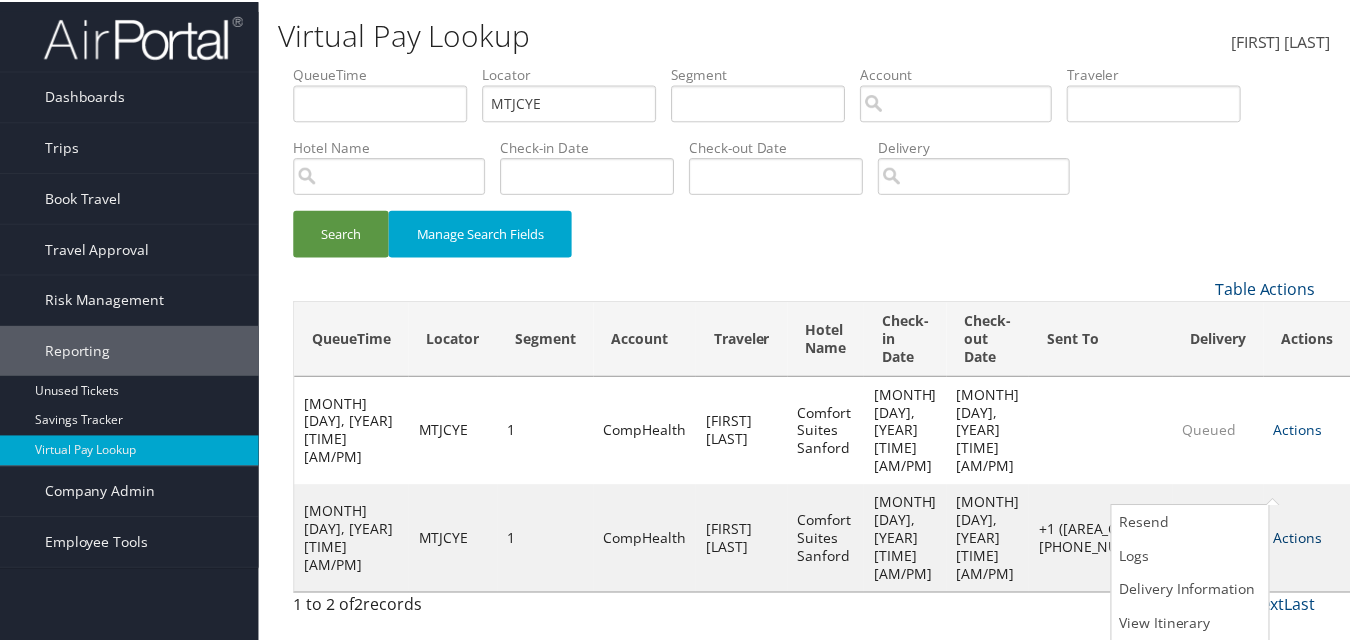 scroll, scrollTop: 1, scrollLeft: 0, axis: vertical 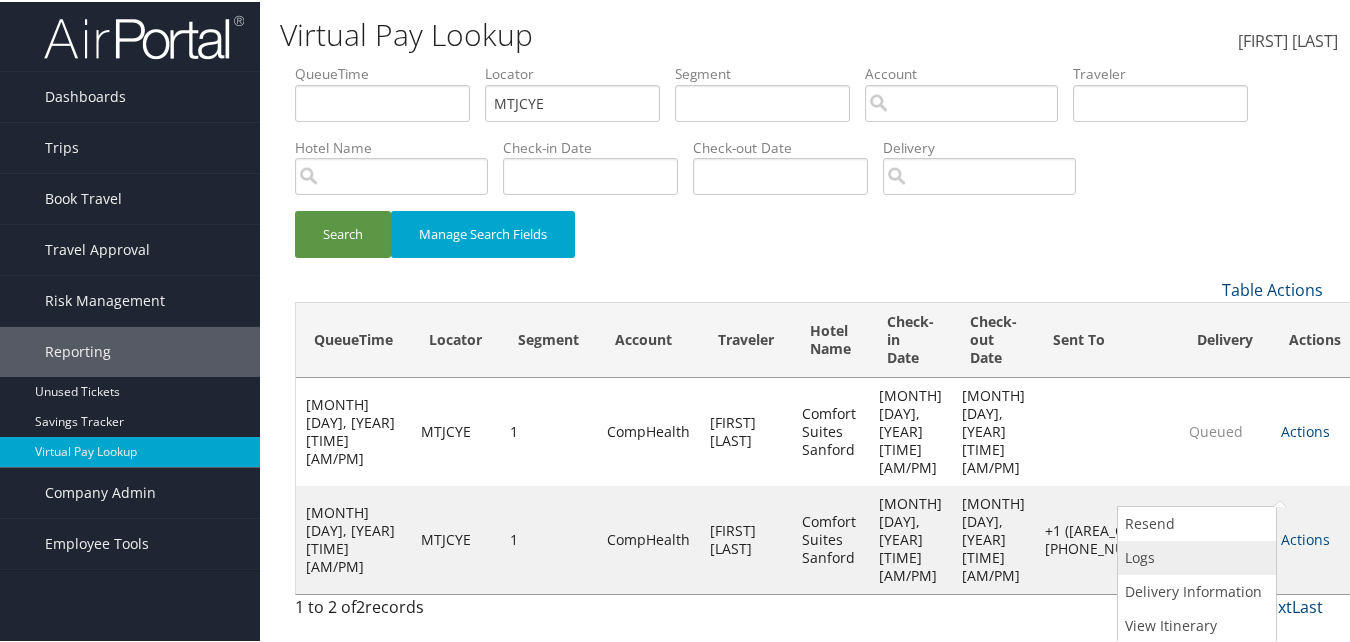 click on "Logs" at bounding box center (1194, 556) 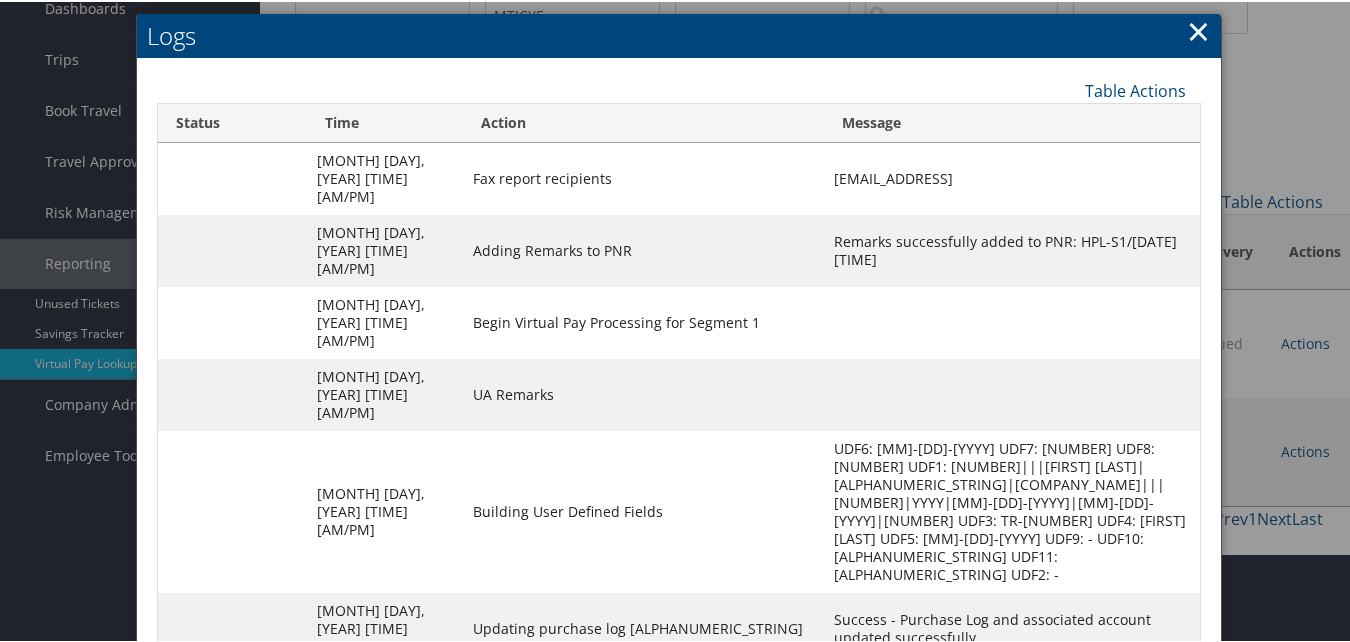 scroll, scrollTop: 172, scrollLeft: 0, axis: vertical 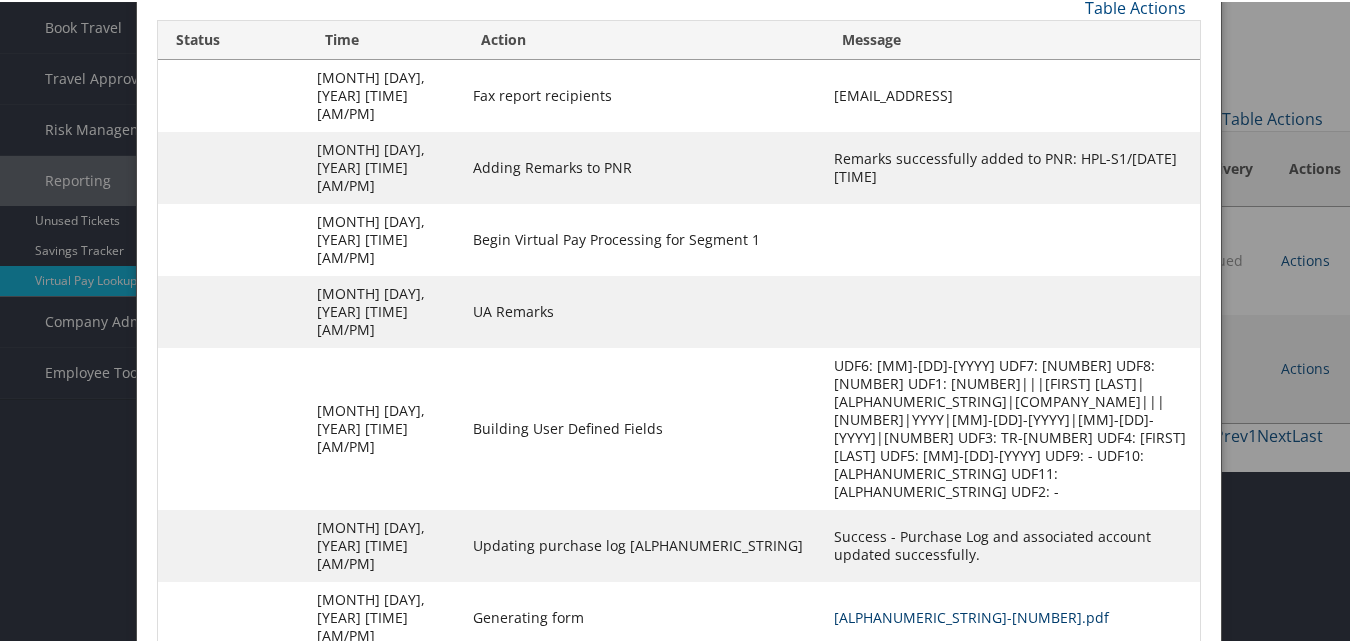 click on "MTJCYE-S1_1751428997366.pdf" at bounding box center (971, 615) 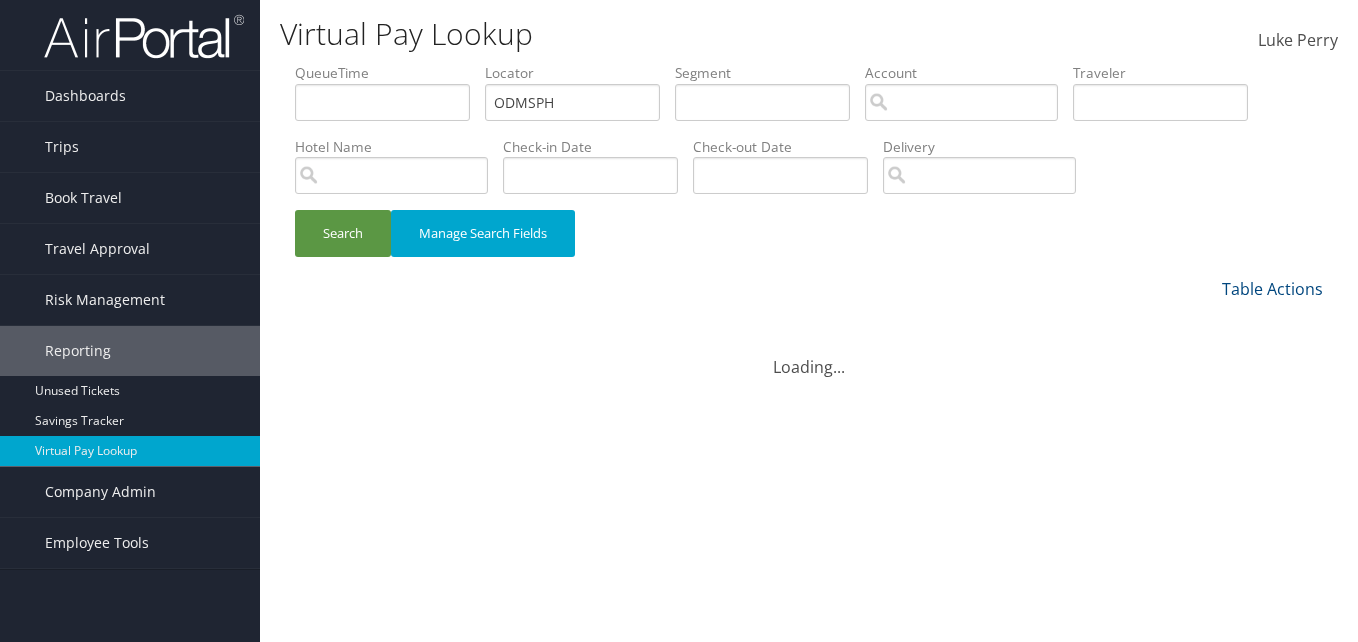 scroll, scrollTop: 0, scrollLeft: 0, axis: both 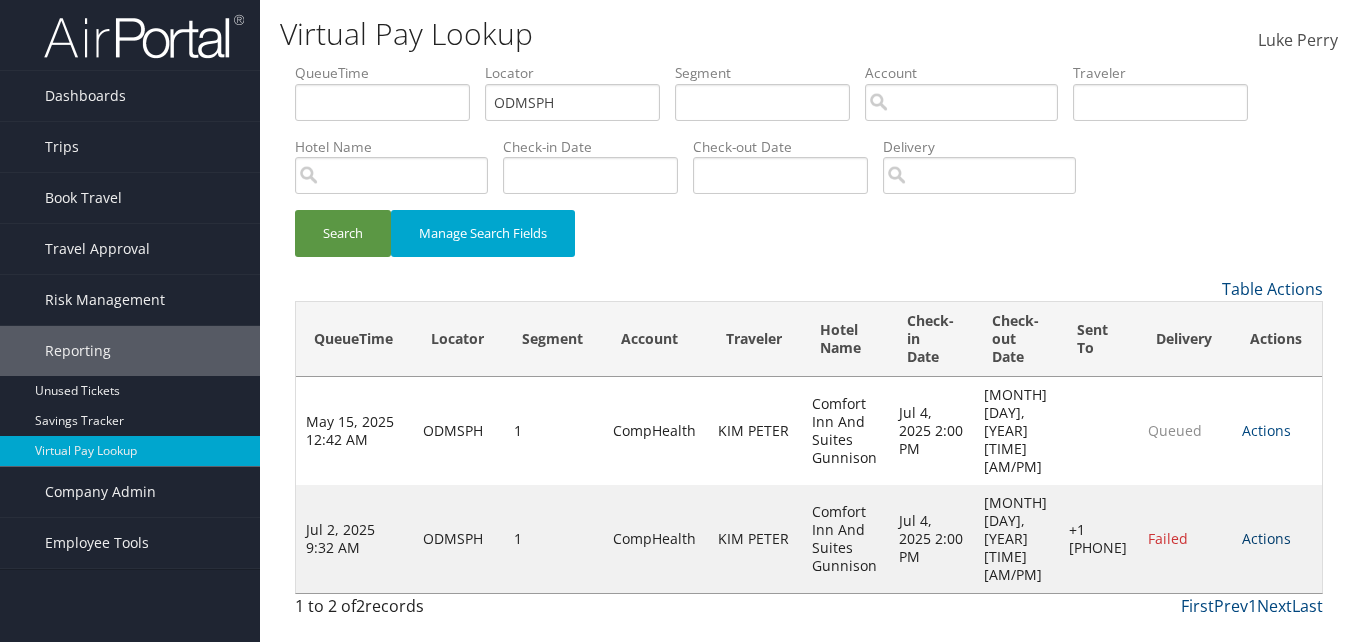click on "Actions" at bounding box center [1266, 538] 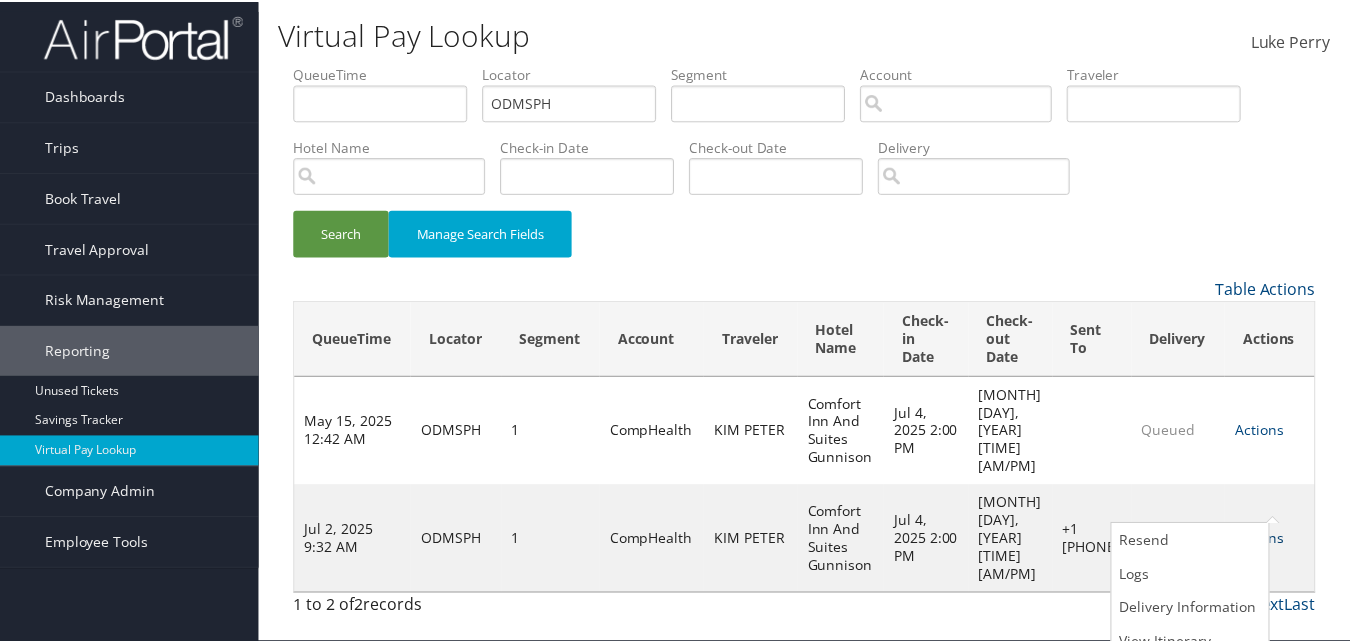 scroll, scrollTop: 19, scrollLeft: 0, axis: vertical 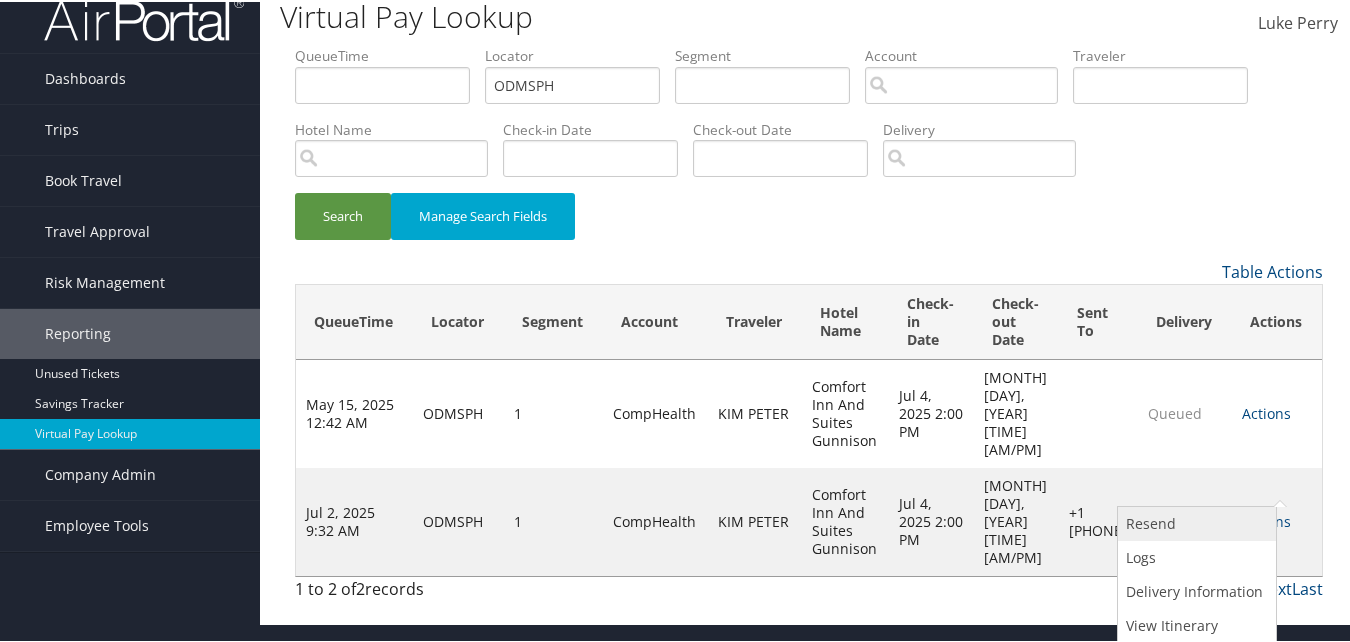 click on "Resend" at bounding box center [1194, 522] 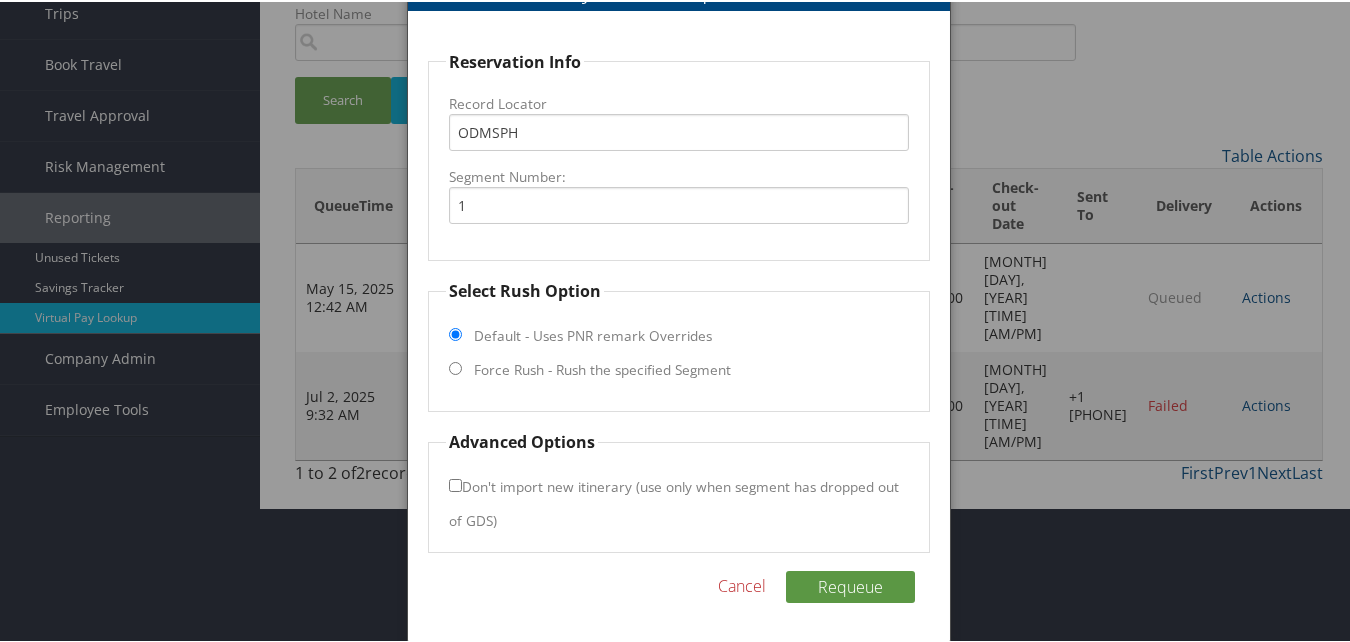 click on "Force Rush - Rush the specified Segment" at bounding box center [602, 368] 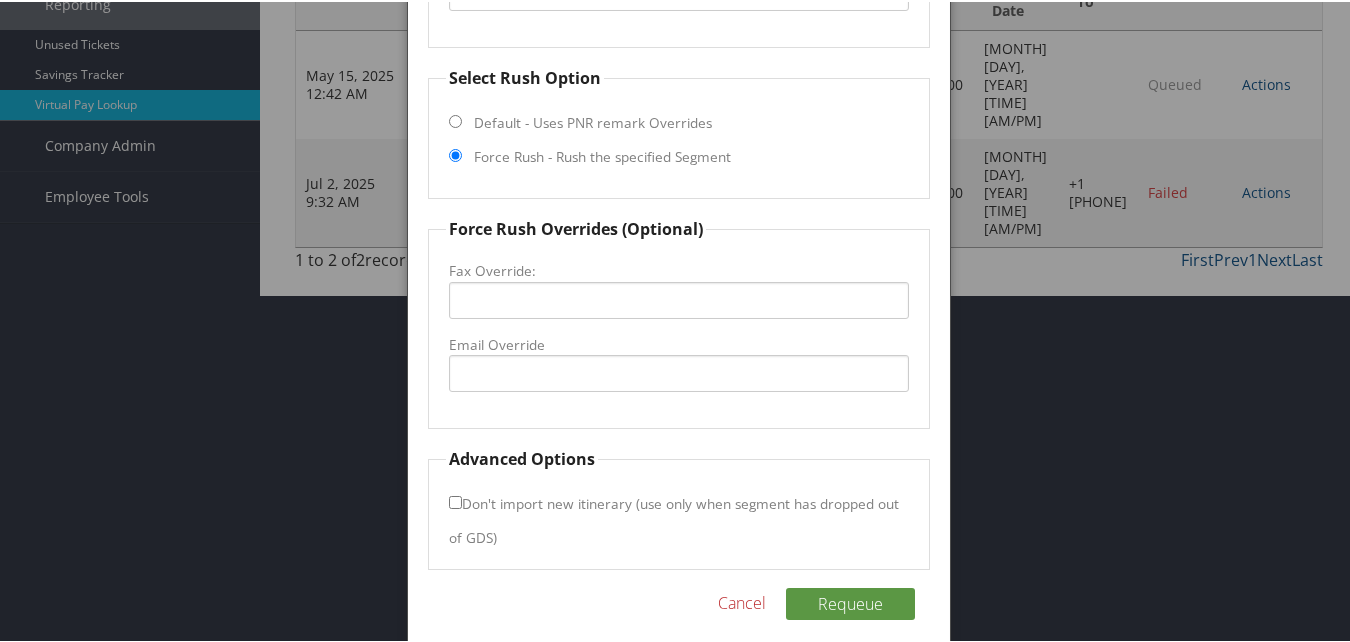 scroll, scrollTop: 365, scrollLeft: 0, axis: vertical 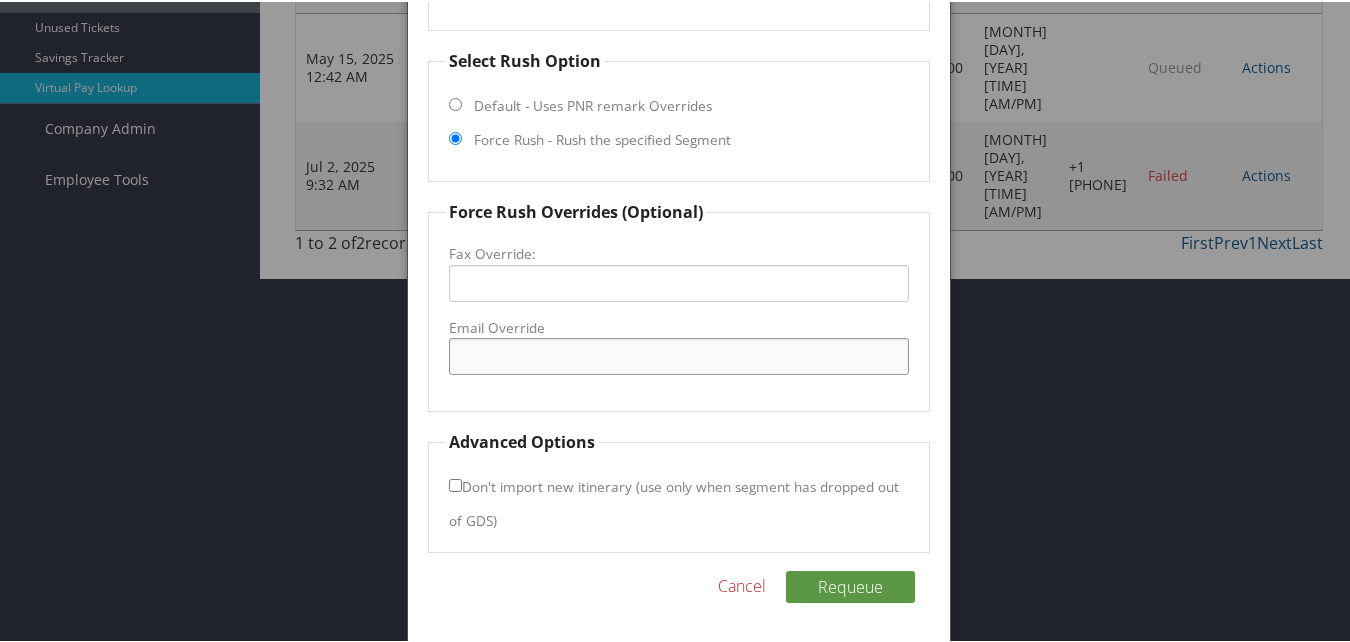 click on "Email Override" at bounding box center [678, 354] 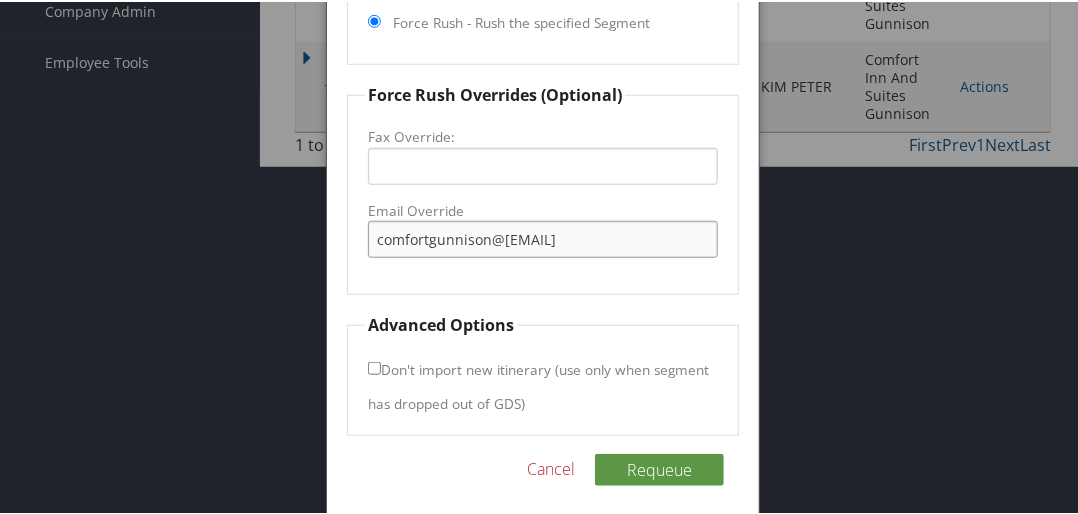 scroll, scrollTop: 491, scrollLeft: 0, axis: vertical 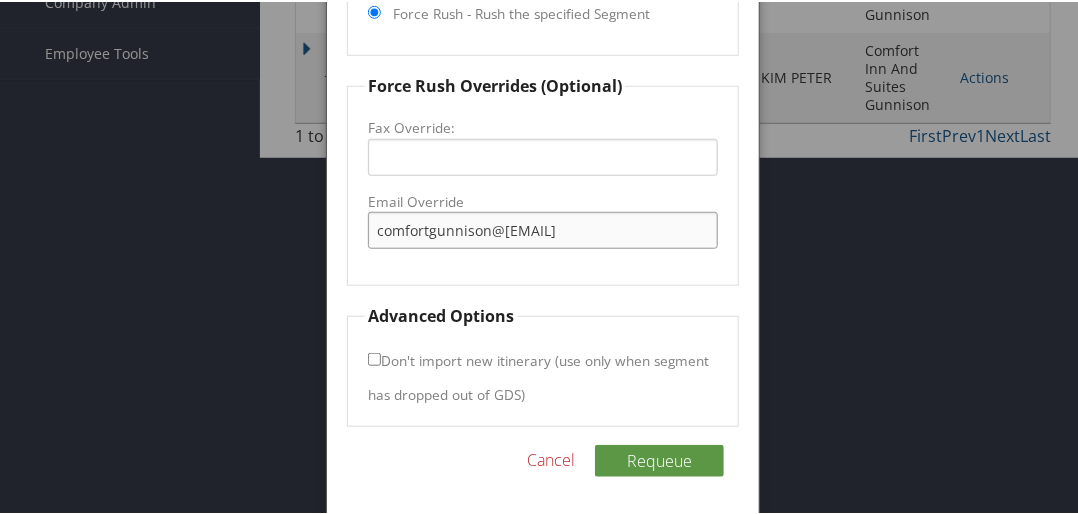 click on "comfortgunnison@gmail.com" at bounding box center (543, 228) 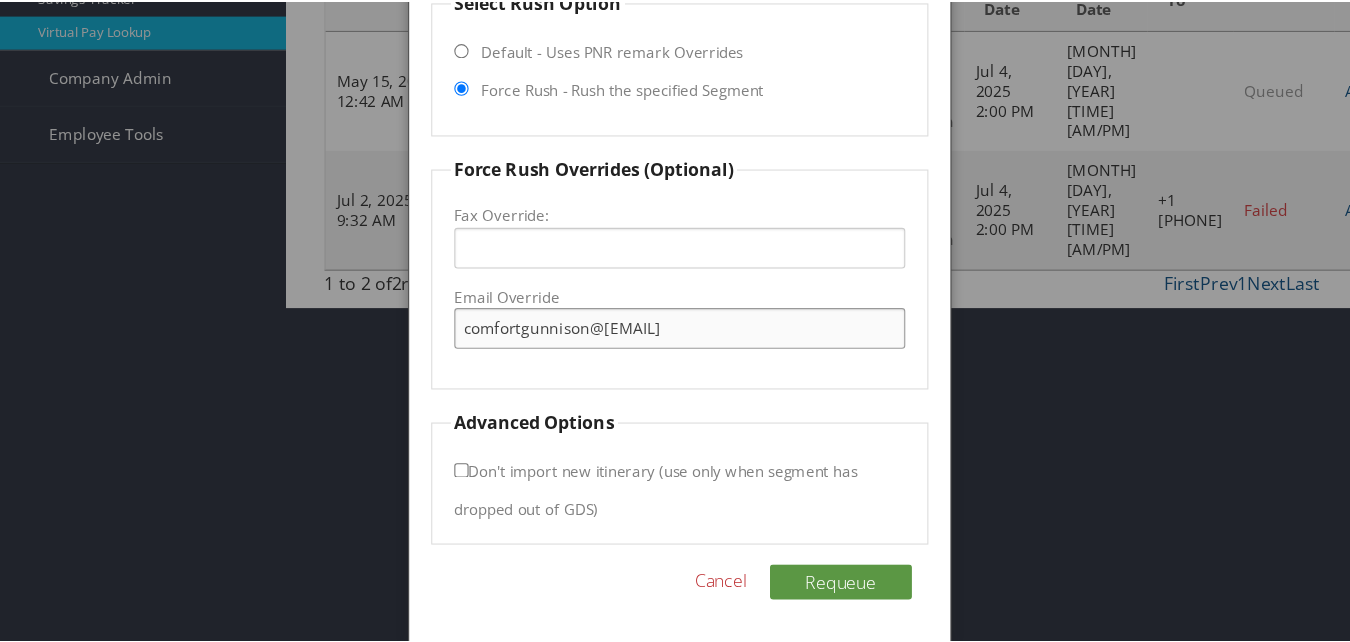 scroll, scrollTop: 365, scrollLeft: 0, axis: vertical 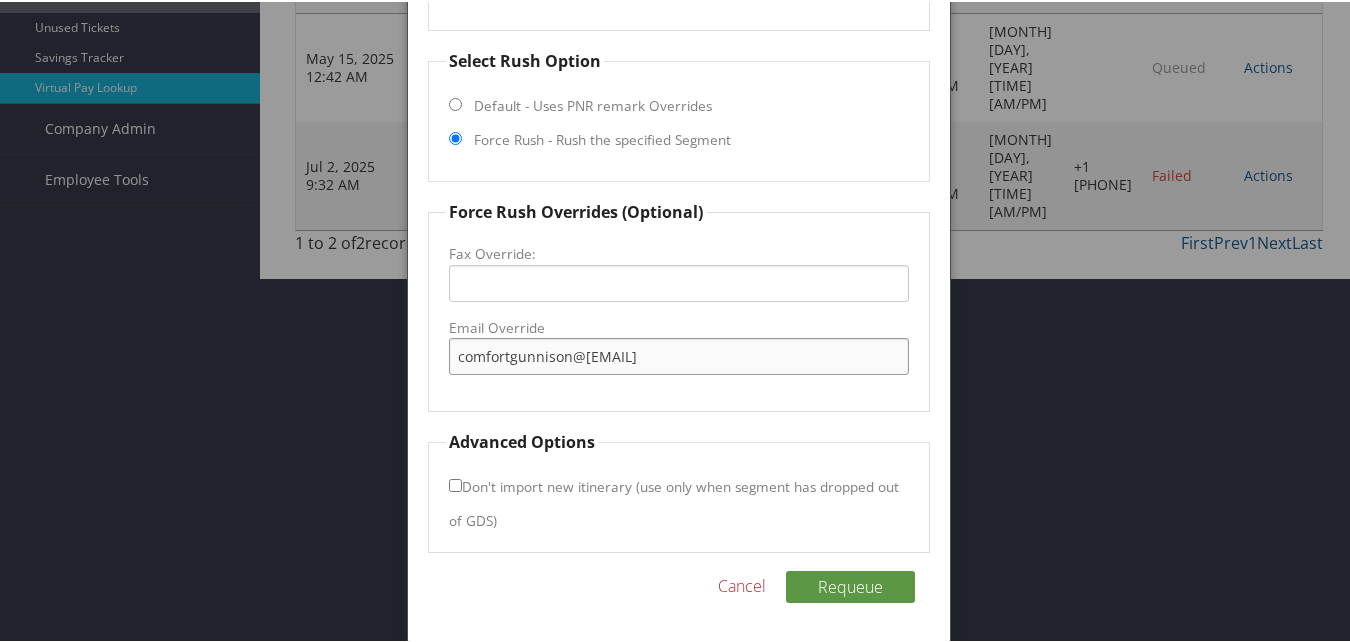 type on "comfortgunnison@gmail.com" 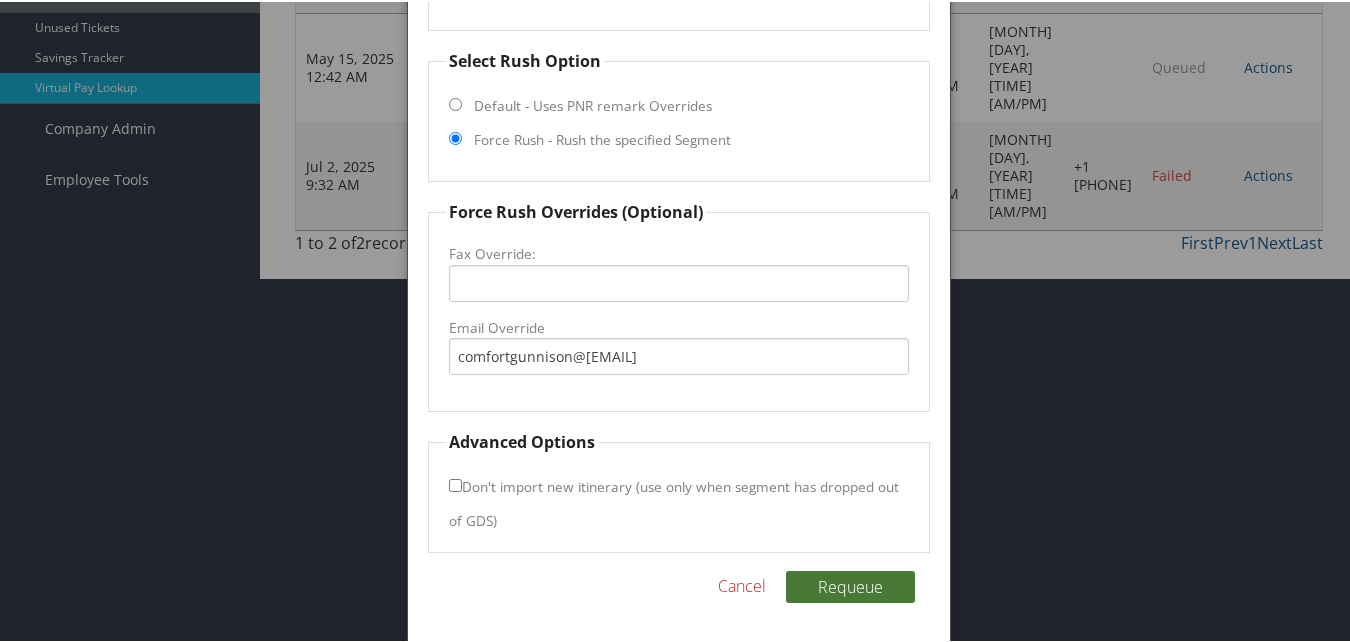 click on "Requeue" at bounding box center (850, 585) 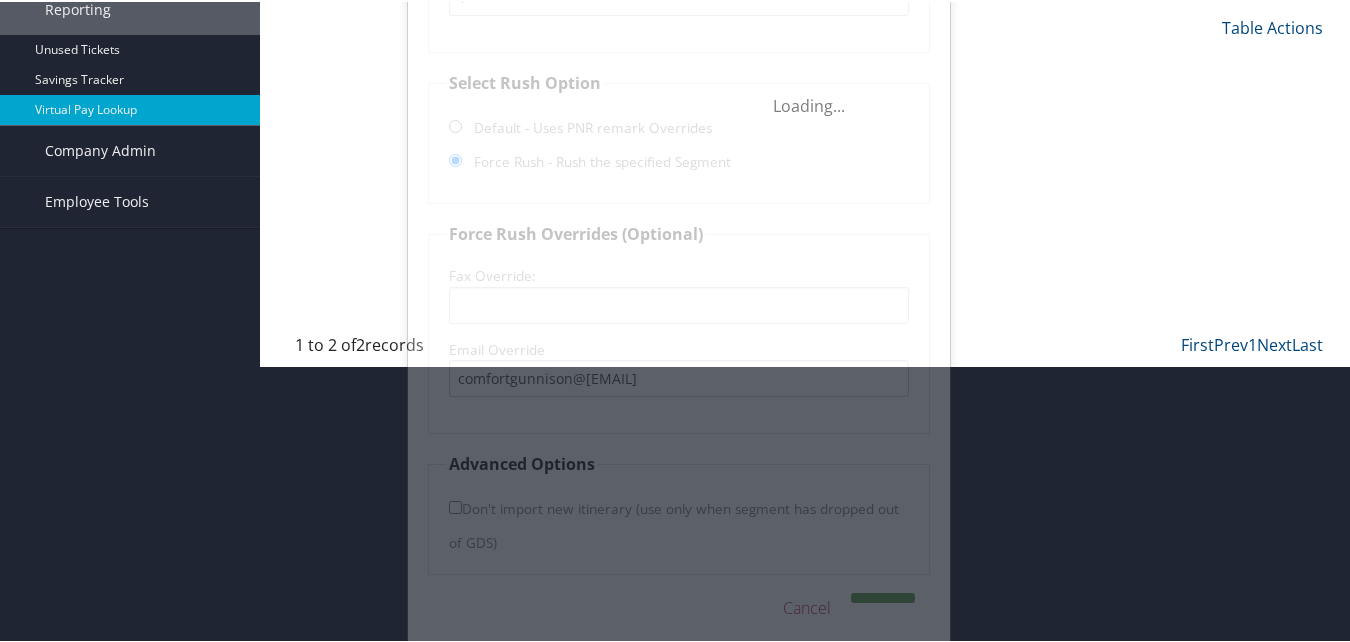 scroll, scrollTop: 0, scrollLeft: 0, axis: both 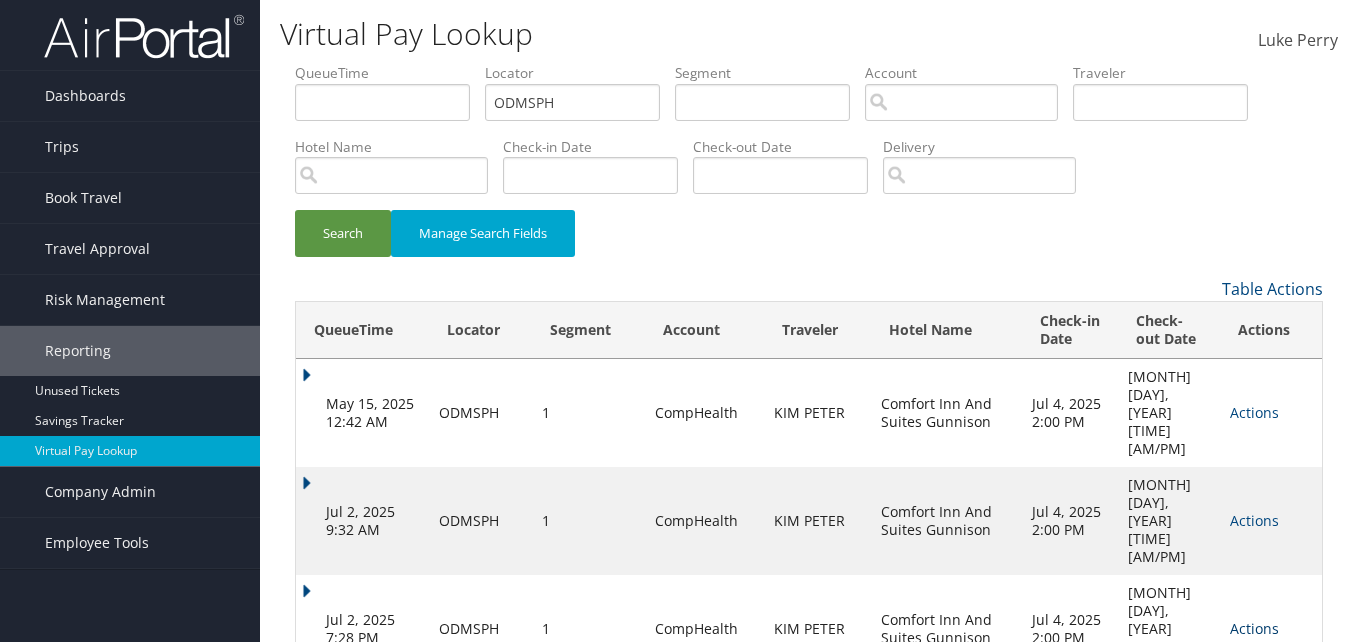 click on "Actions" at bounding box center [1254, 412] 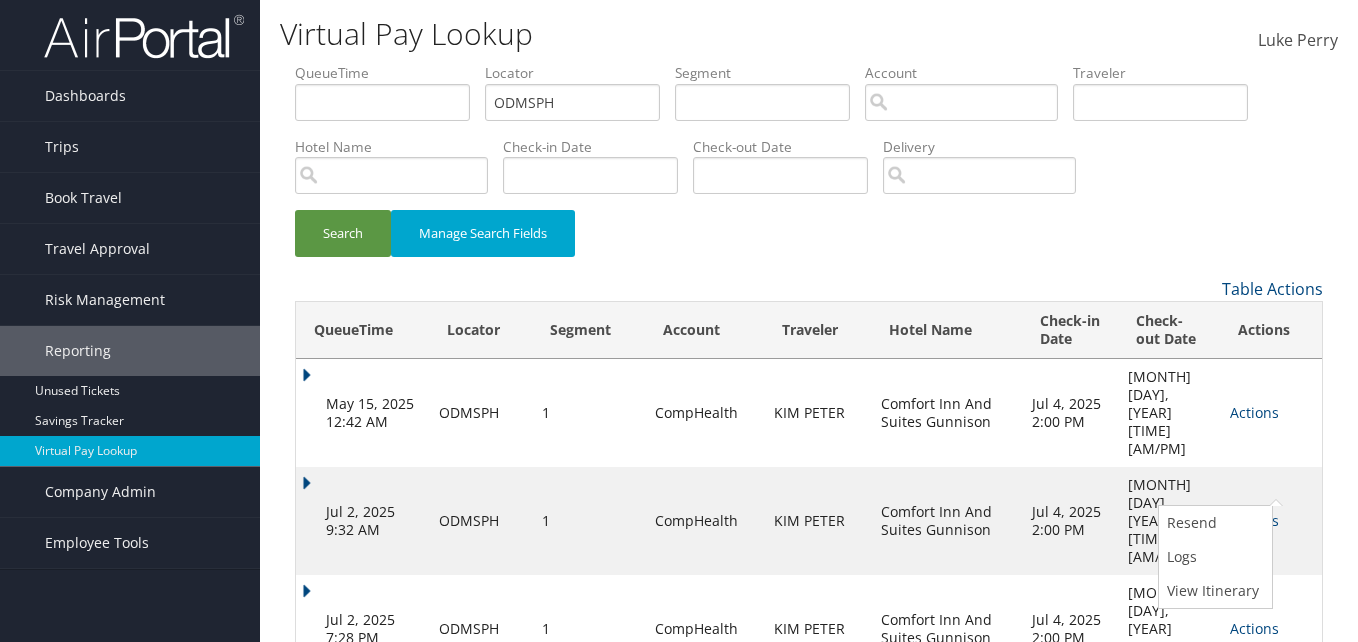 click on "Logs" at bounding box center (1213, 557) 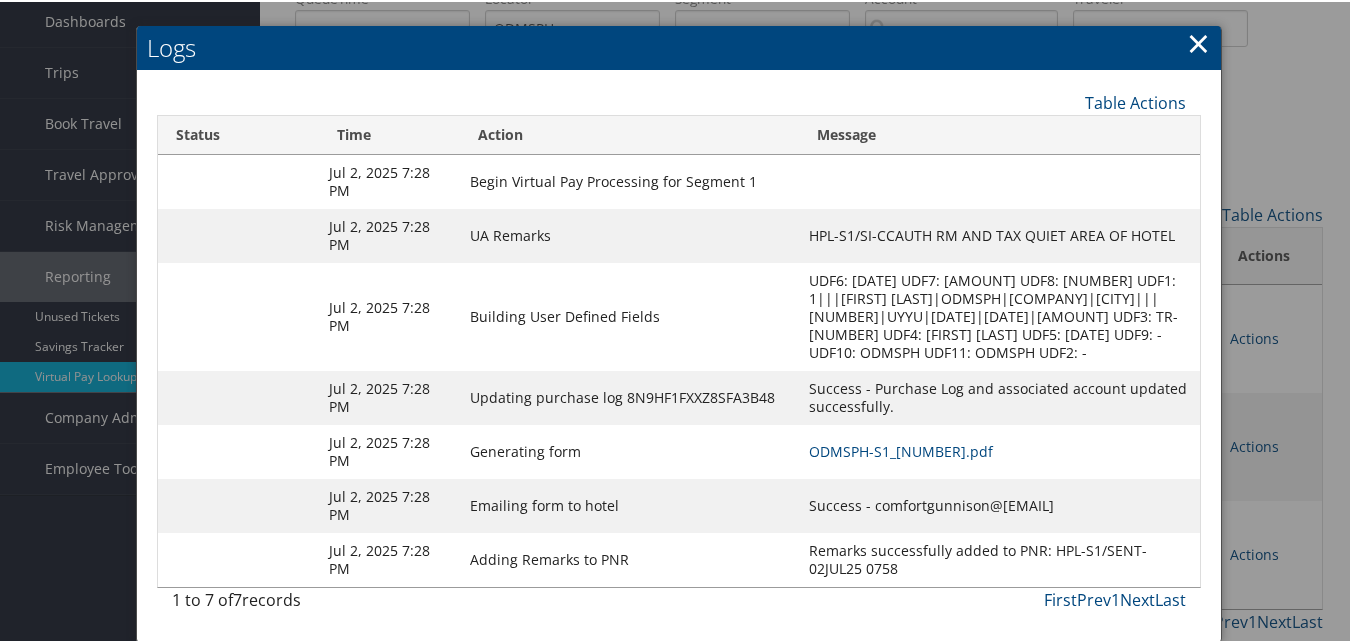 scroll, scrollTop: 111, scrollLeft: 0, axis: vertical 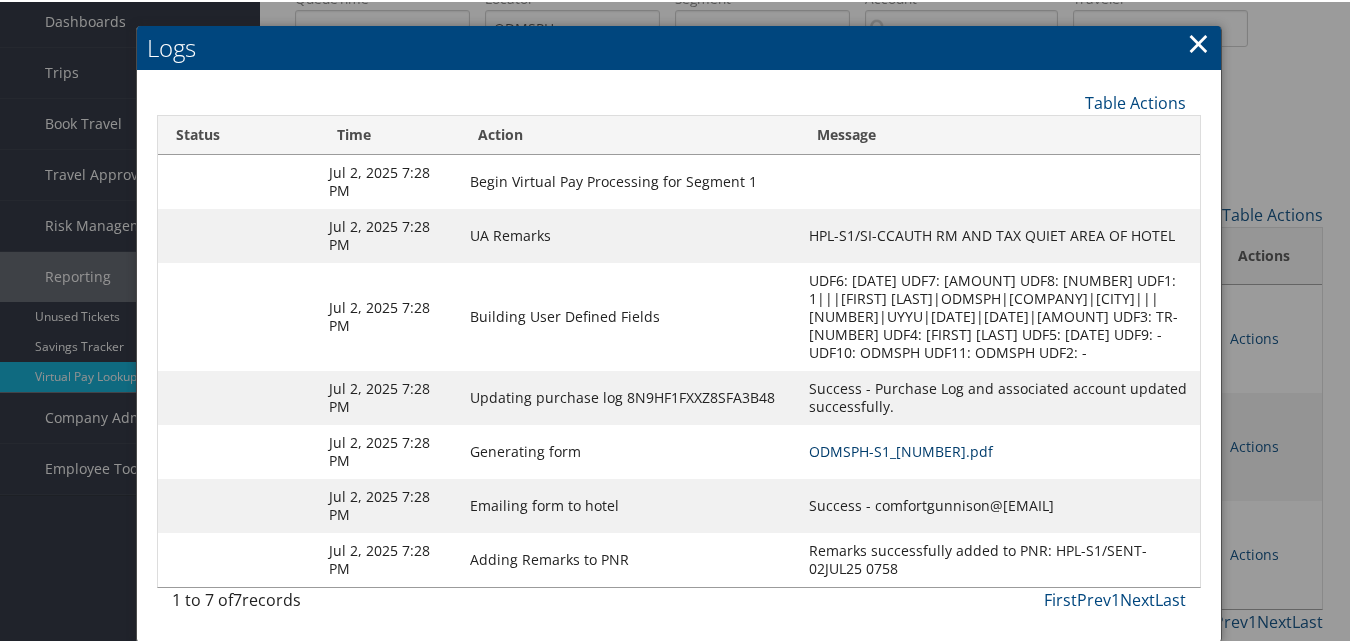 drag, startPoint x: 1024, startPoint y: 490, endPoint x: 945, endPoint y: 430, distance: 99.20181 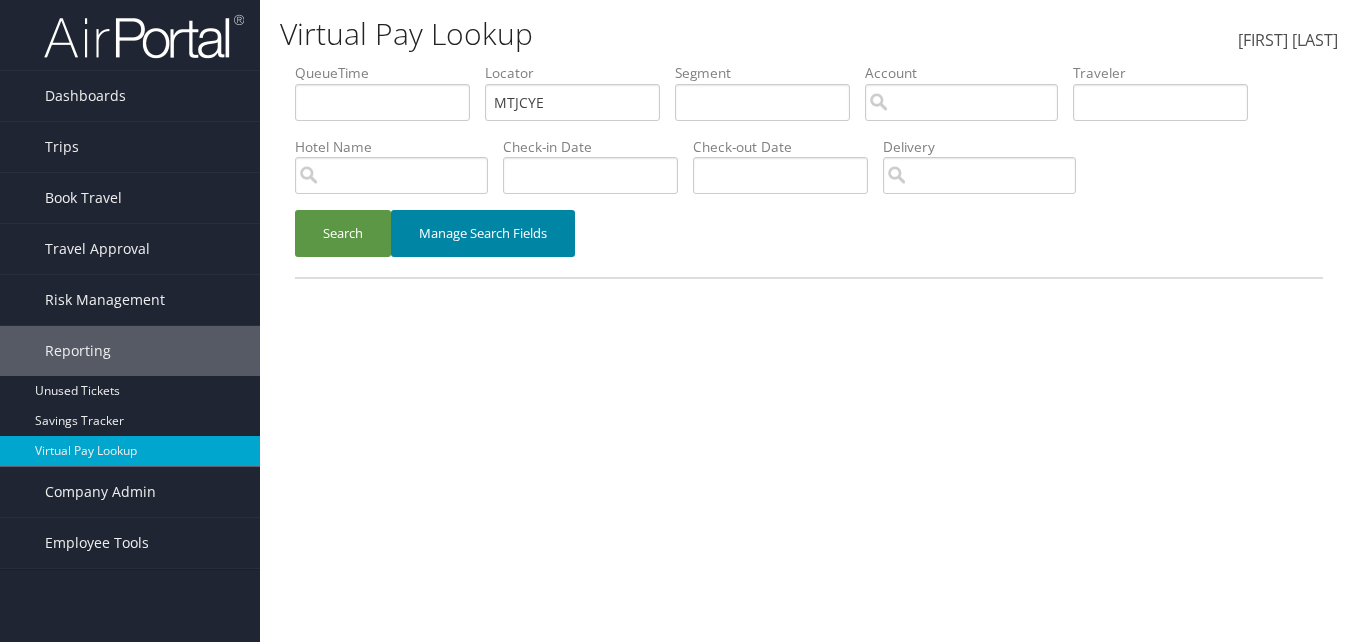 scroll, scrollTop: 0, scrollLeft: 0, axis: both 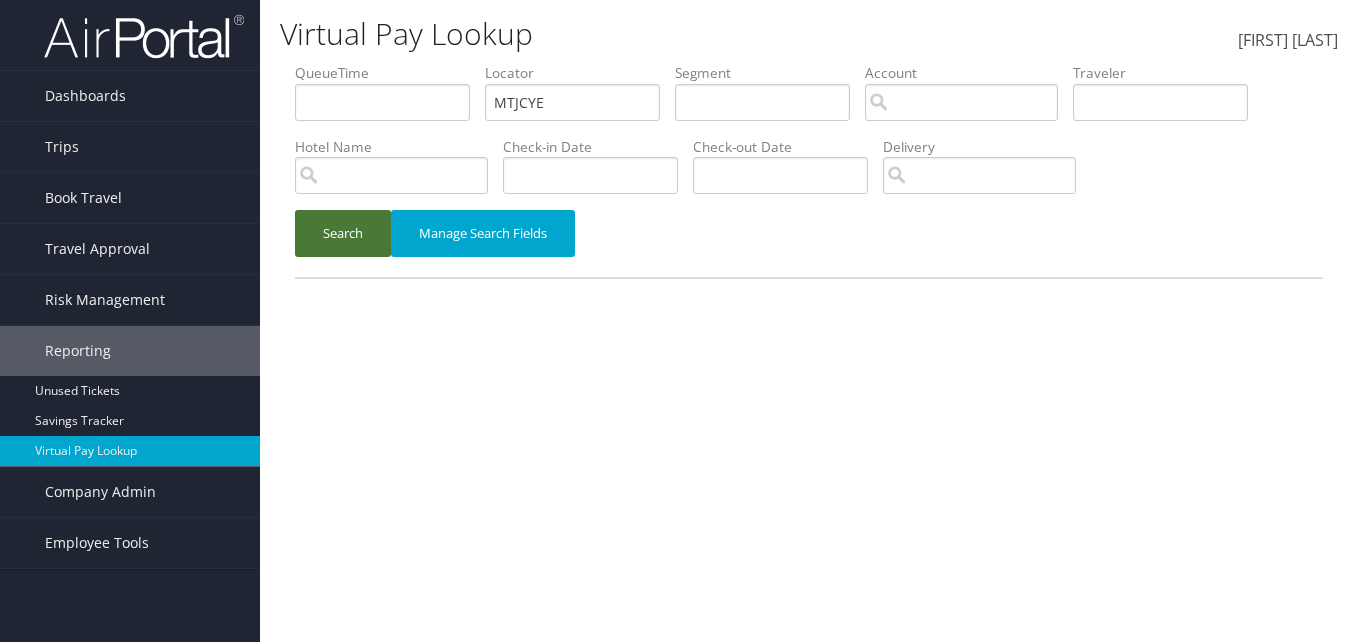 click on "Search" at bounding box center (343, 233) 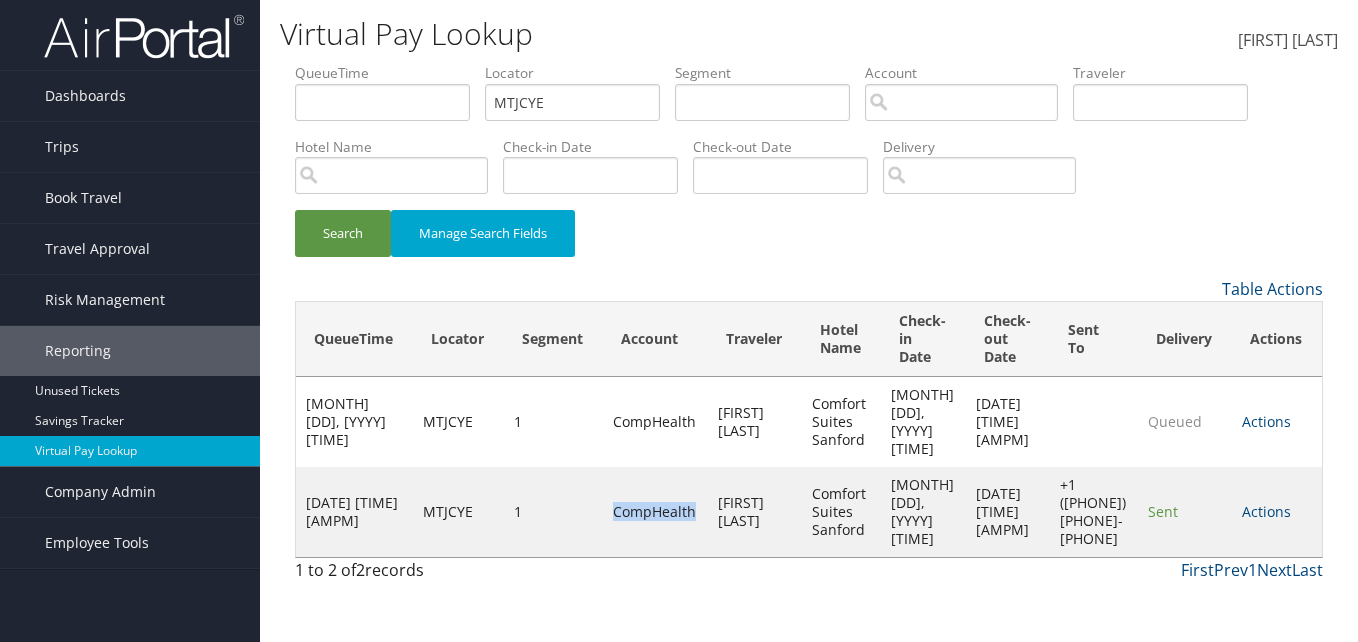 drag, startPoint x: 613, startPoint y: 492, endPoint x: 702, endPoint y: 491, distance: 89.005615 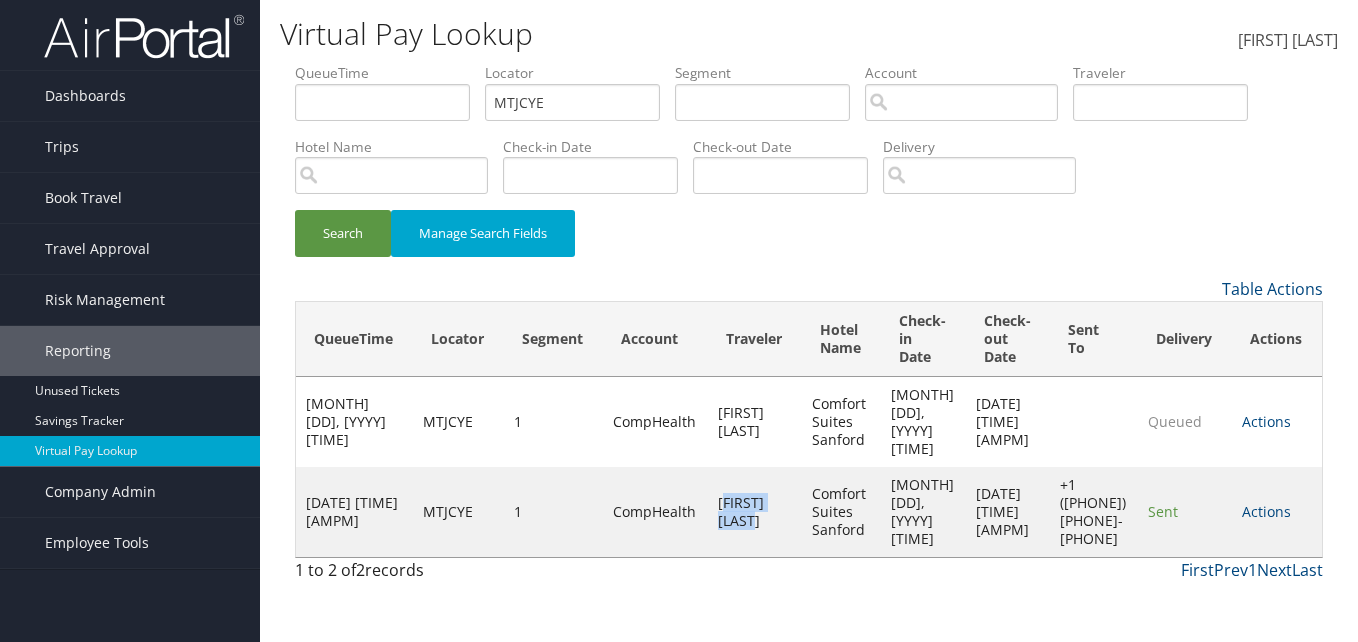 drag, startPoint x: 702, startPoint y: 491, endPoint x: 793, endPoint y: 508, distance: 92.574295 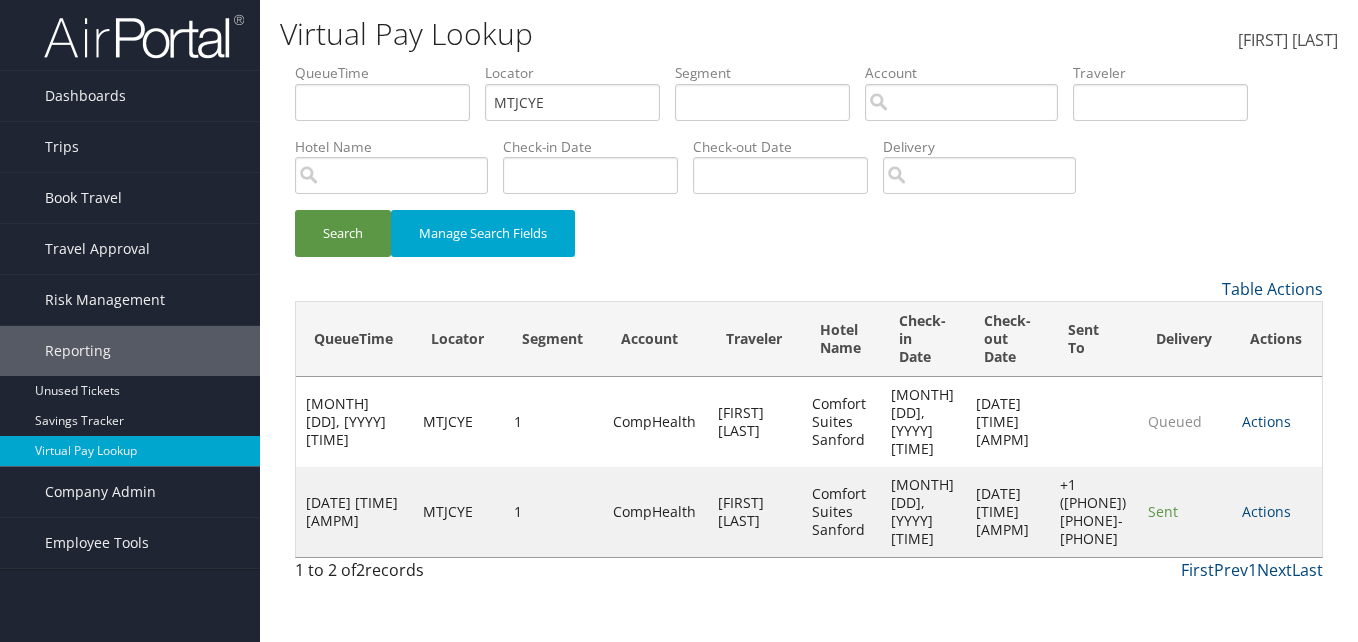 drag, startPoint x: 793, startPoint y: 508, endPoint x: 787, endPoint y: 578, distance: 70.256676 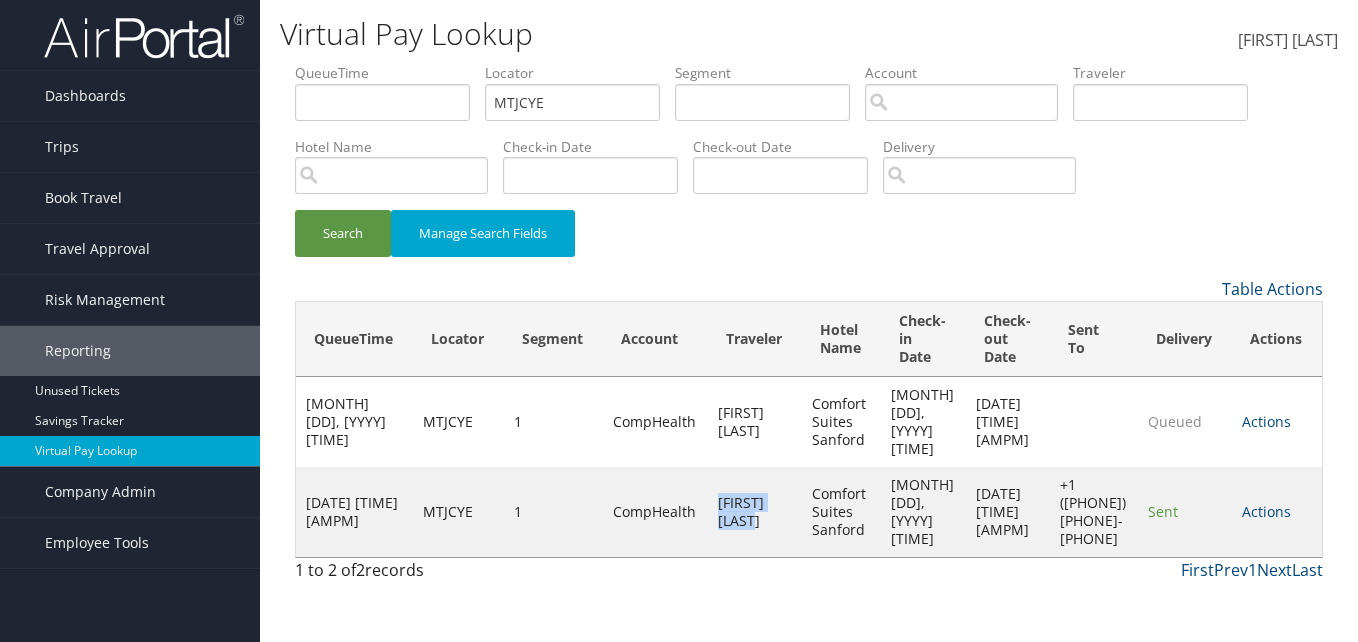drag, startPoint x: 724, startPoint y: 484, endPoint x: 779, endPoint y: 500, distance: 57.280014 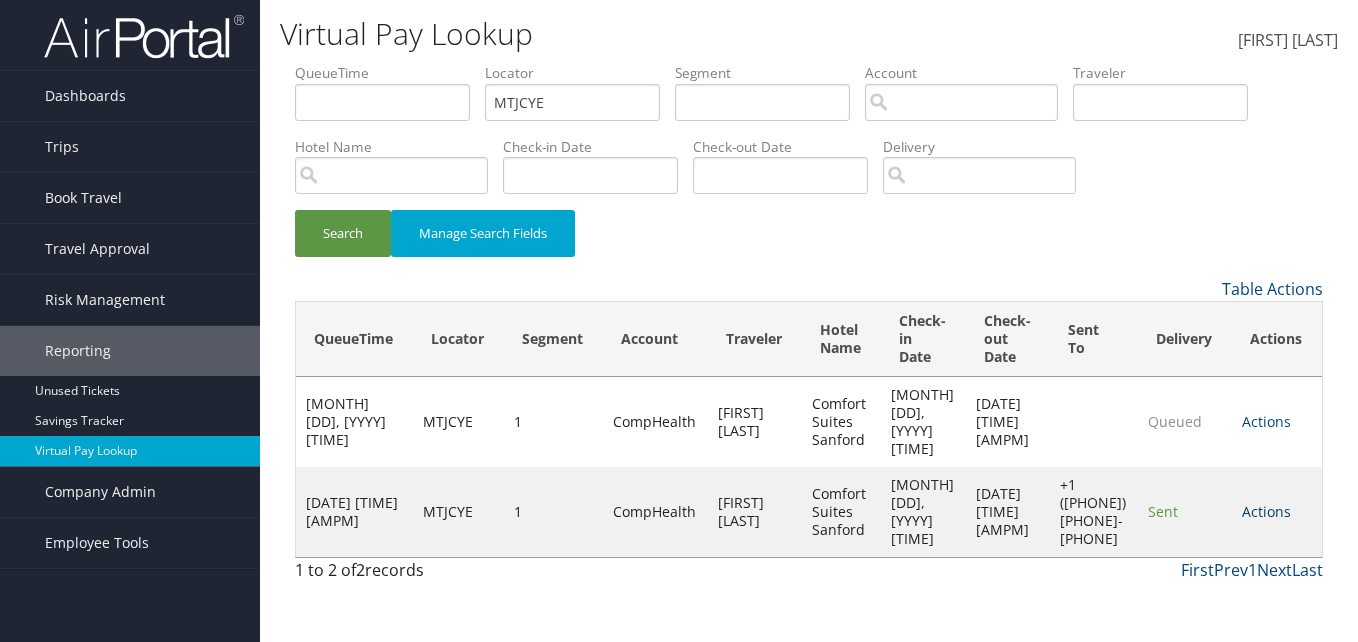 click on "Actions" at bounding box center (1266, 511) 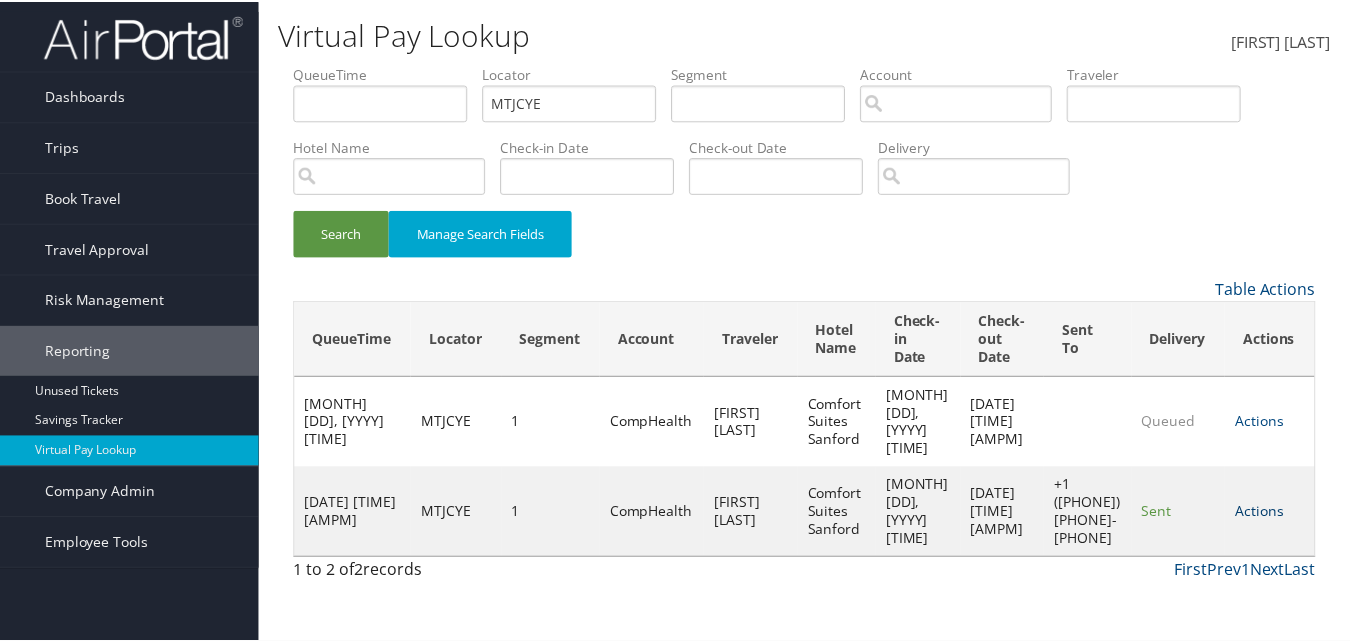 scroll, scrollTop: 1, scrollLeft: 0, axis: vertical 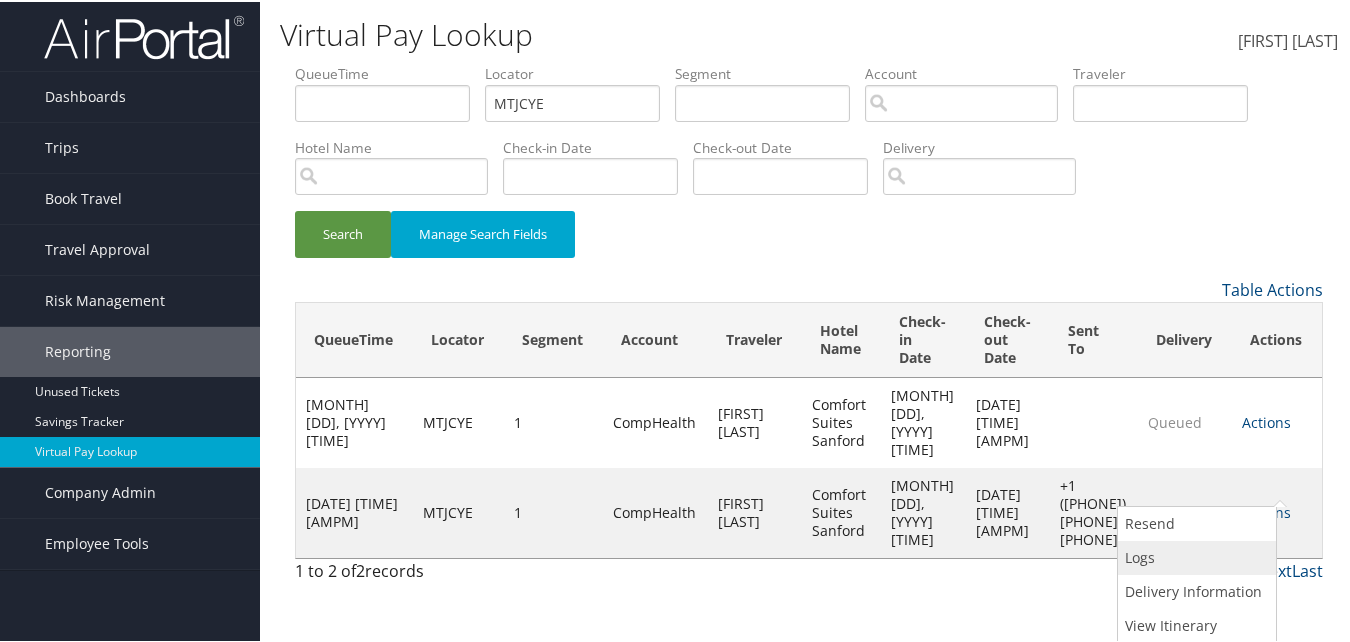 click on "Logs" at bounding box center (1194, 556) 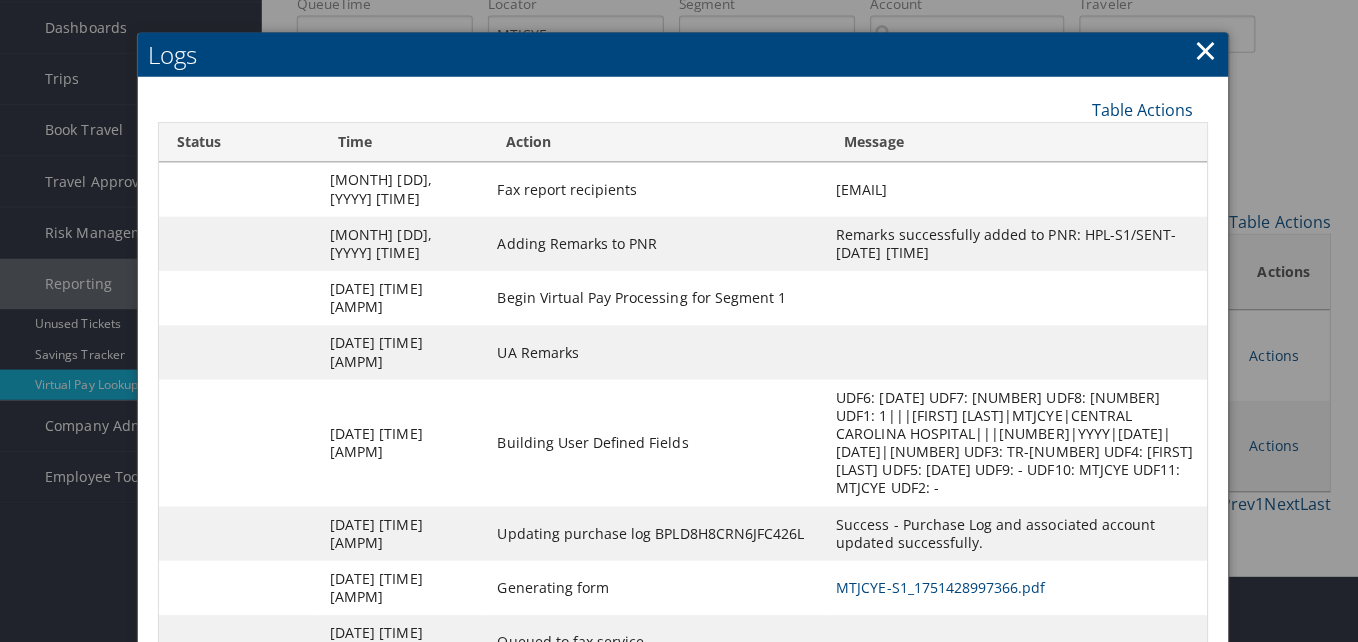 scroll, scrollTop: 0, scrollLeft: 0, axis: both 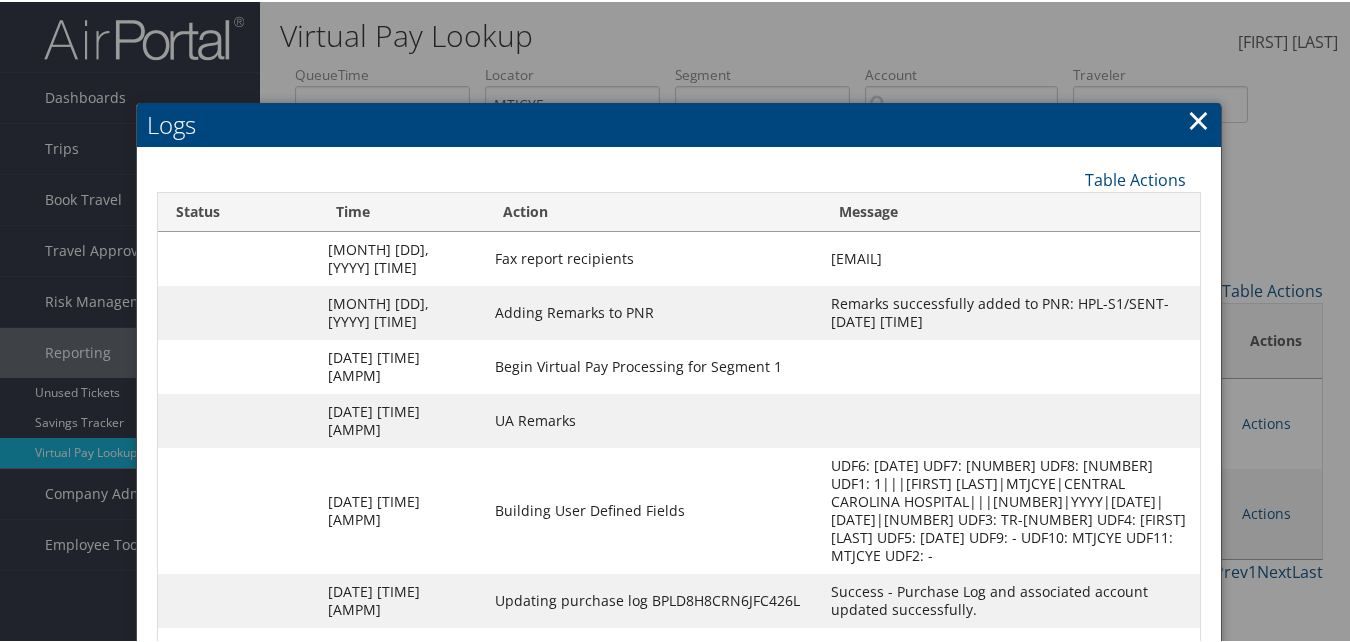 drag, startPoint x: 1198, startPoint y: 126, endPoint x: 1194, endPoint y: 144, distance: 18.439089 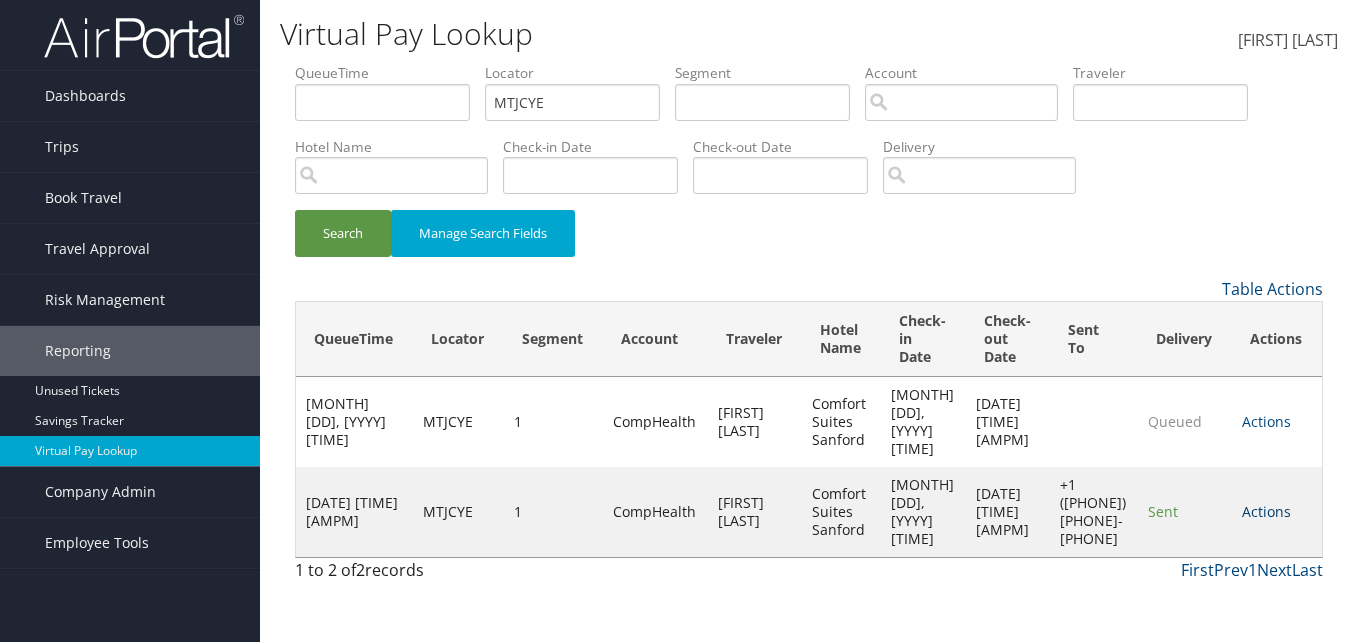 click on "Actions" at bounding box center (1266, 511) 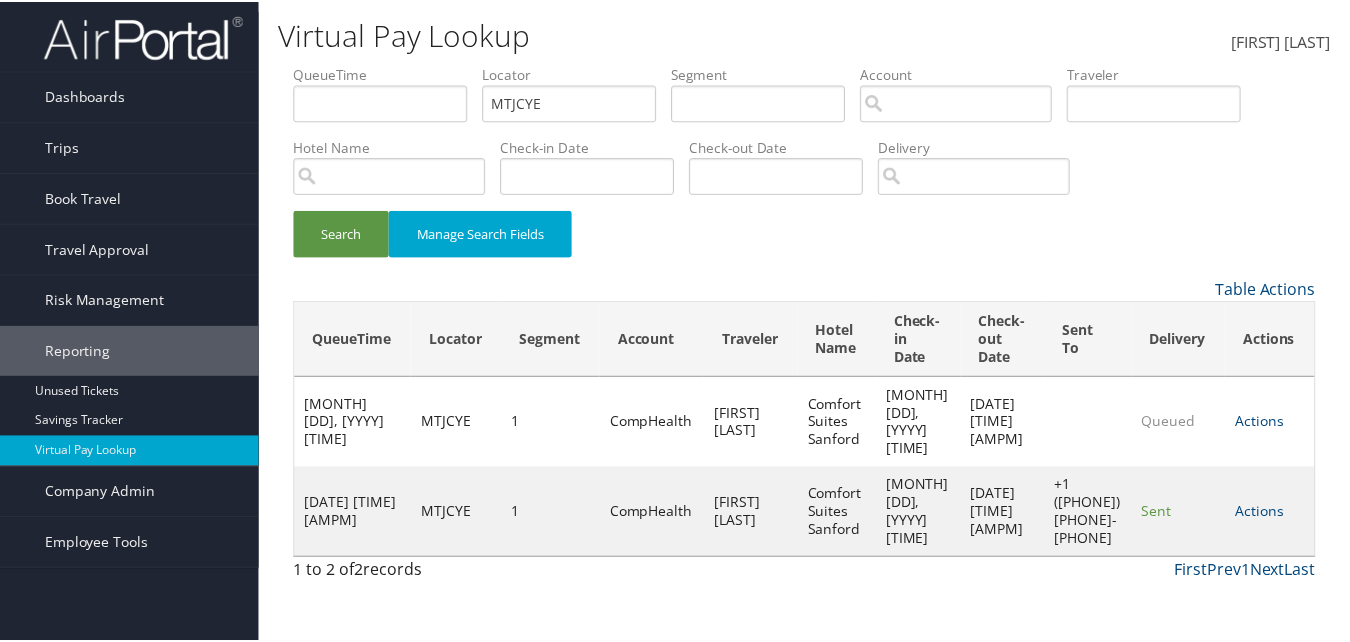 scroll, scrollTop: 1, scrollLeft: 0, axis: vertical 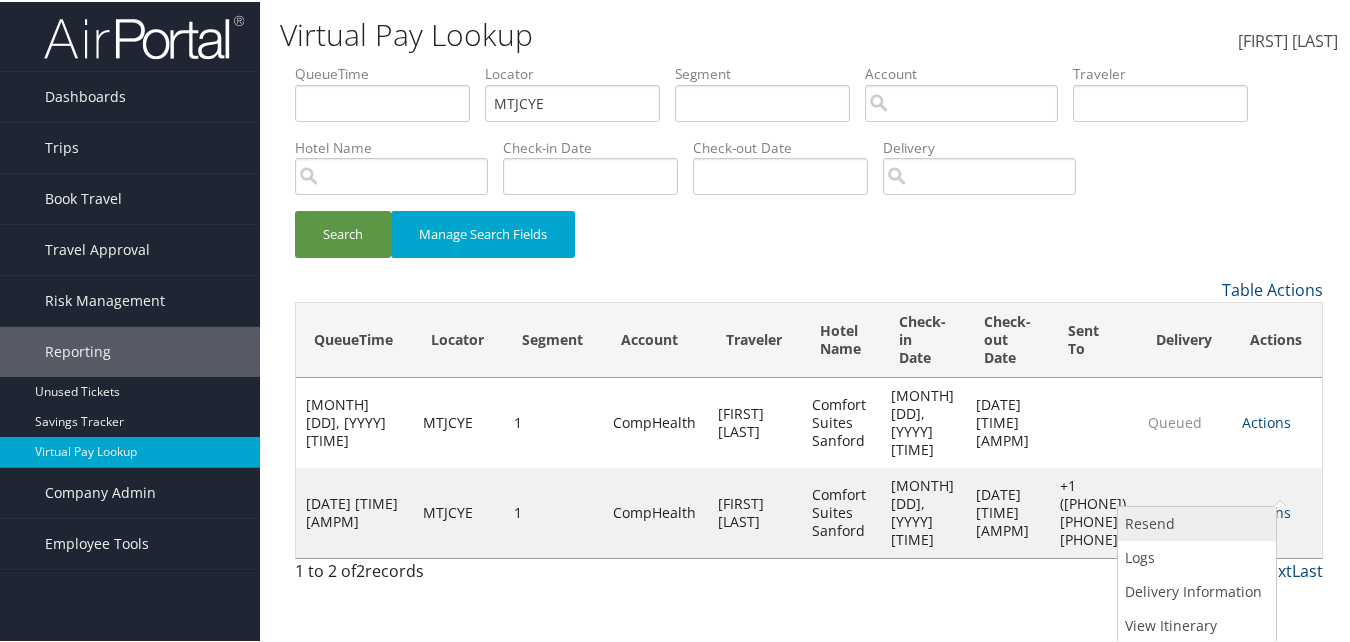 click on "Resend" at bounding box center (1194, 522) 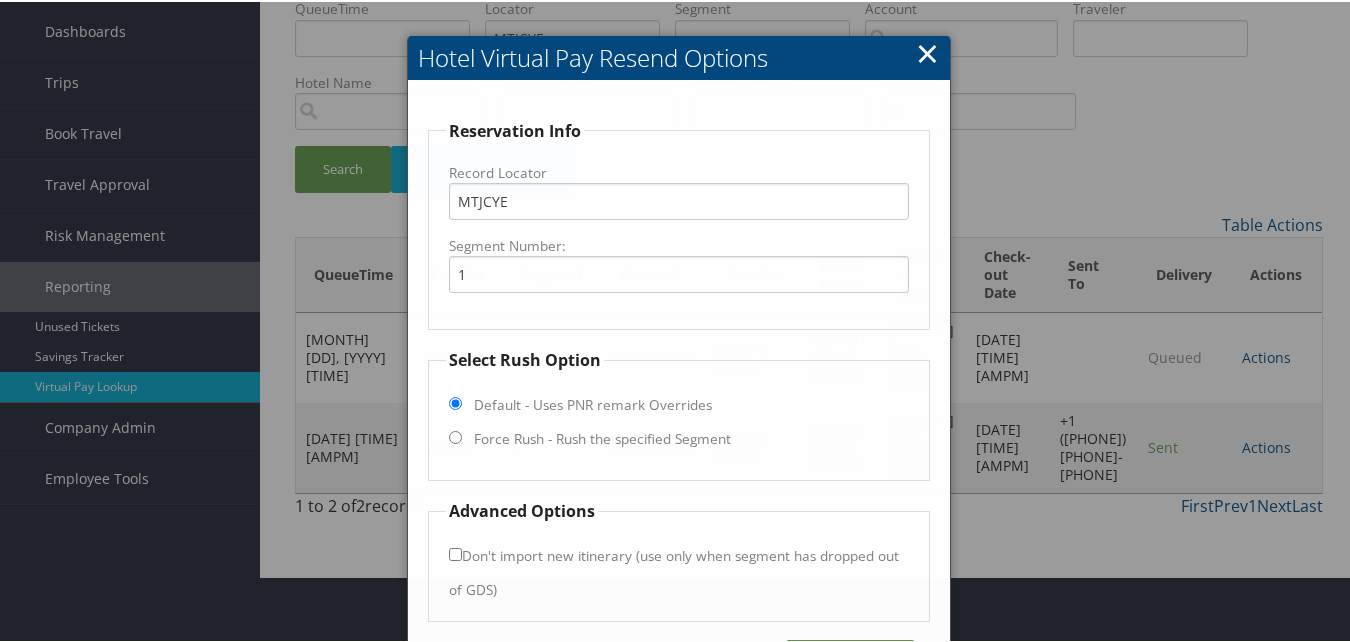 scroll, scrollTop: 135, scrollLeft: 0, axis: vertical 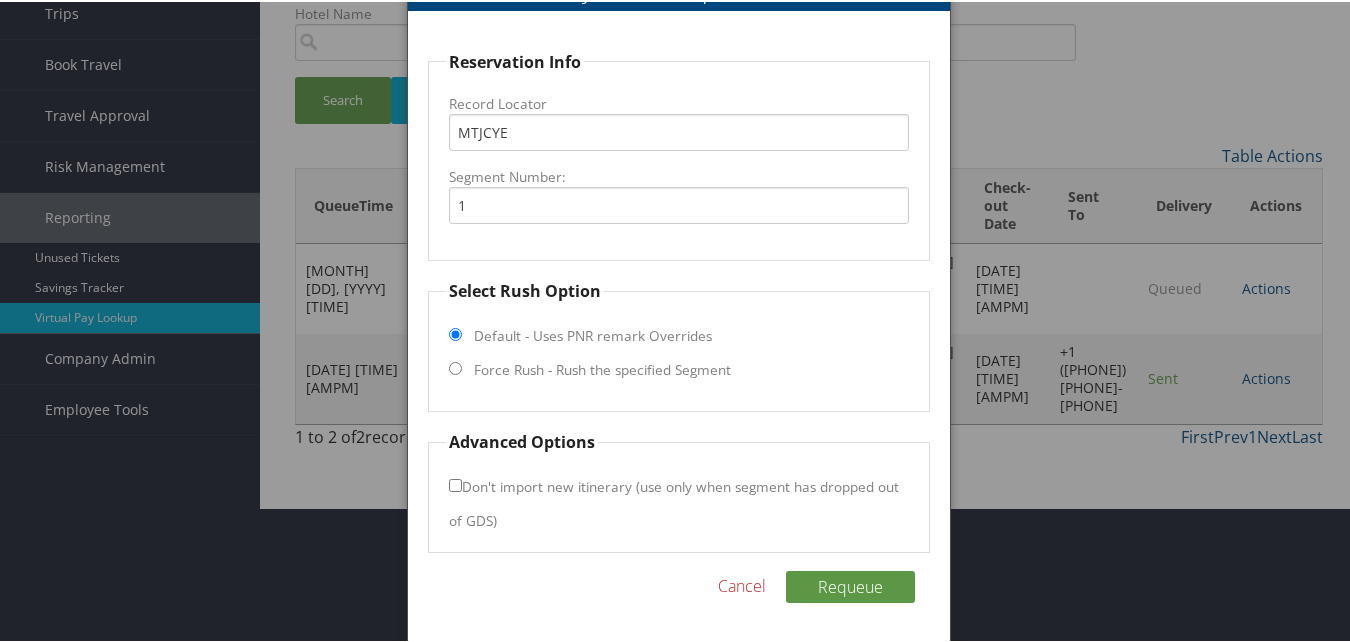 click on "Force Rush - Rush the specified Segment" at bounding box center (602, 368) 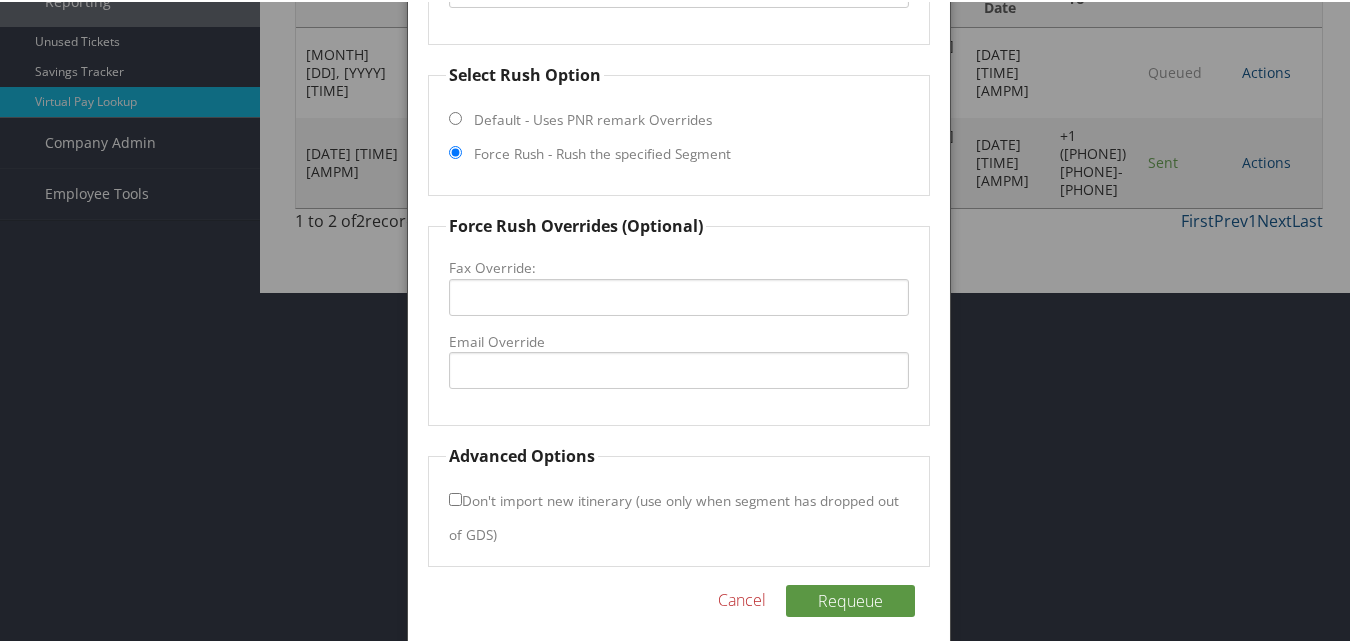scroll, scrollTop: 365, scrollLeft: 0, axis: vertical 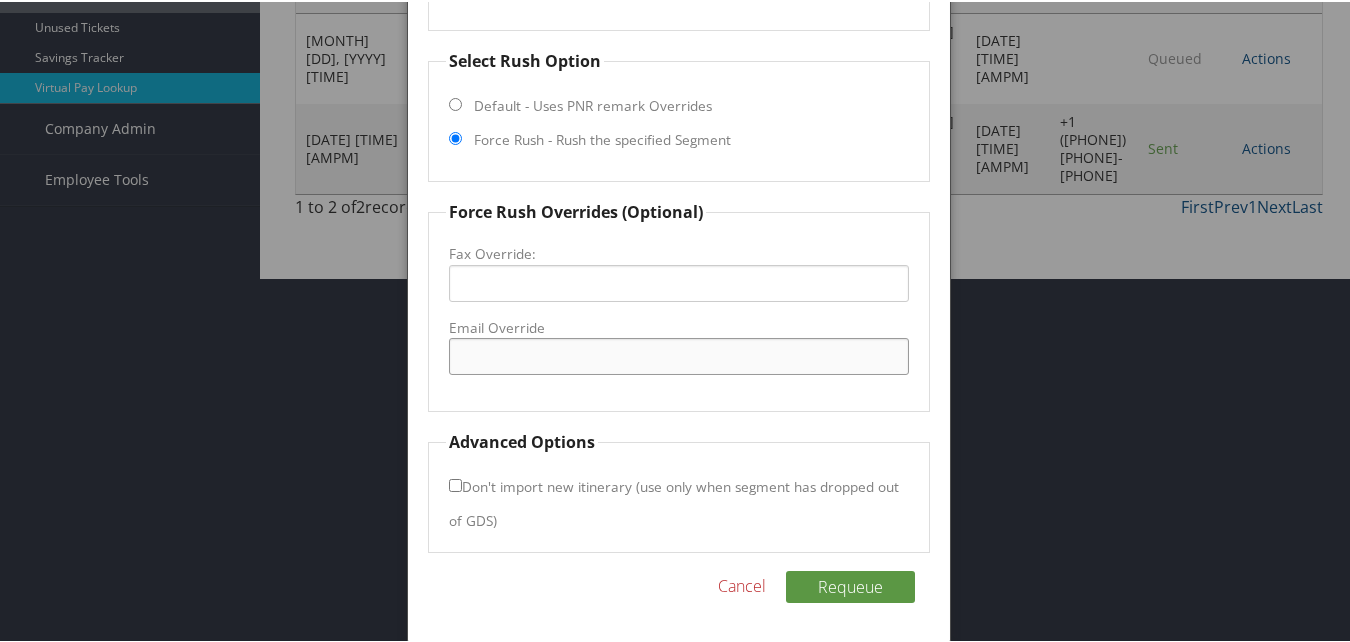 click on "Email Override" at bounding box center (678, 354) 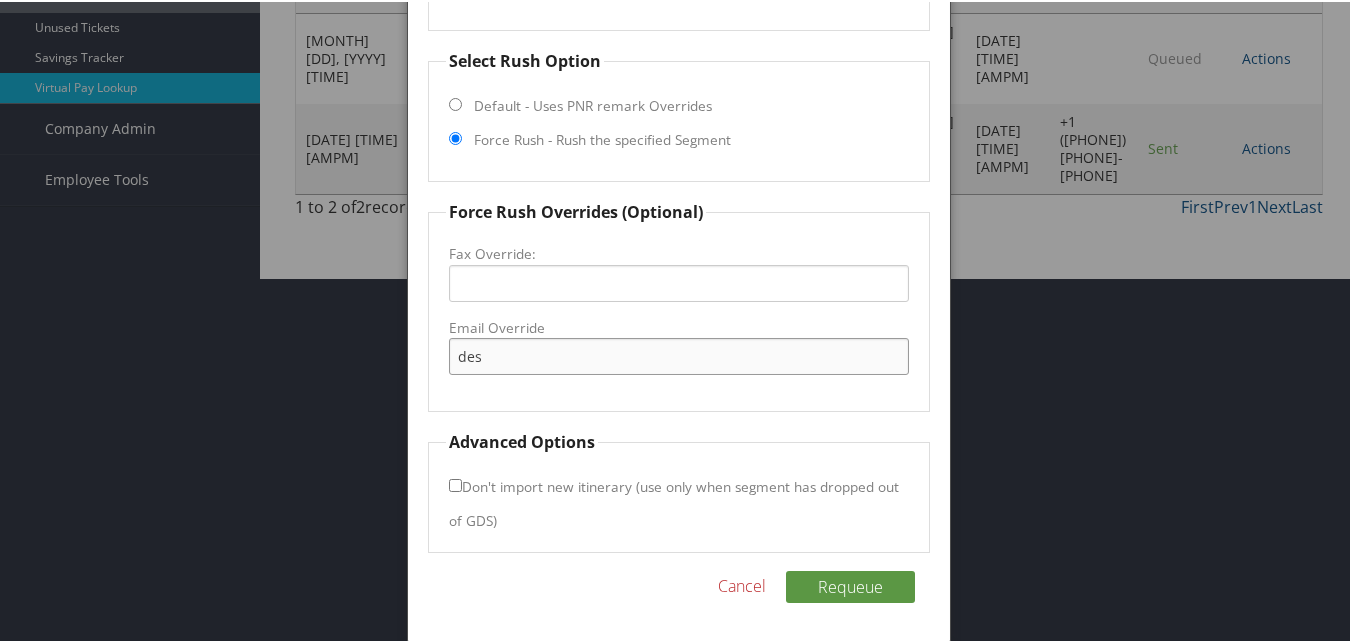 type on "[EMAIL]" 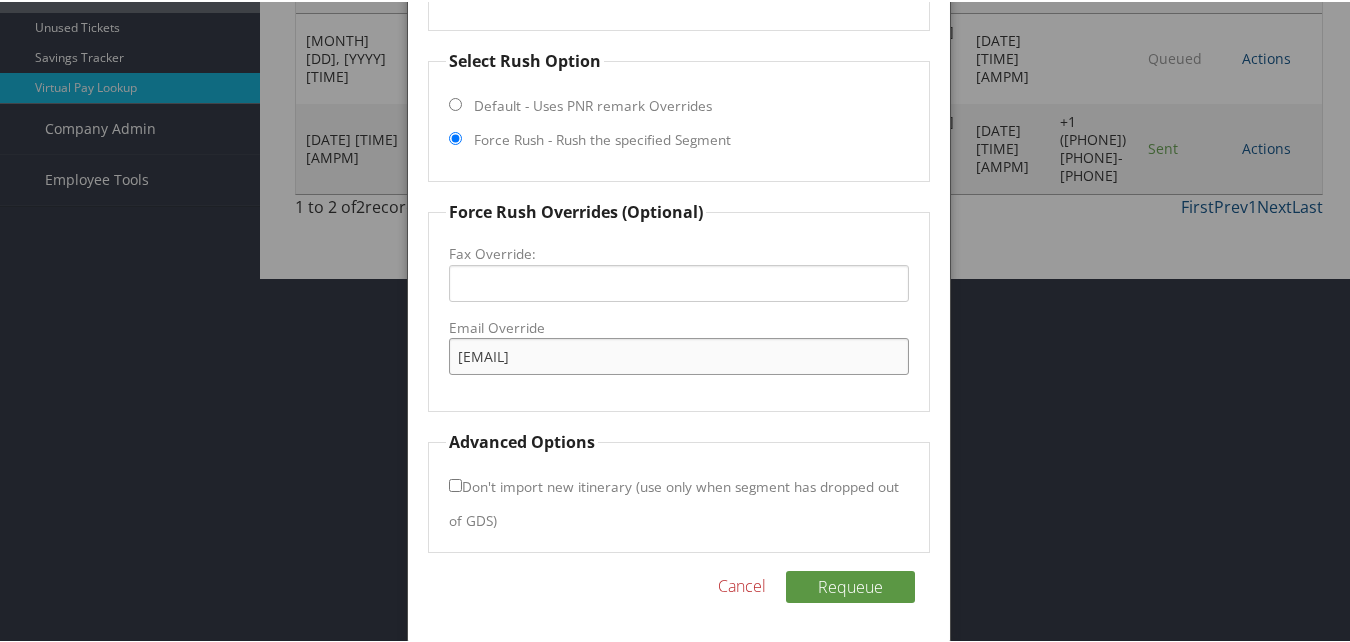 click on "[EMAIL]" at bounding box center (678, 354) 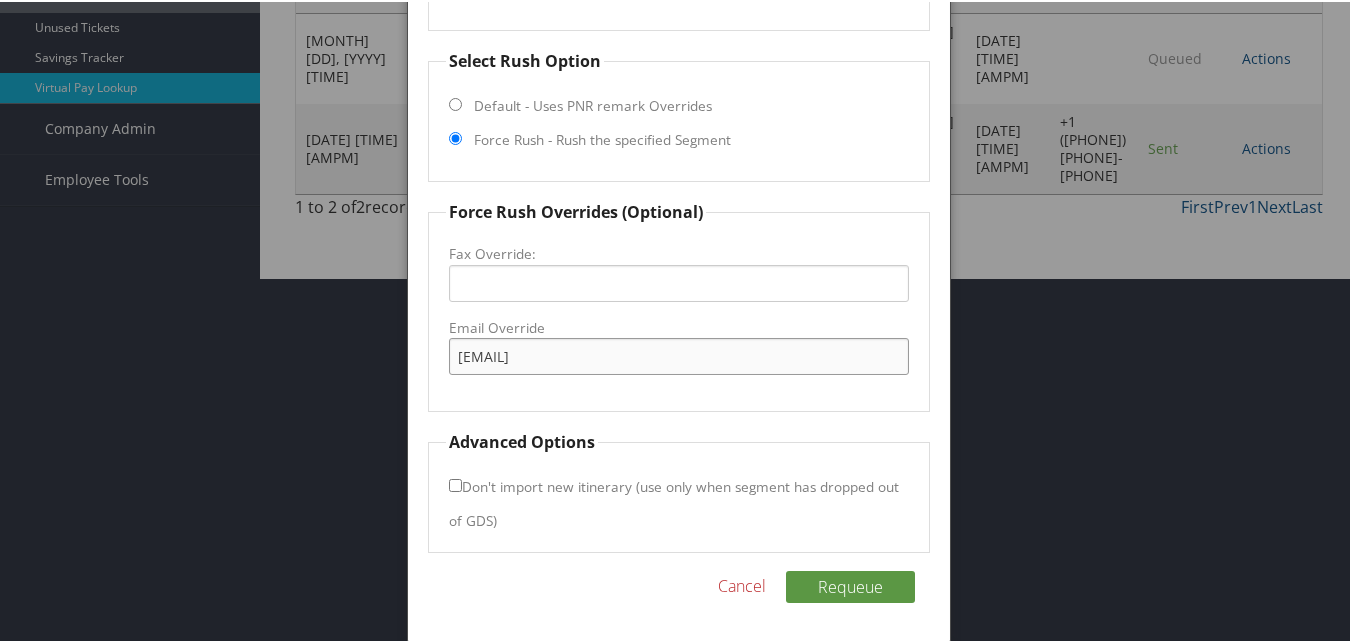 click on "[EMAIL]" at bounding box center (678, 354) 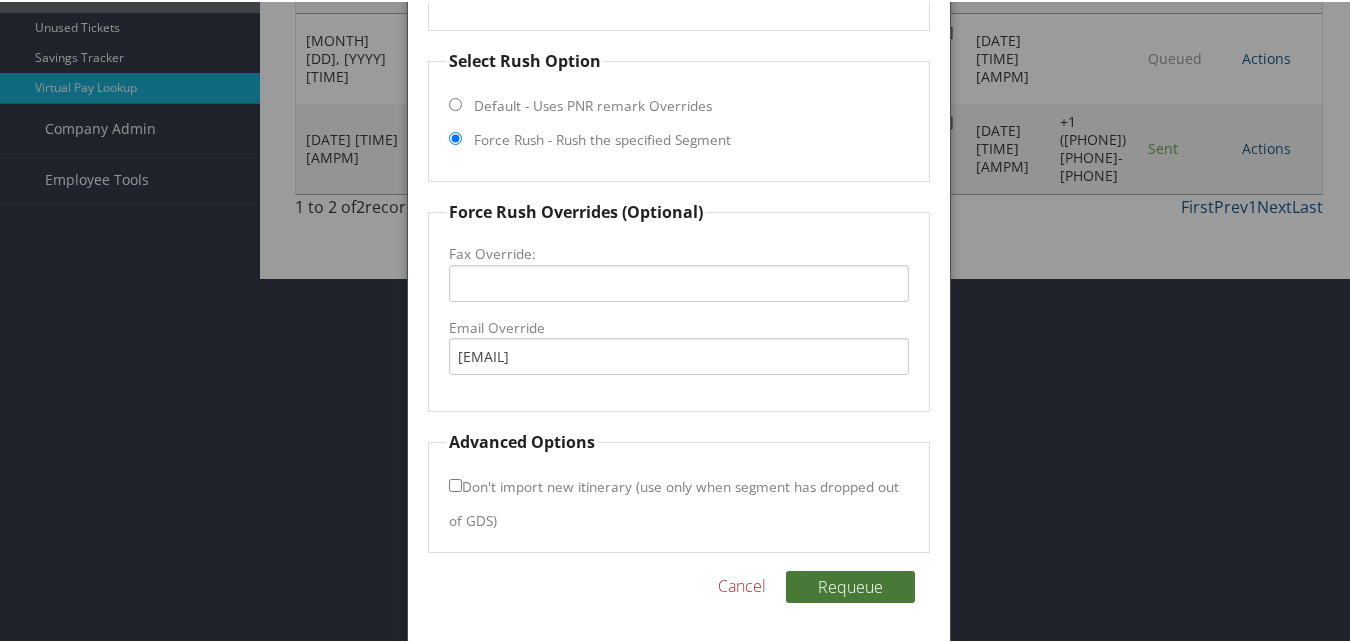 click on "Requeue" at bounding box center [850, 585] 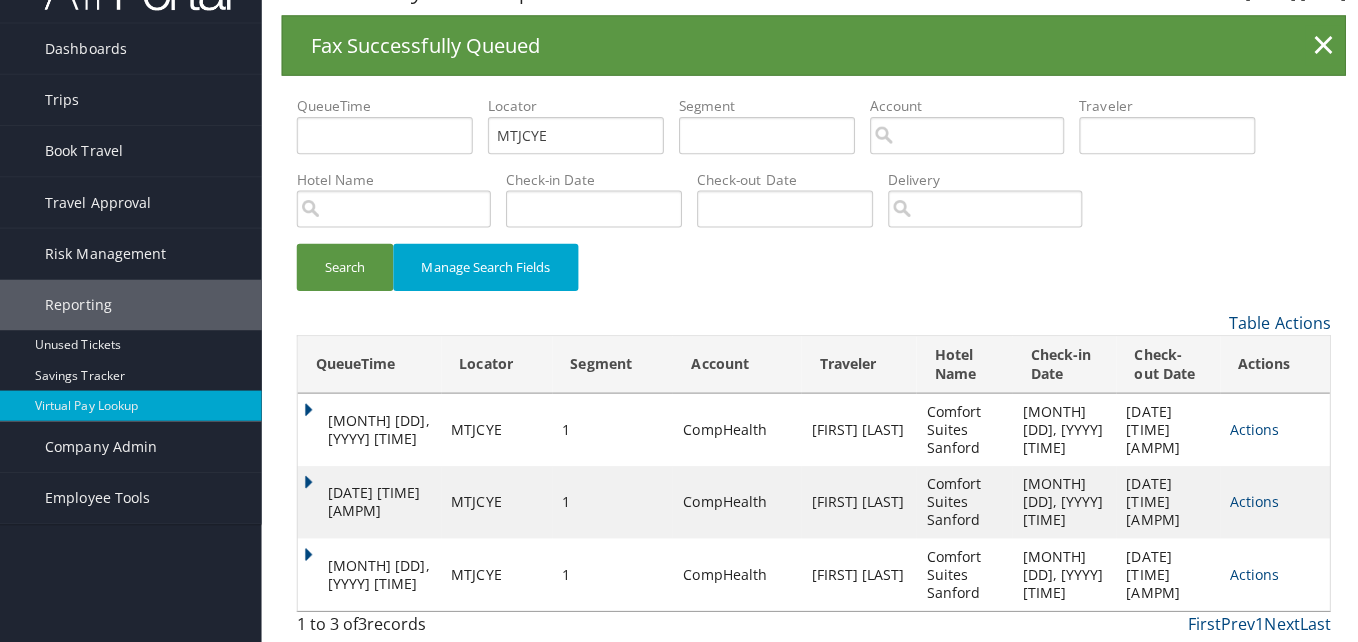 scroll, scrollTop: 0, scrollLeft: 0, axis: both 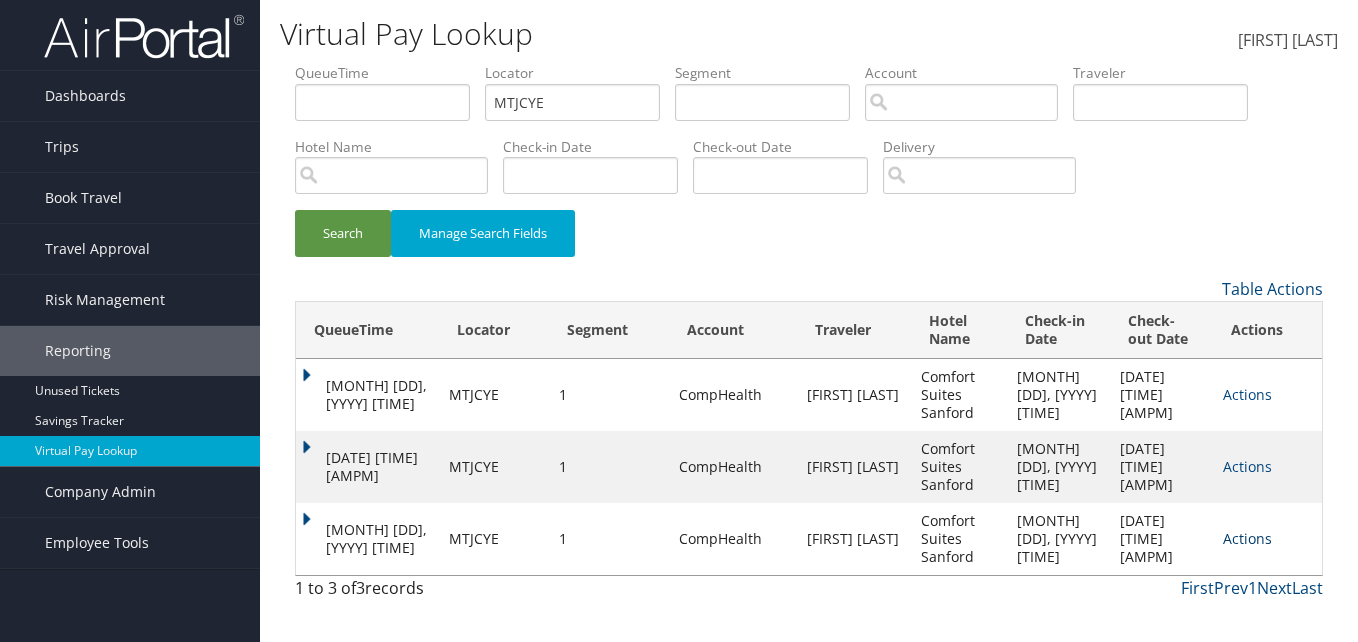 click on "Actions" at bounding box center (1247, 394) 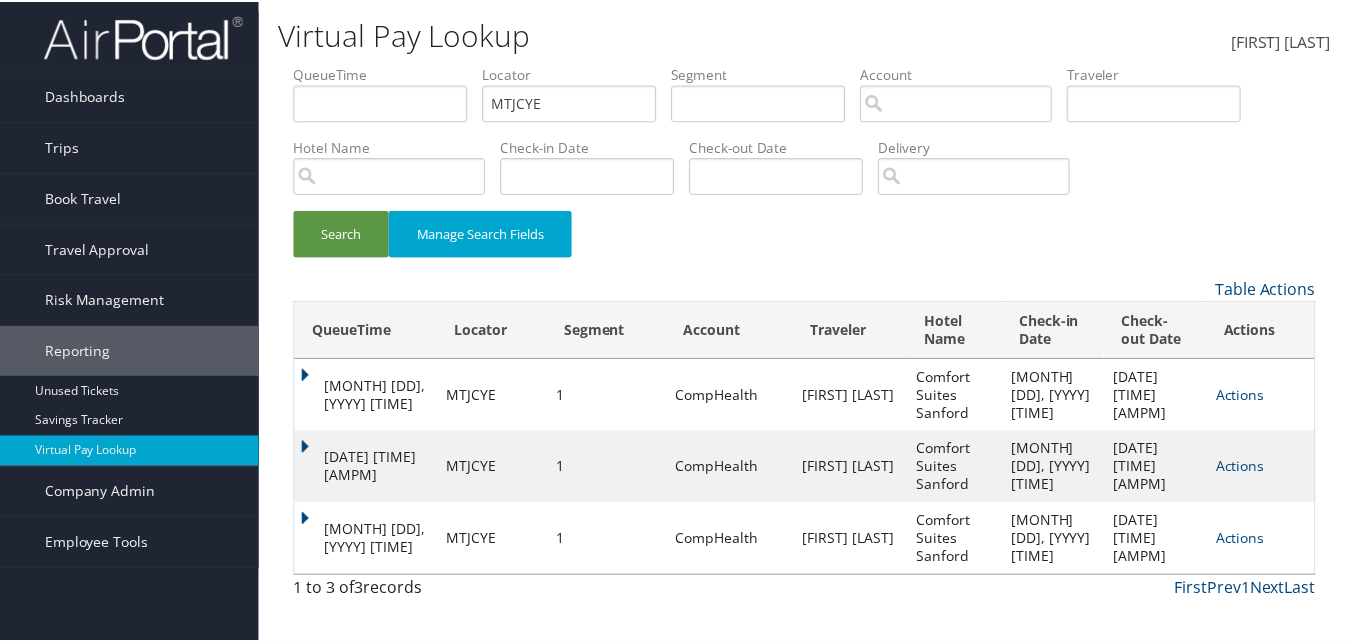 scroll, scrollTop: 30, scrollLeft: 0, axis: vertical 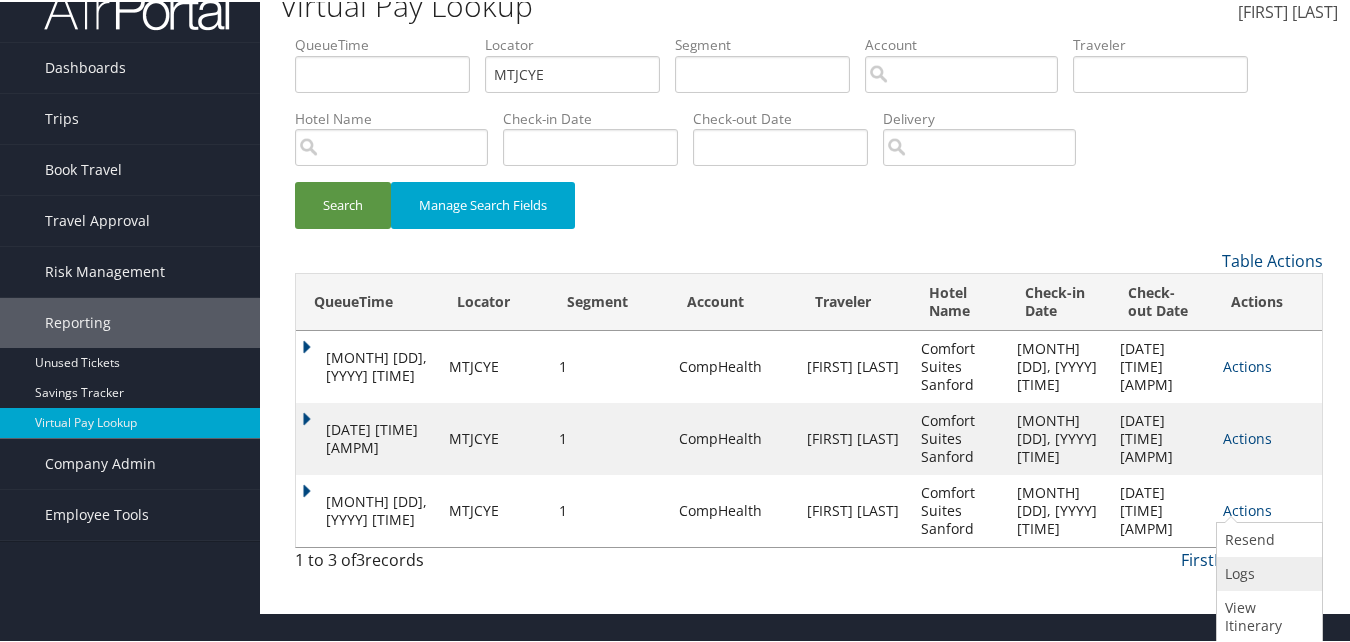 click at bounding box center [1225, 571] 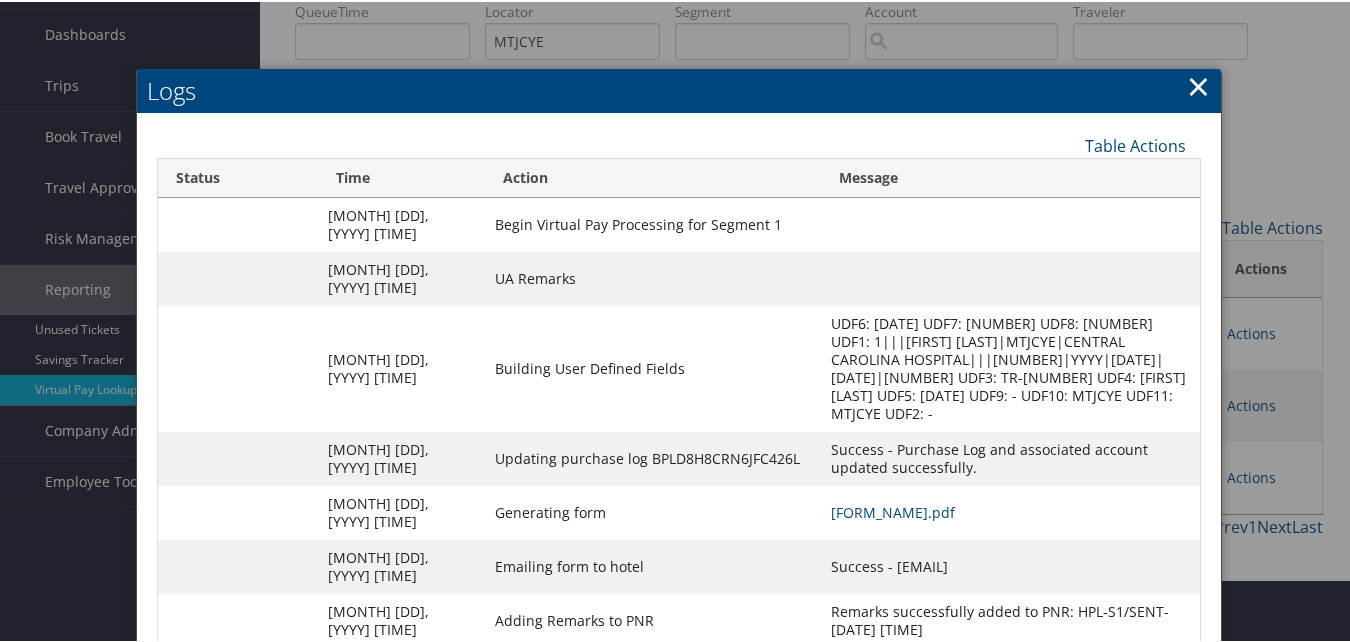 scroll, scrollTop: 123, scrollLeft: 0, axis: vertical 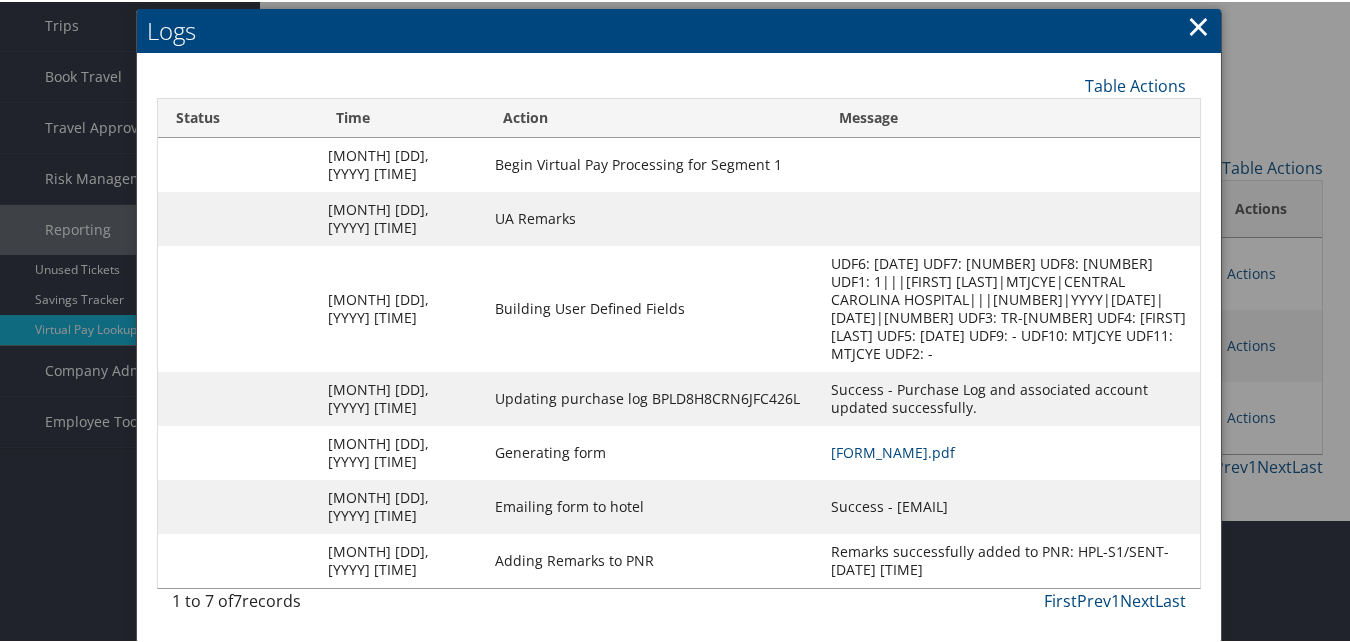 drag, startPoint x: 780, startPoint y: 503, endPoint x: 1045, endPoint y: 511, distance: 265.12073 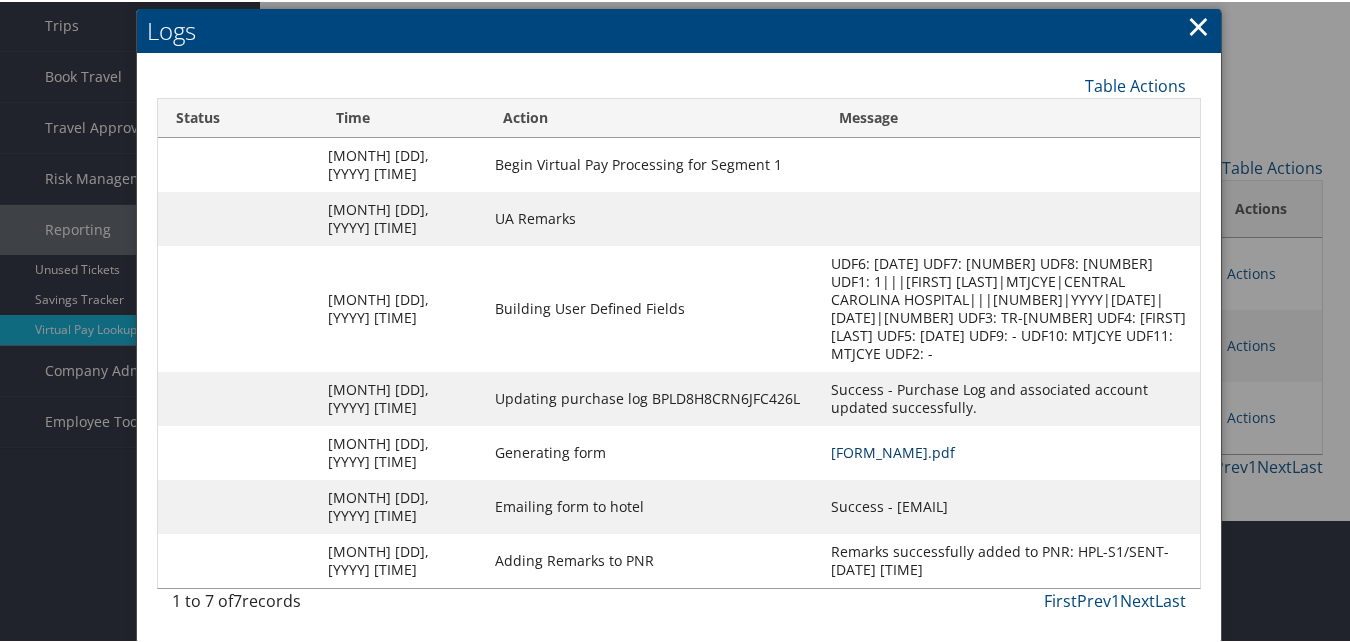 click on "[FORM_NAME].pdf" at bounding box center (893, 450) 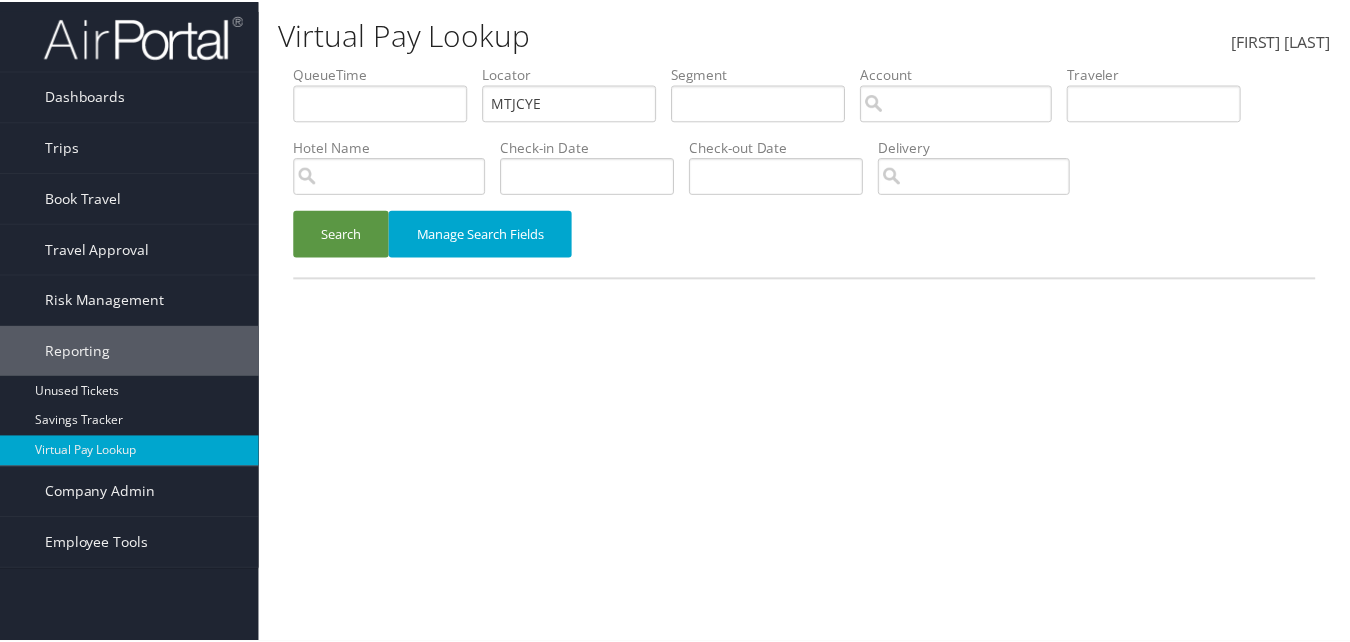 scroll, scrollTop: 0, scrollLeft: 0, axis: both 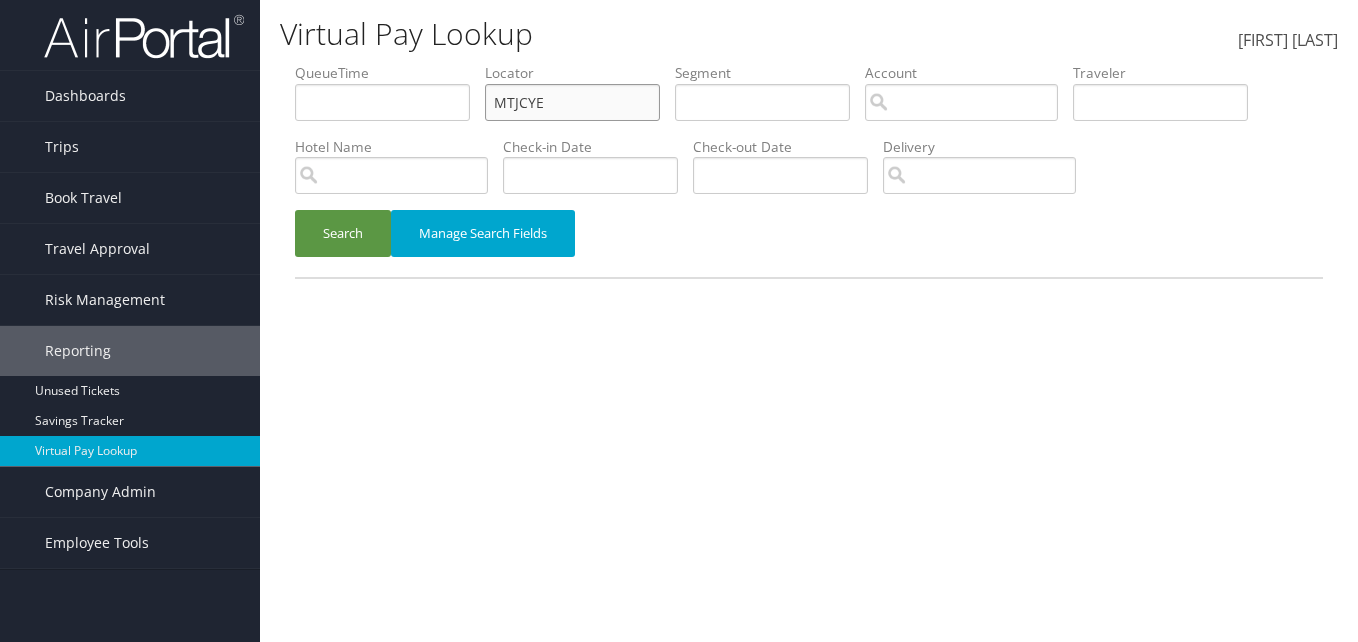 drag, startPoint x: 560, startPoint y: 105, endPoint x: 464, endPoint y: 119, distance: 97.015465 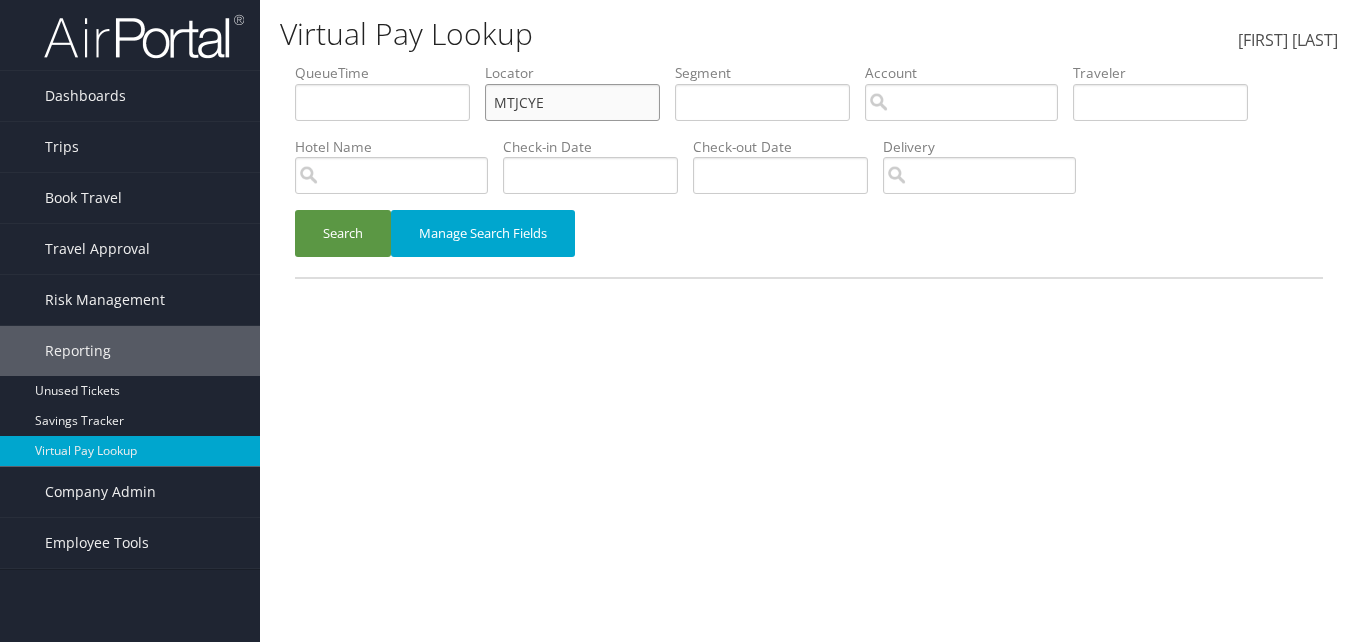 click on "QueueTime Locator MTJCYE Segment Account Traveler Hotel Name Check-in Date Check-out Date Delivery" at bounding box center [809, 63] 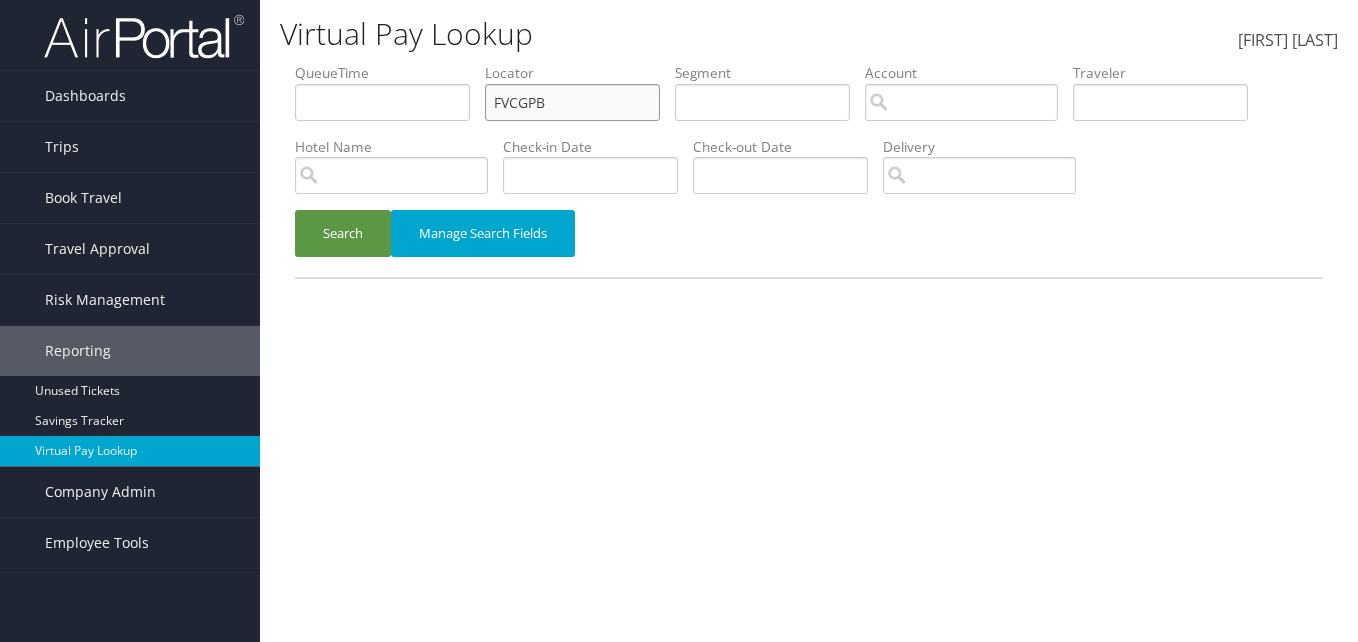 click on "FVCGPB" at bounding box center [382, 102] 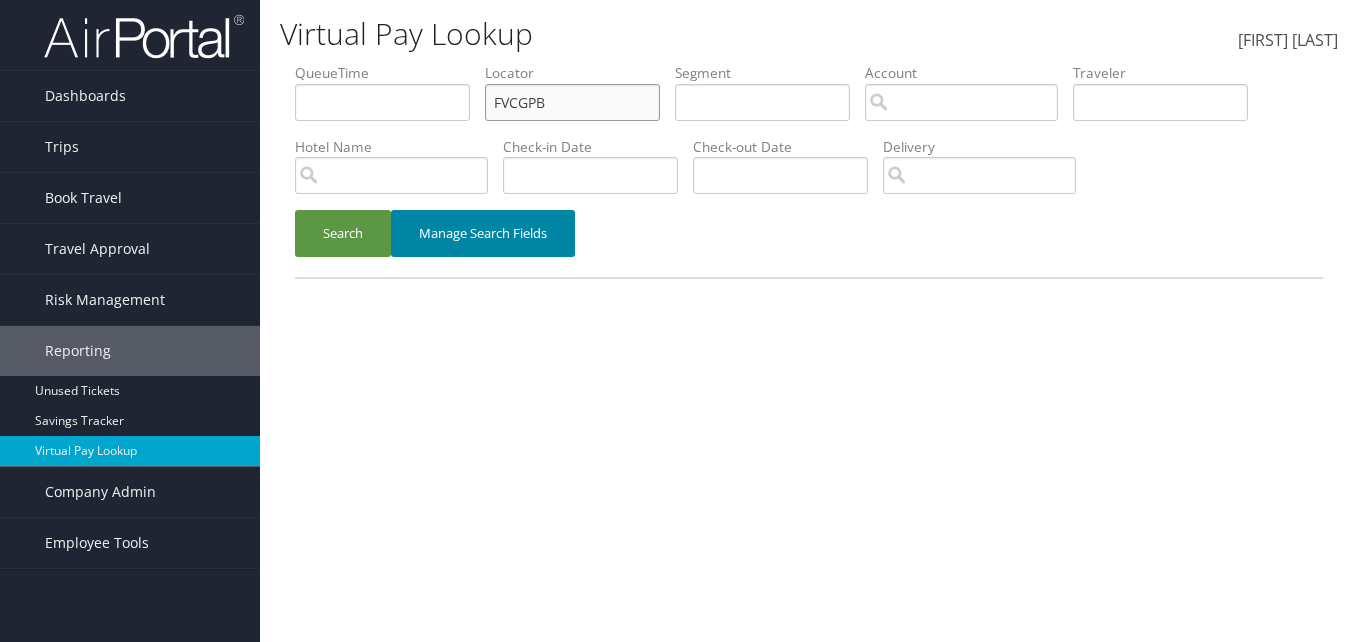 type on "FVCGPB" 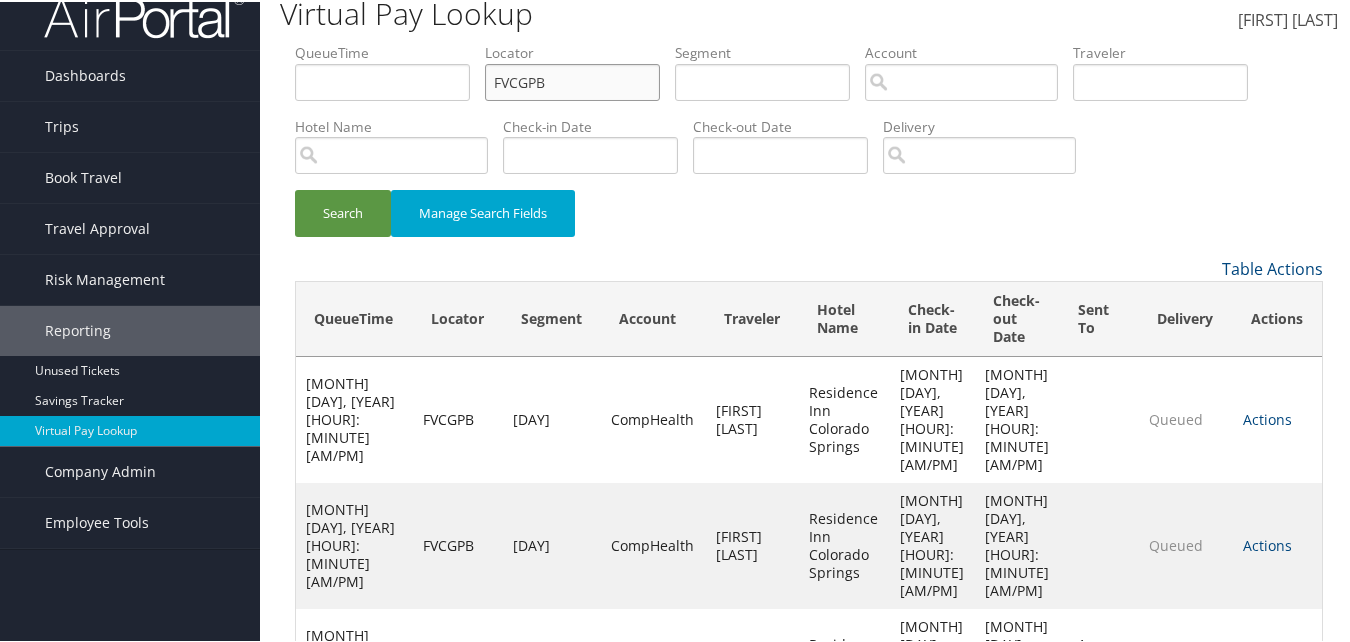 scroll, scrollTop: 40, scrollLeft: 0, axis: vertical 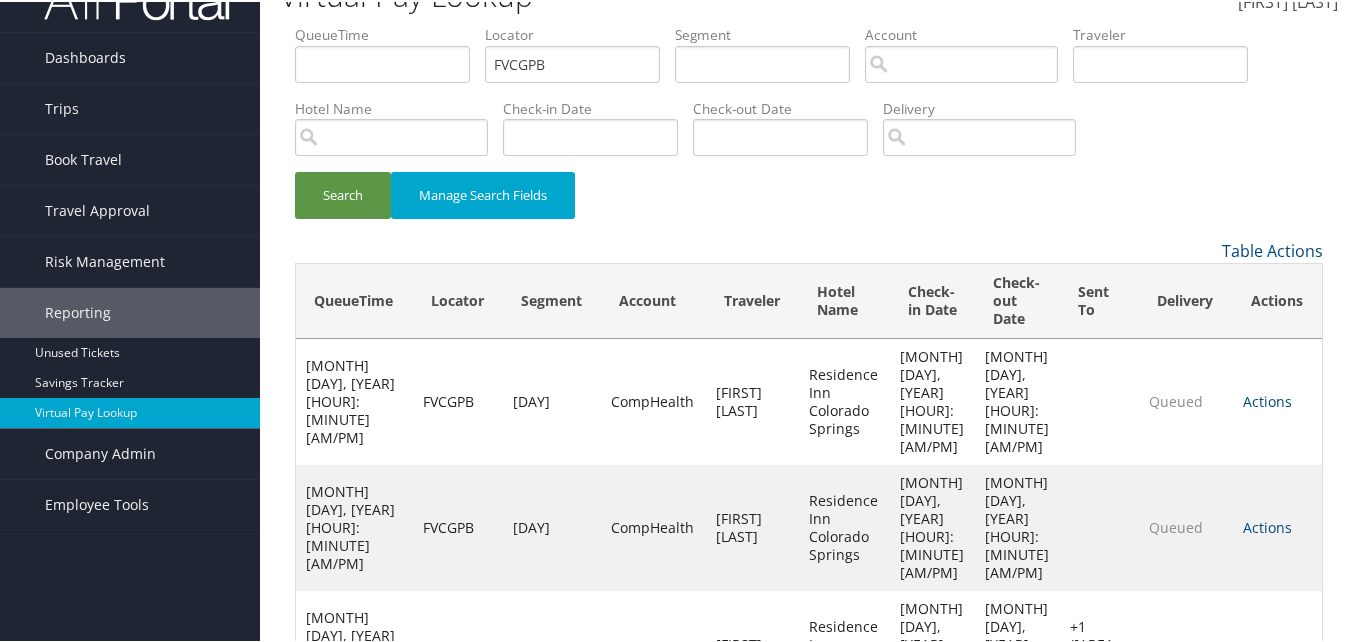 click on "Actions" at bounding box center [1267, 399] 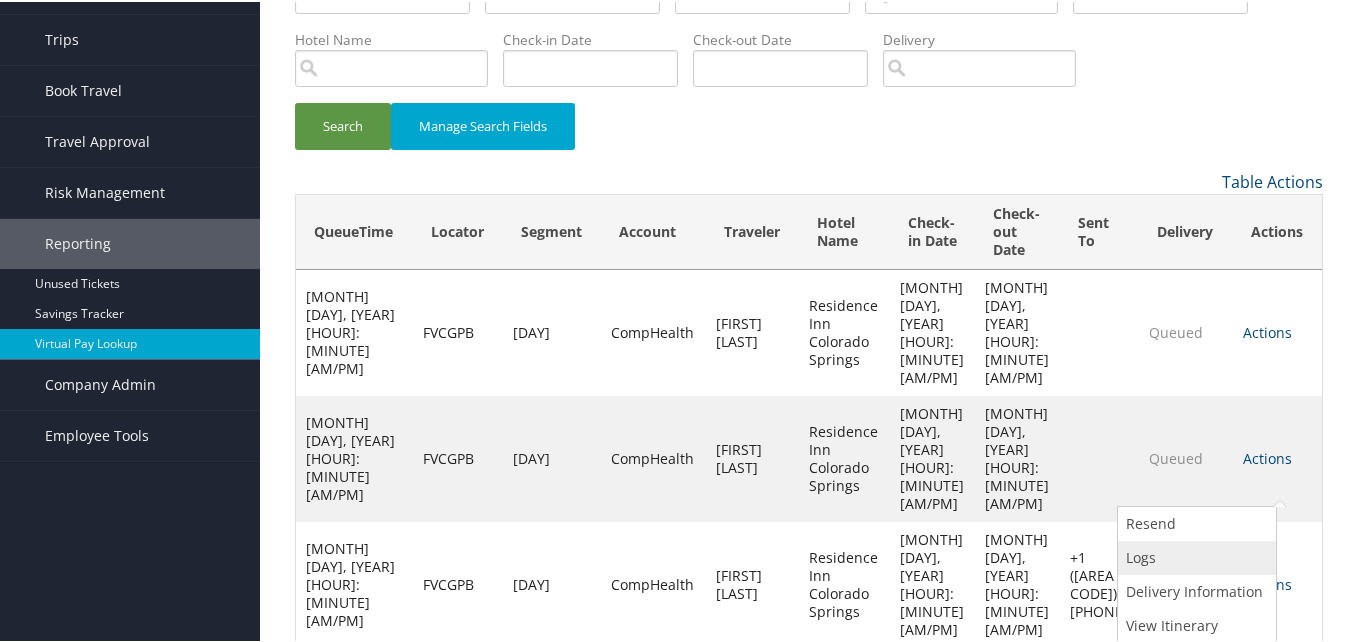 click at bounding box center [1126, 555] 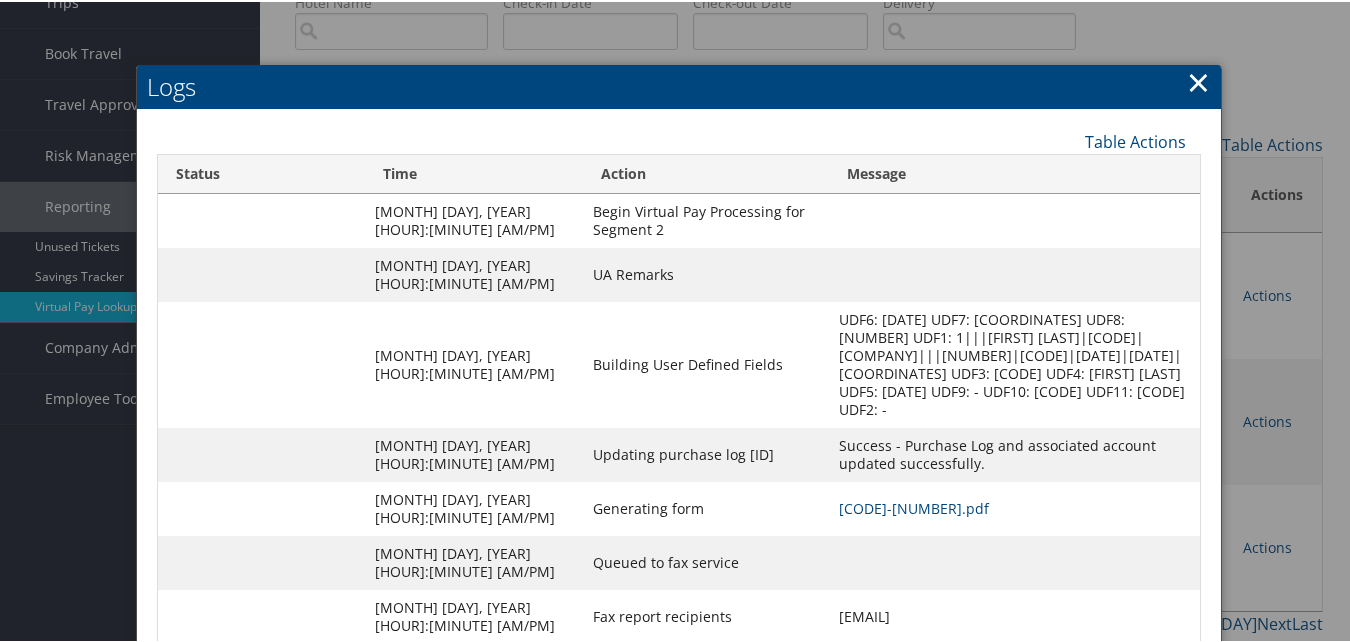 scroll, scrollTop: 262, scrollLeft: 0, axis: vertical 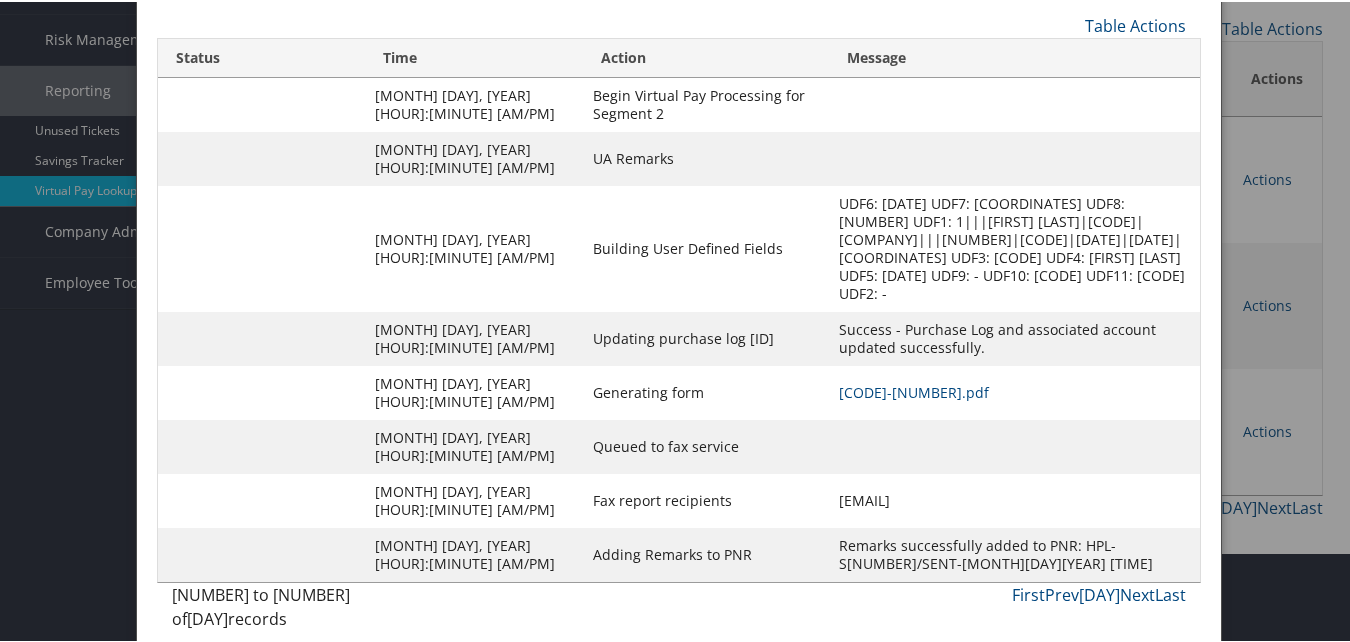 click on "FVCGPB-S2_1751429282861.pdf" at bounding box center (1014, 103) 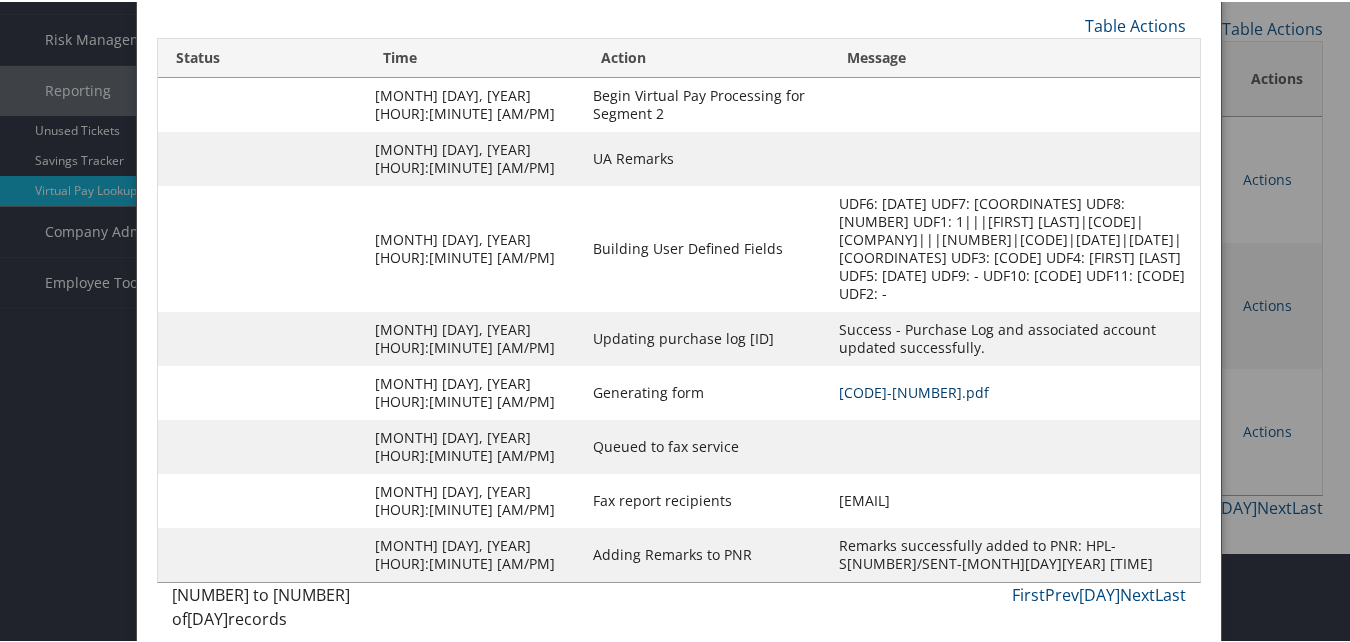 click on "FVCGPB-S2_1751429282861.pdf" at bounding box center [914, 390] 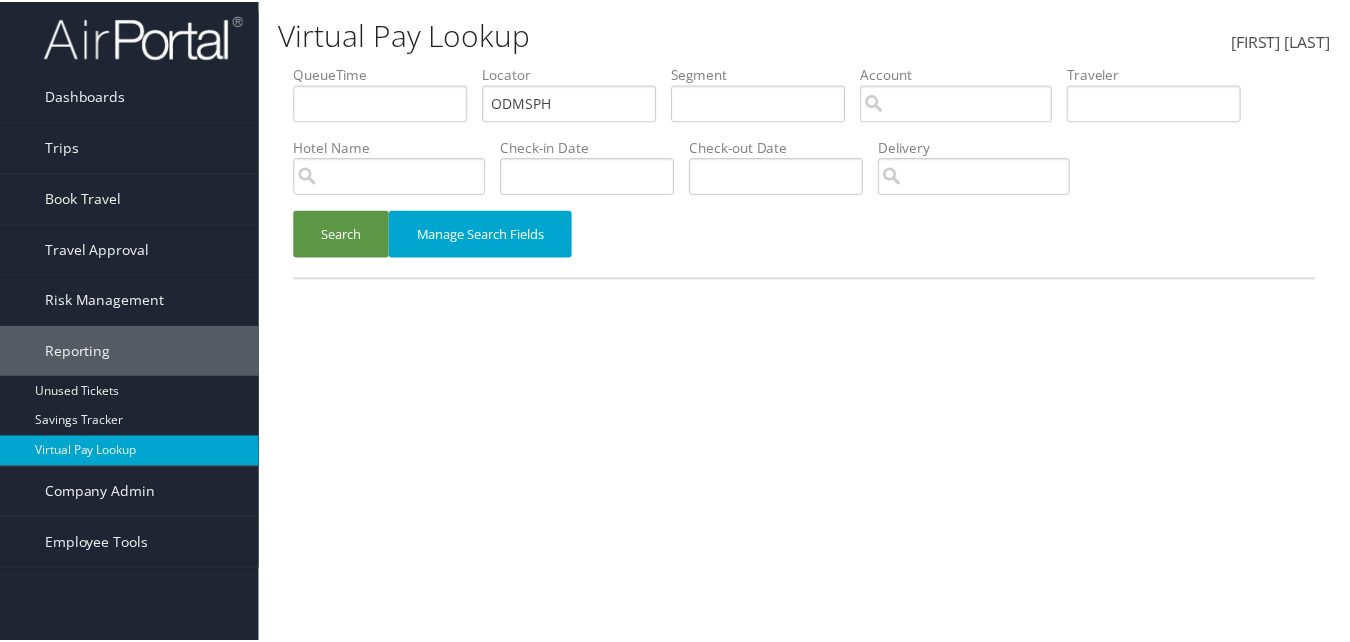 scroll, scrollTop: 0, scrollLeft: 0, axis: both 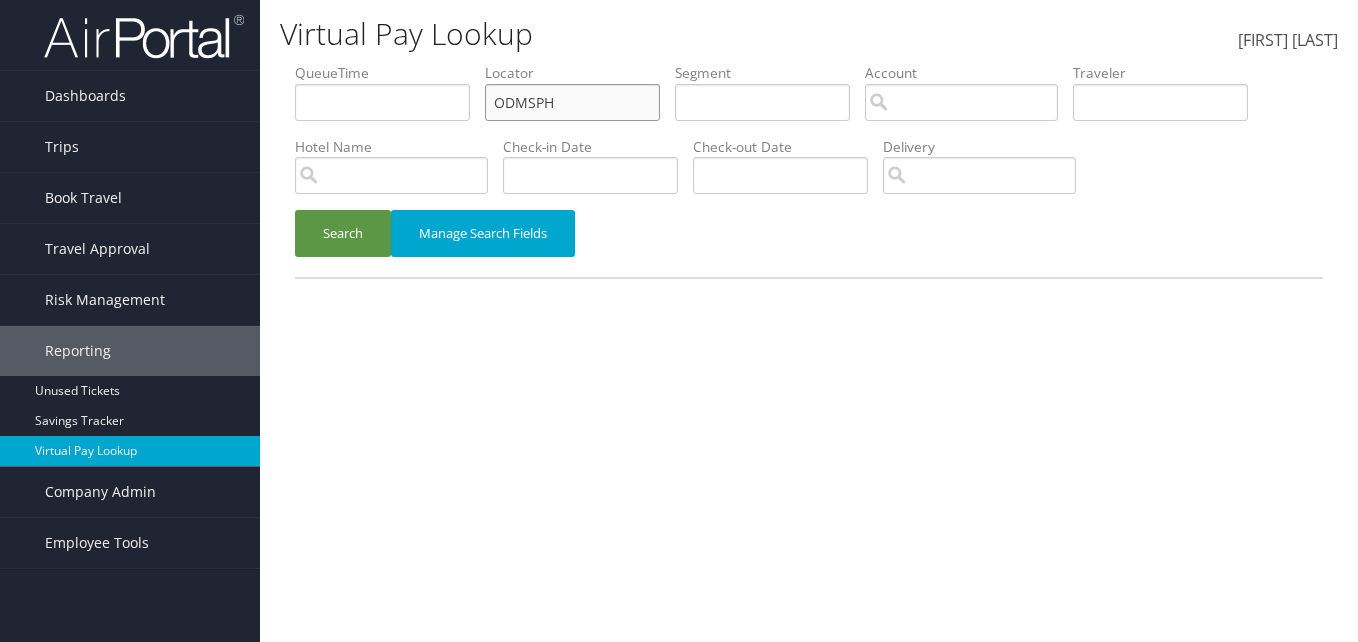 drag, startPoint x: 575, startPoint y: 103, endPoint x: 477, endPoint y: 100, distance: 98.045906 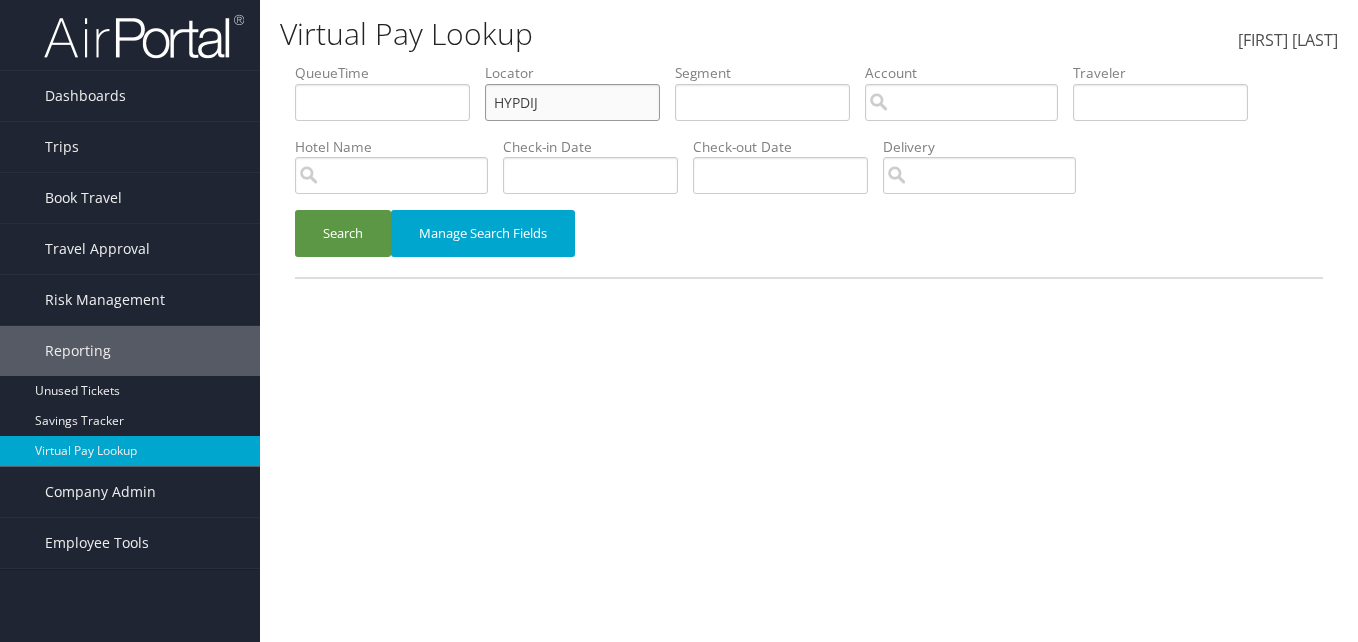 type on "HYPDIJ" 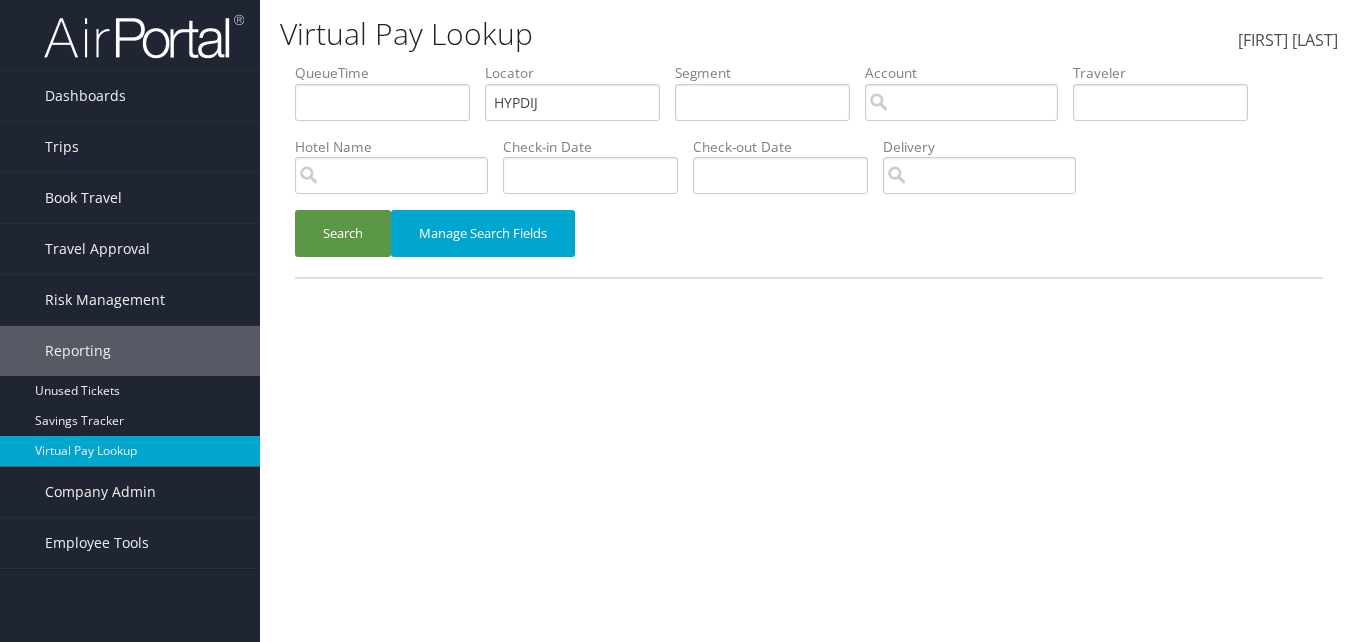 click on "QueueTime Locator HYPDIJ Segment Account Traveler Hotel Name Check-in Date Check-out Date Delivery Search Manage Search Fields" at bounding box center (809, 170) 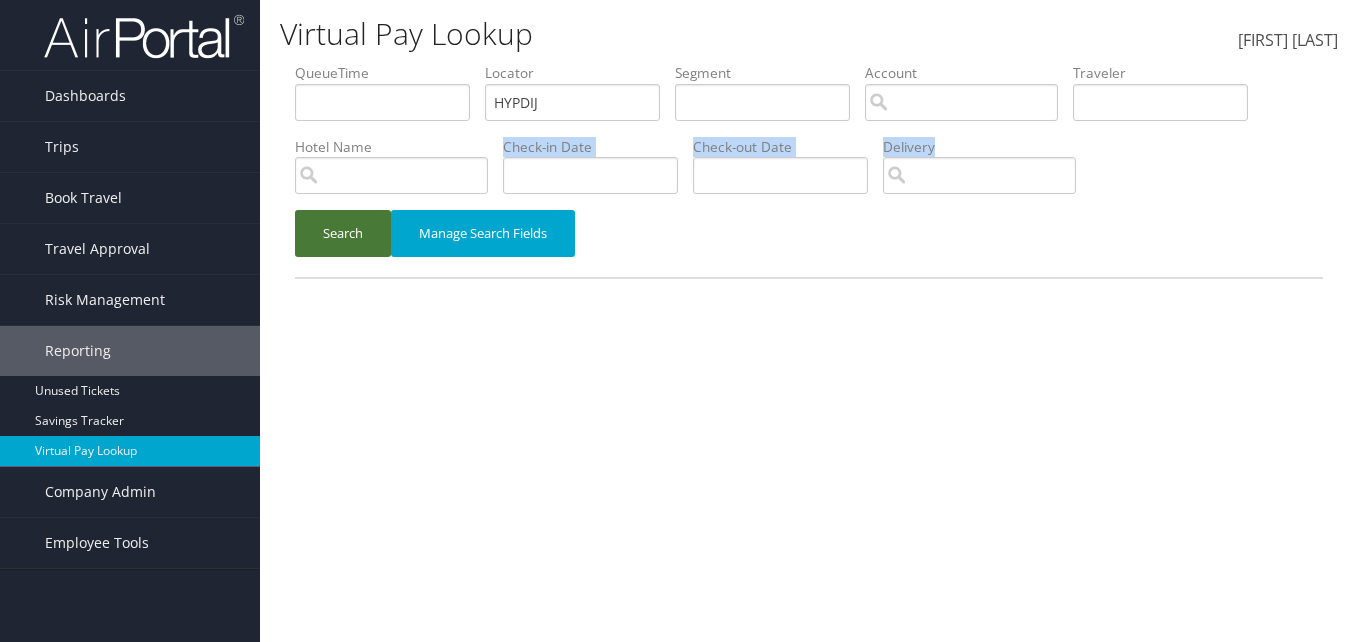 drag, startPoint x: 299, startPoint y: 208, endPoint x: 340, endPoint y: 225, distance: 44.38468 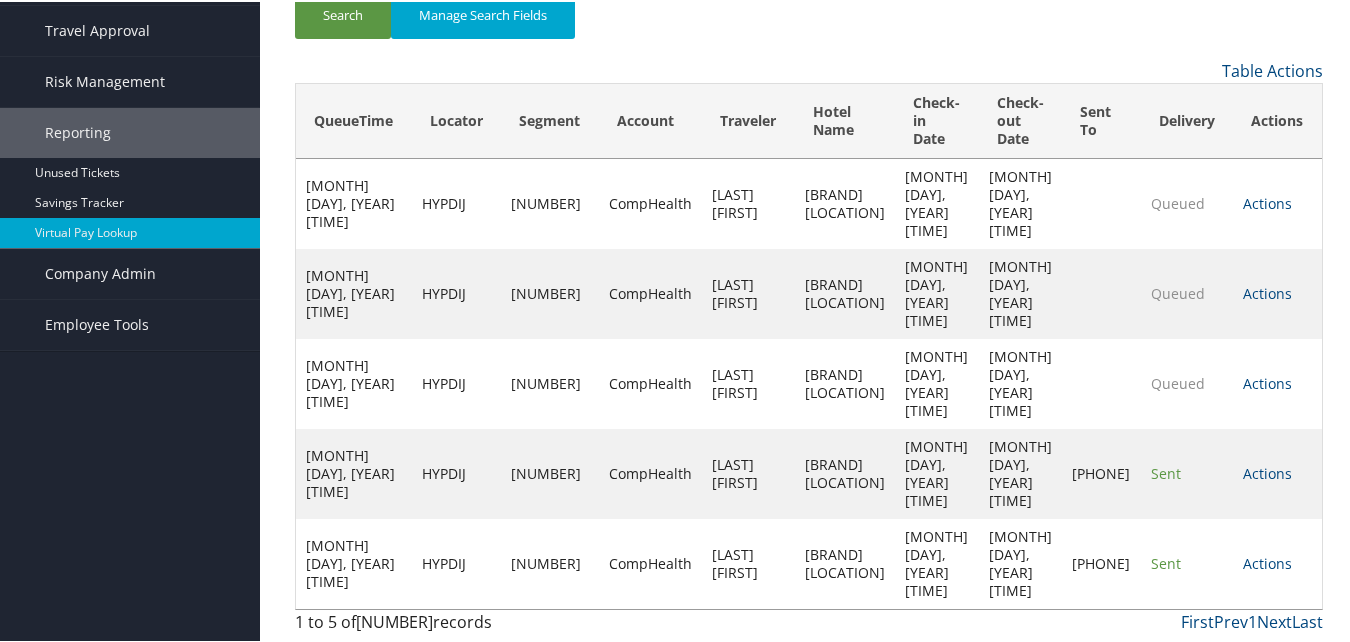 click on "Actions" at bounding box center (1267, 201) 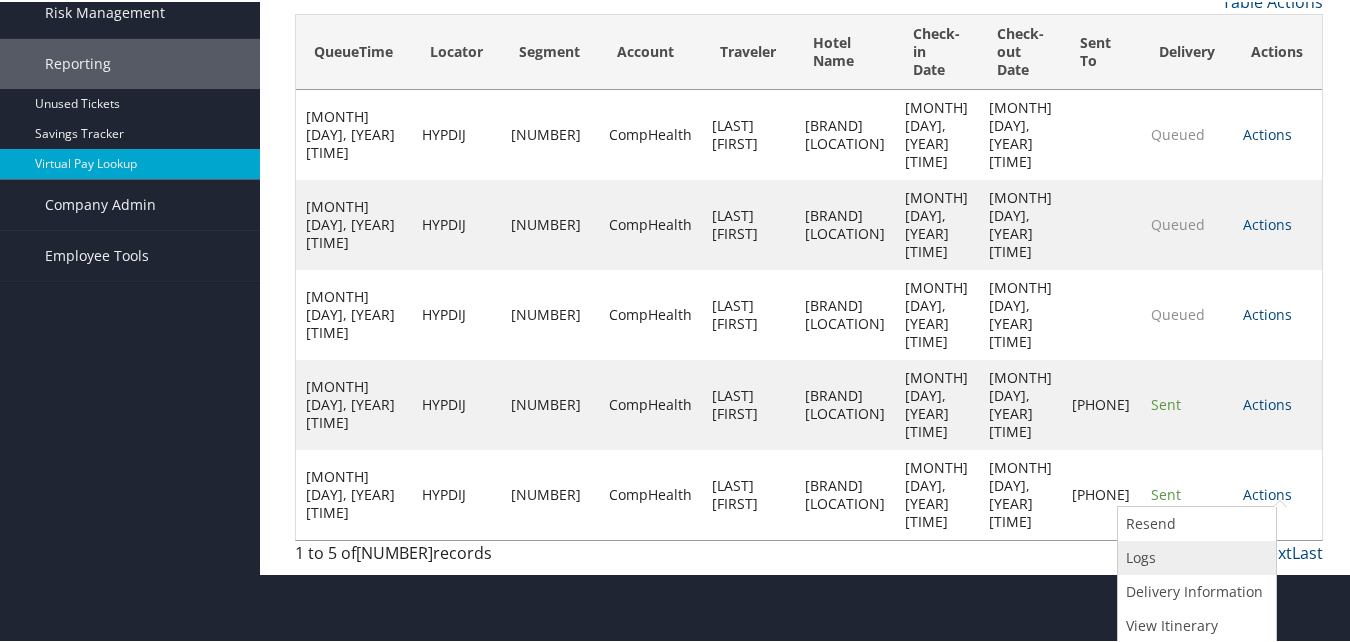 click on "Logs" at bounding box center (1194, 556) 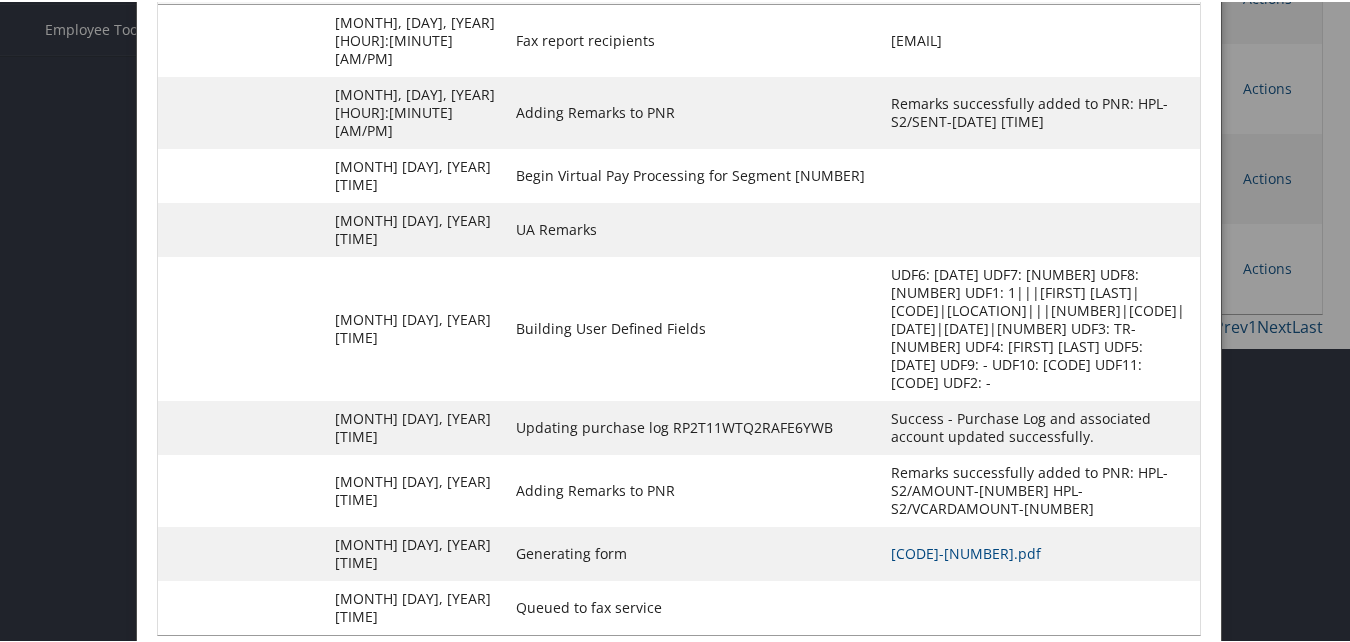 scroll, scrollTop: 520, scrollLeft: 0, axis: vertical 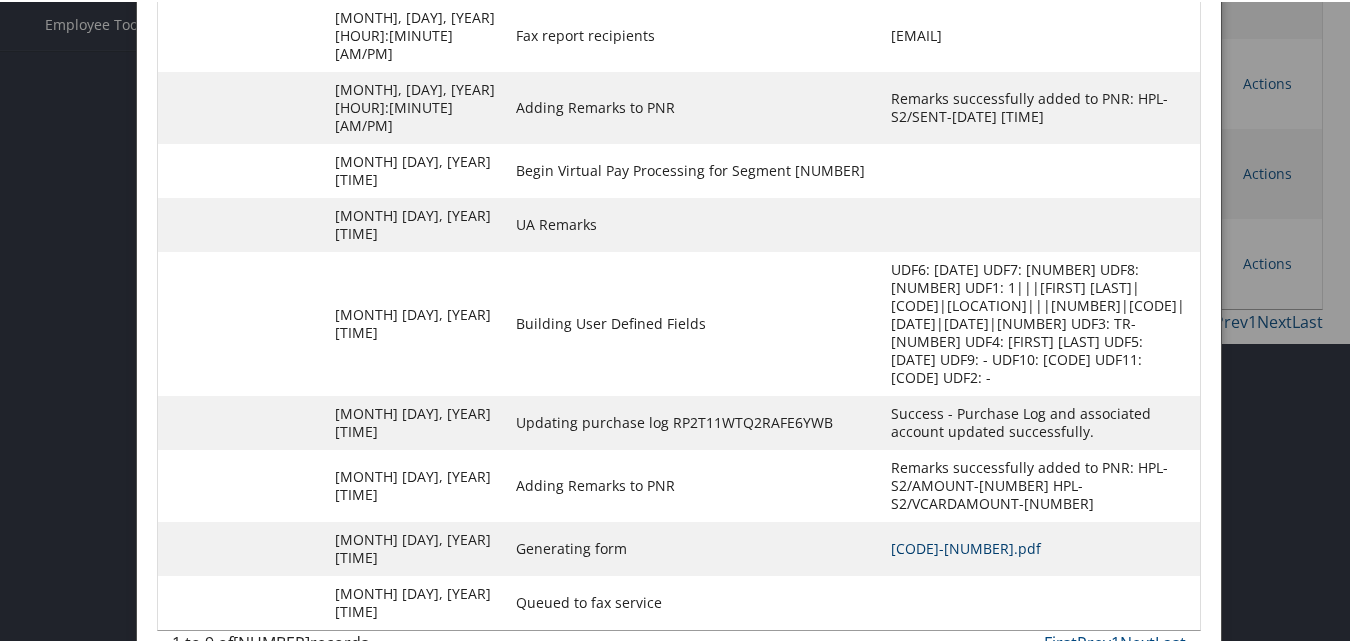 click on "[CODE]-[NUMBER].pdf" at bounding box center [966, 546] 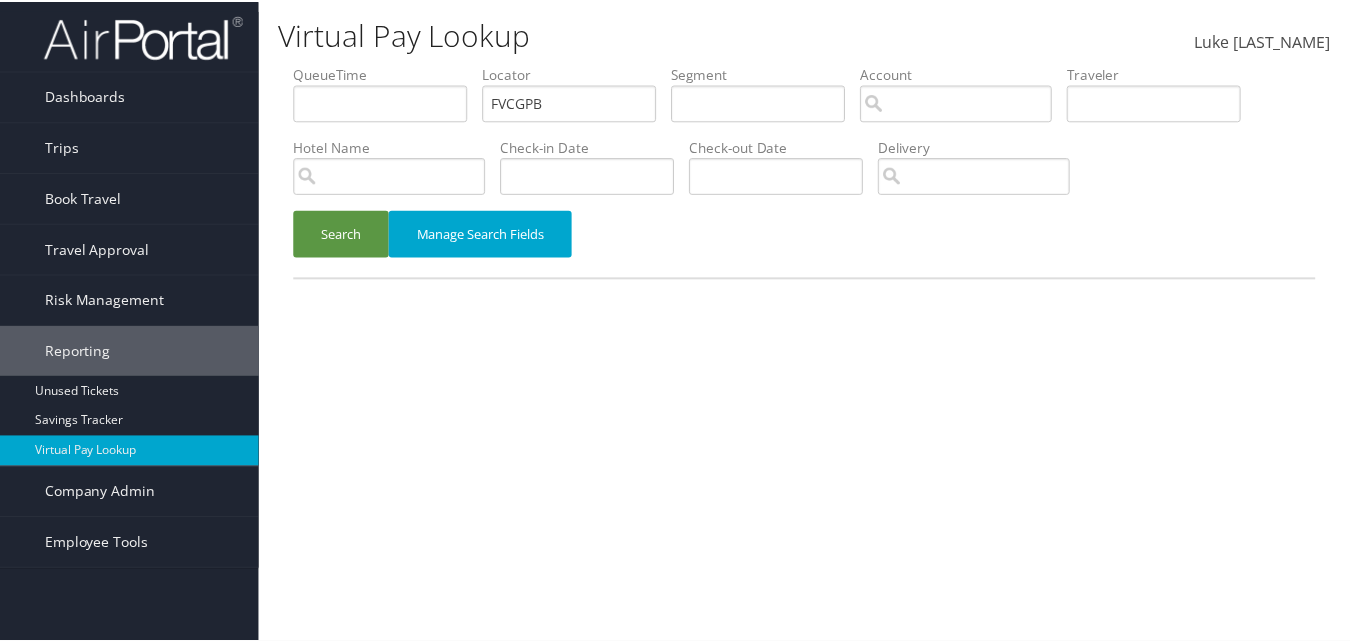 scroll, scrollTop: 0, scrollLeft: 0, axis: both 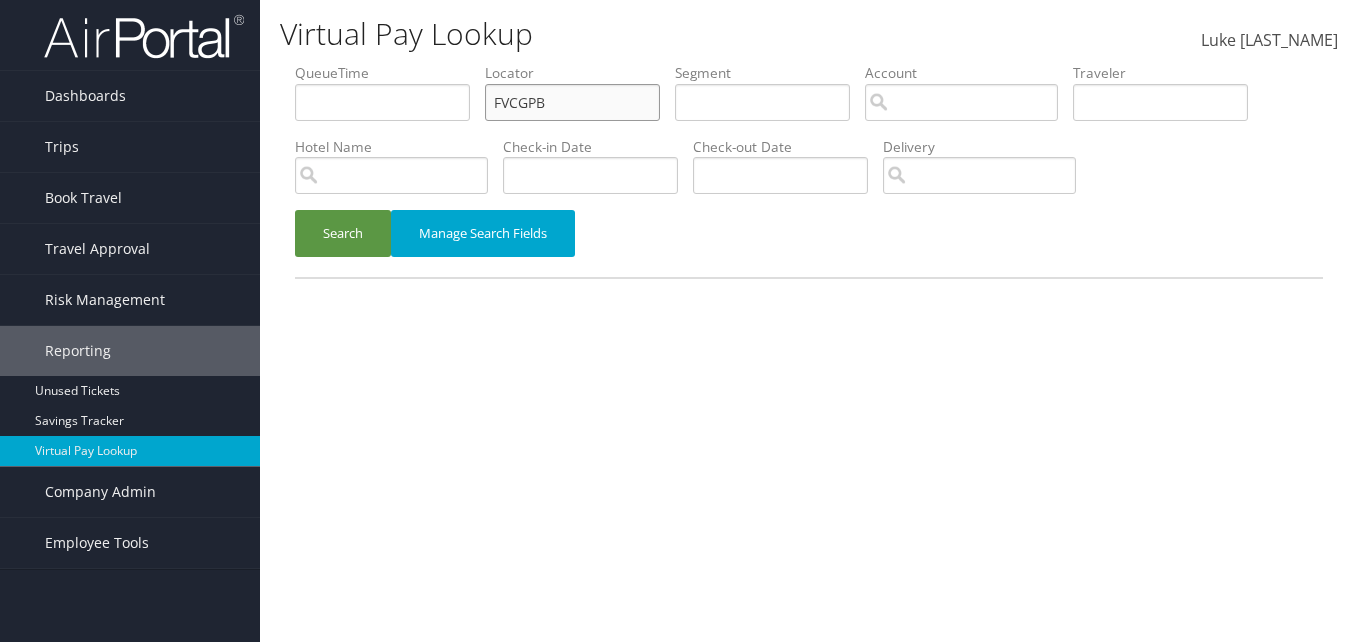 drag, startPoint x: 556, startPoint y: 107, endPoint x: 422, endPoint y: 110, distance: 134.03358 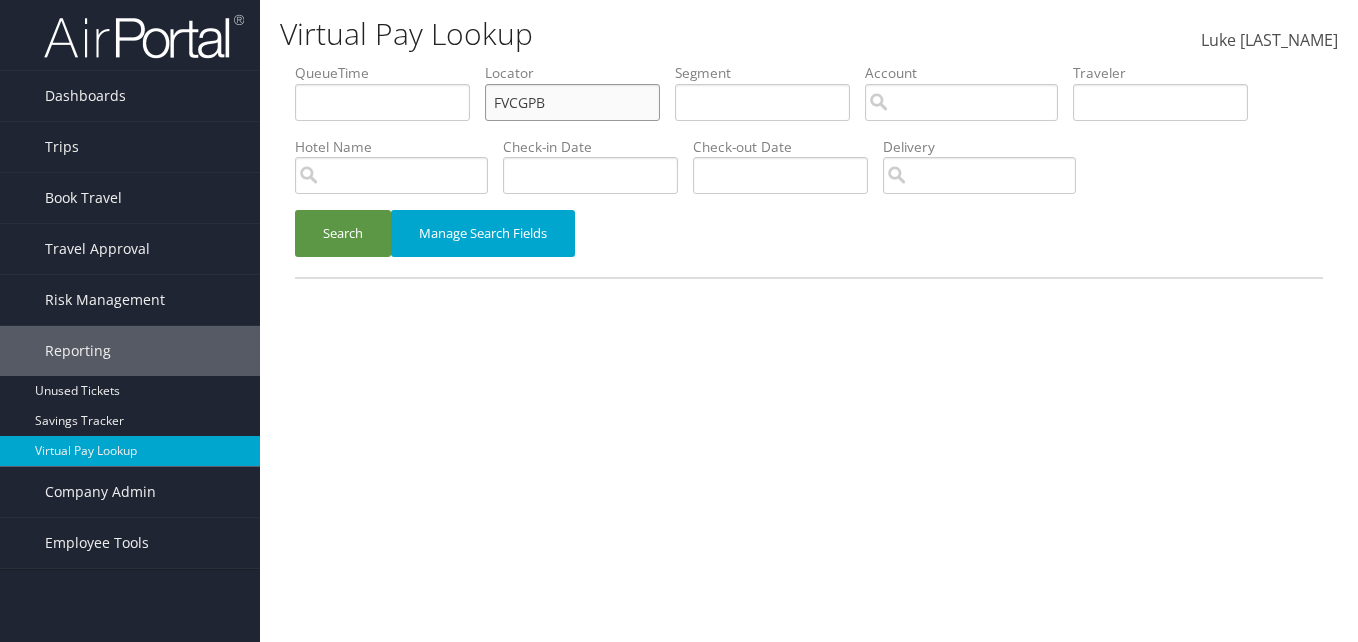 click on "QueueTime Locator FVCGPB Segment Account Traveler Hotel Name Check-in Date Check-out Date Delivery" at bounding box center [809, 63] 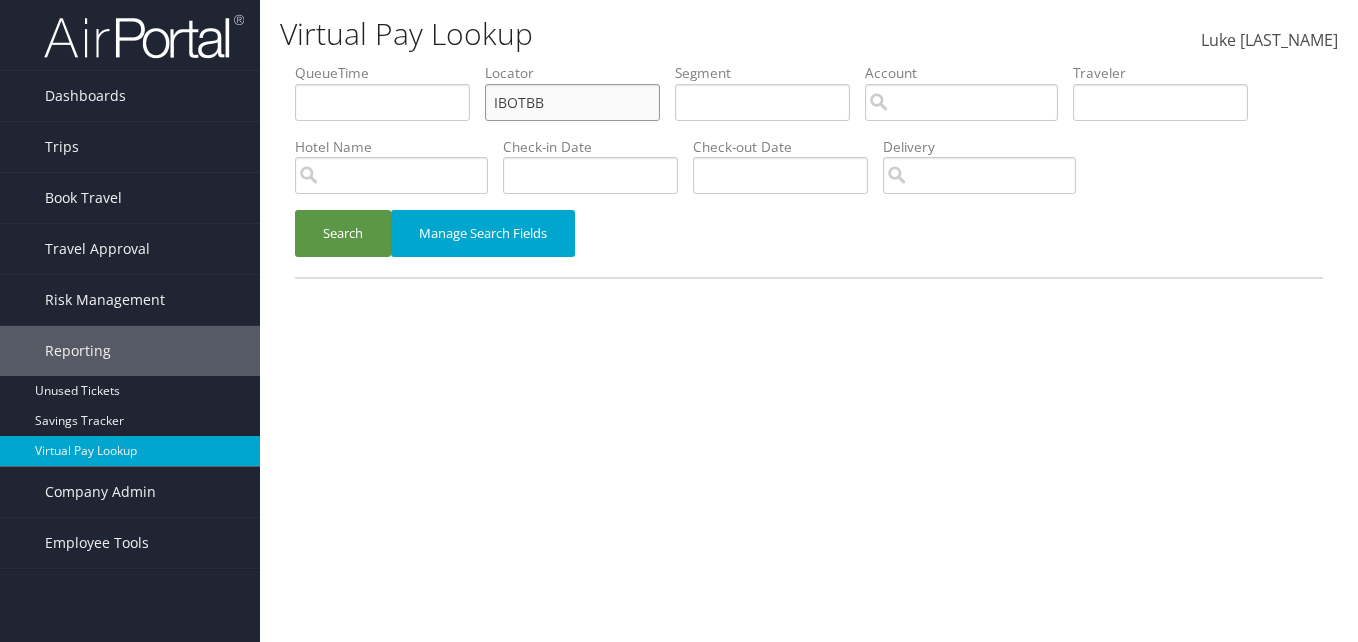 drag, startPoint x: 529, startPoint y: 102, endPoint x: 529, endPoint y: 124, distance: 22 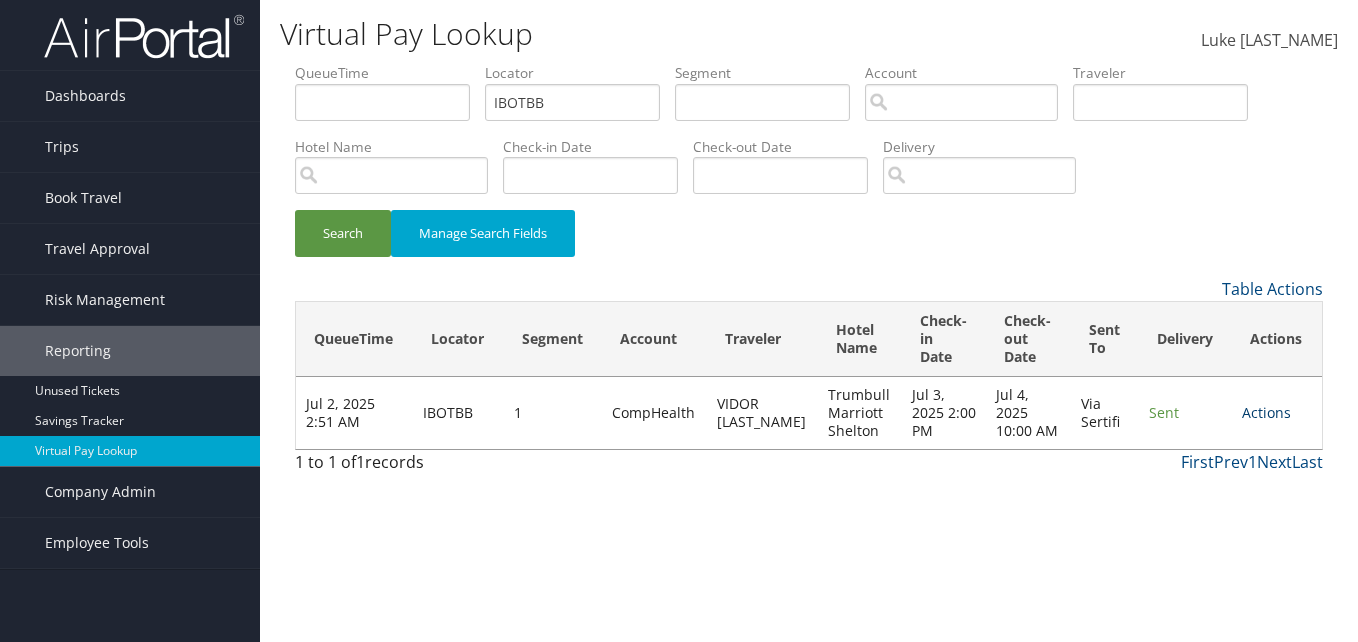 click on "Actions" at bounding box center [1266, 412] 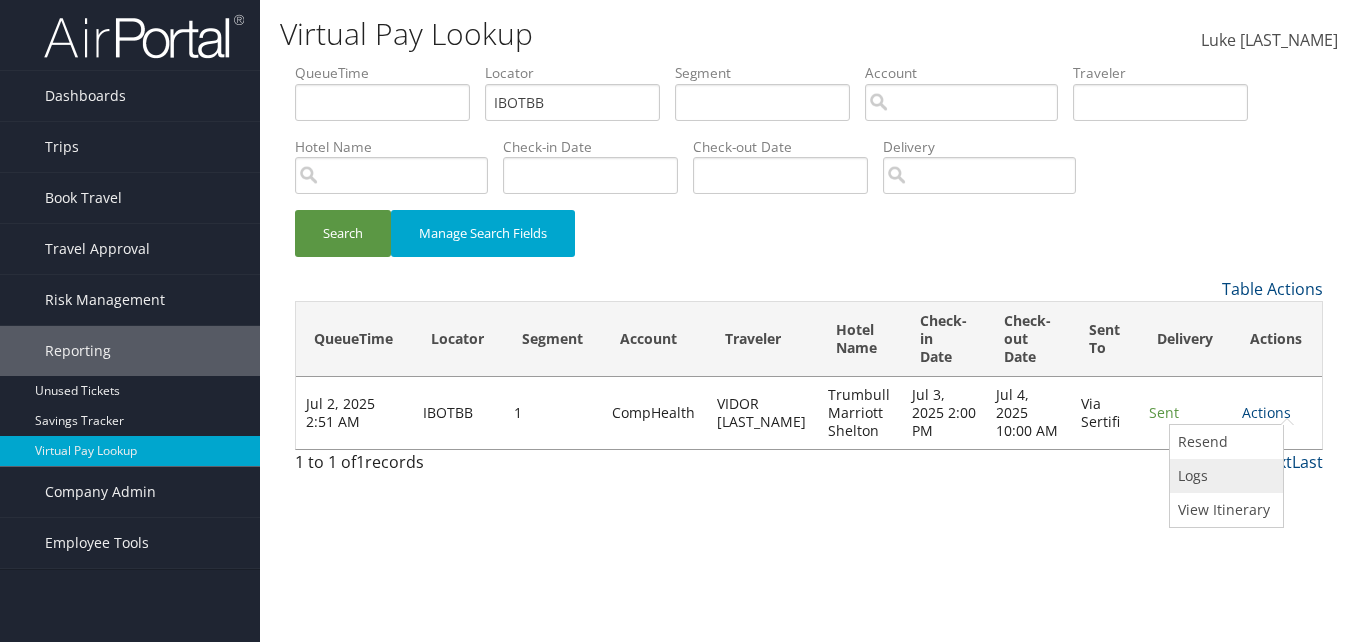 click on "Logs" at bounding box center [1224, 476] 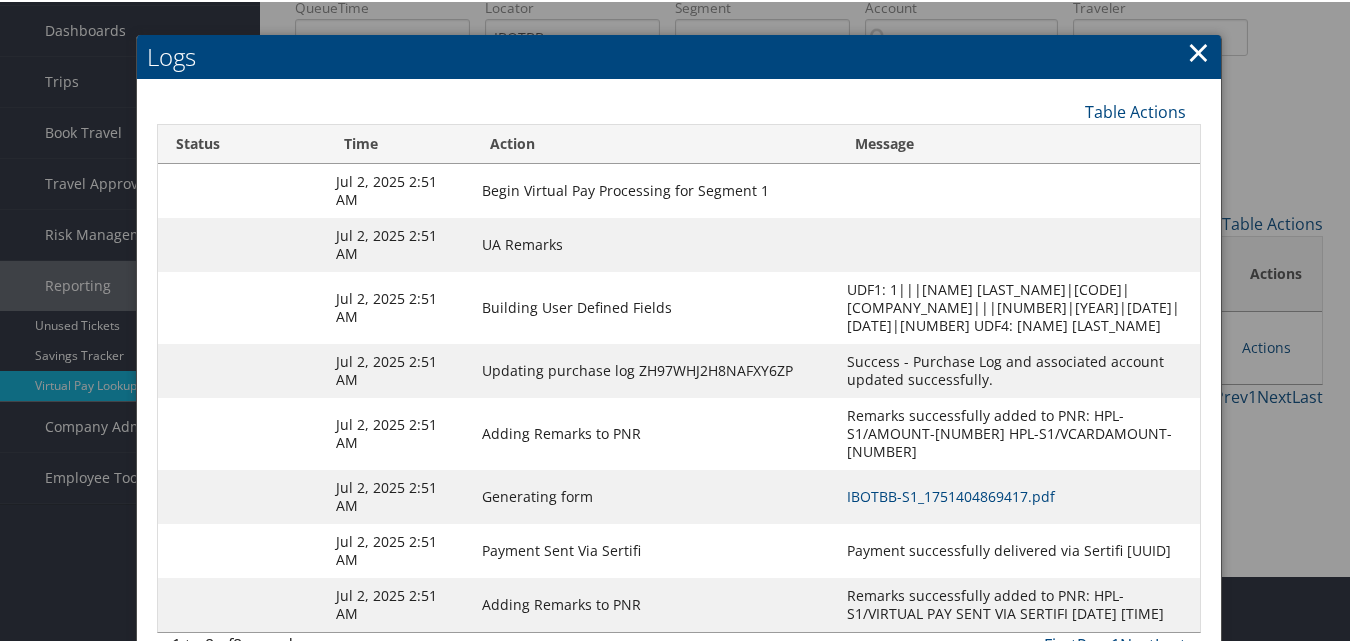scroll, scrollTop: 171, scrollLeft: 0, axis: vertical 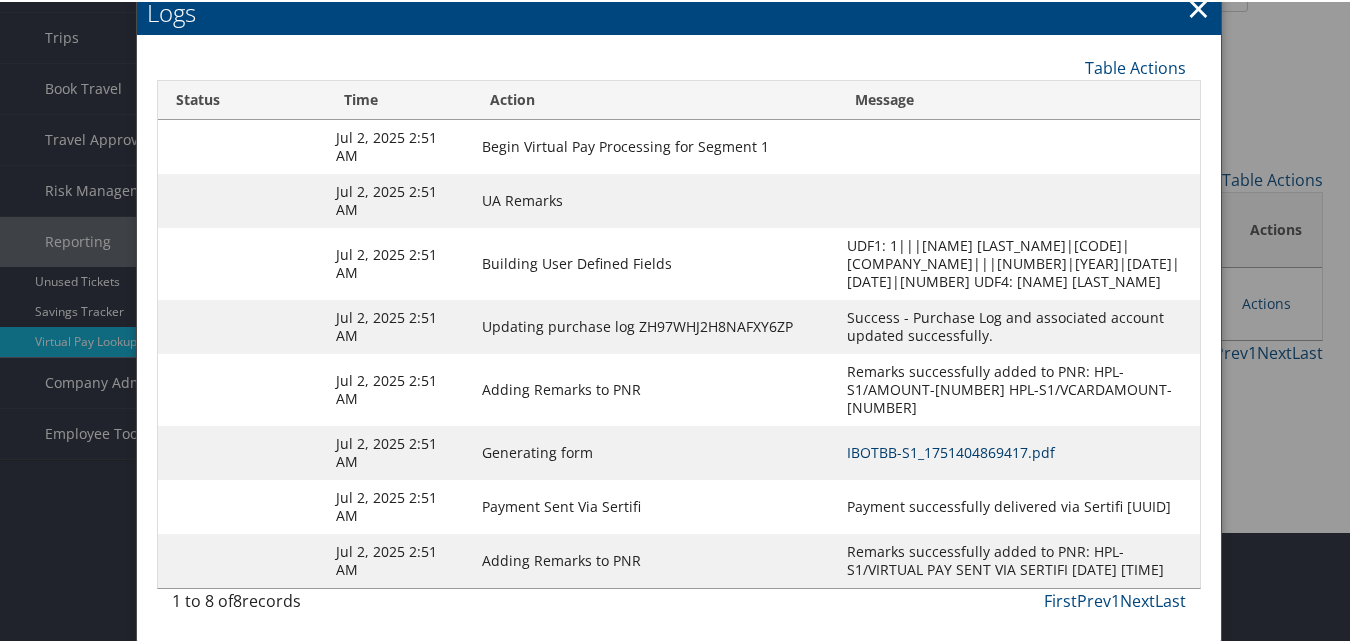 click on "IBOTBB-S1_1751404869417.pdf" at bounding box center [951, 450] 